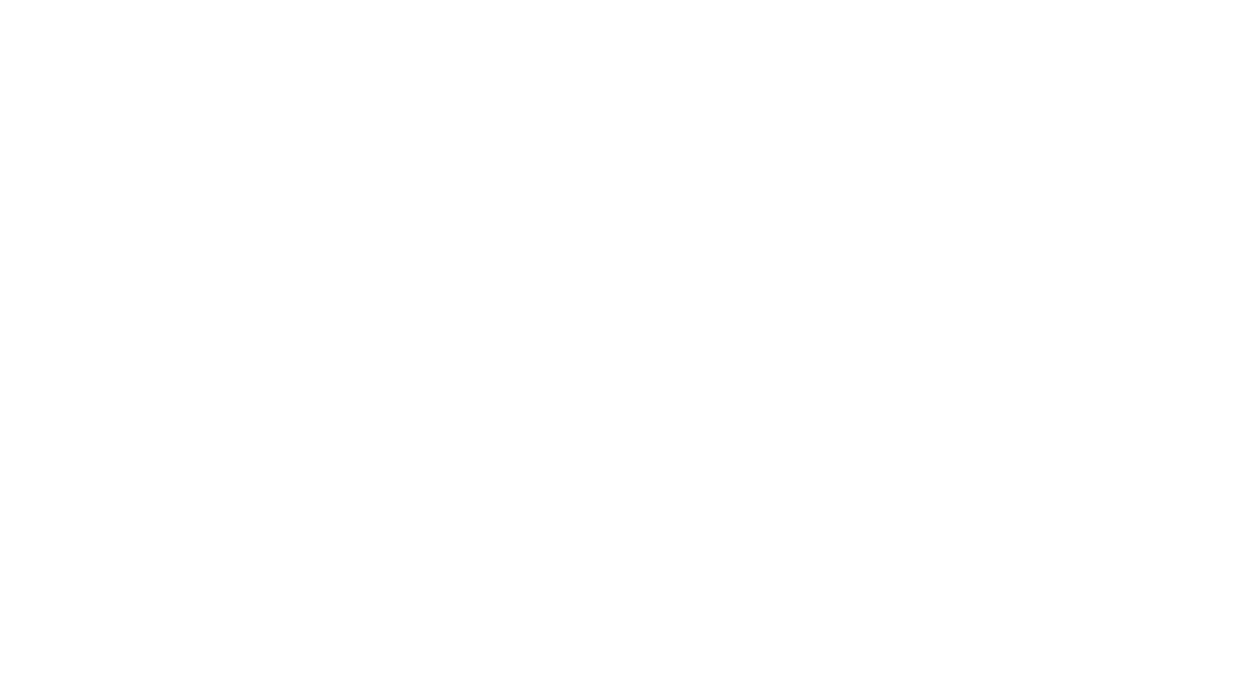 scroll, scrollTop: 0, scrollLeft: 0, axis: both 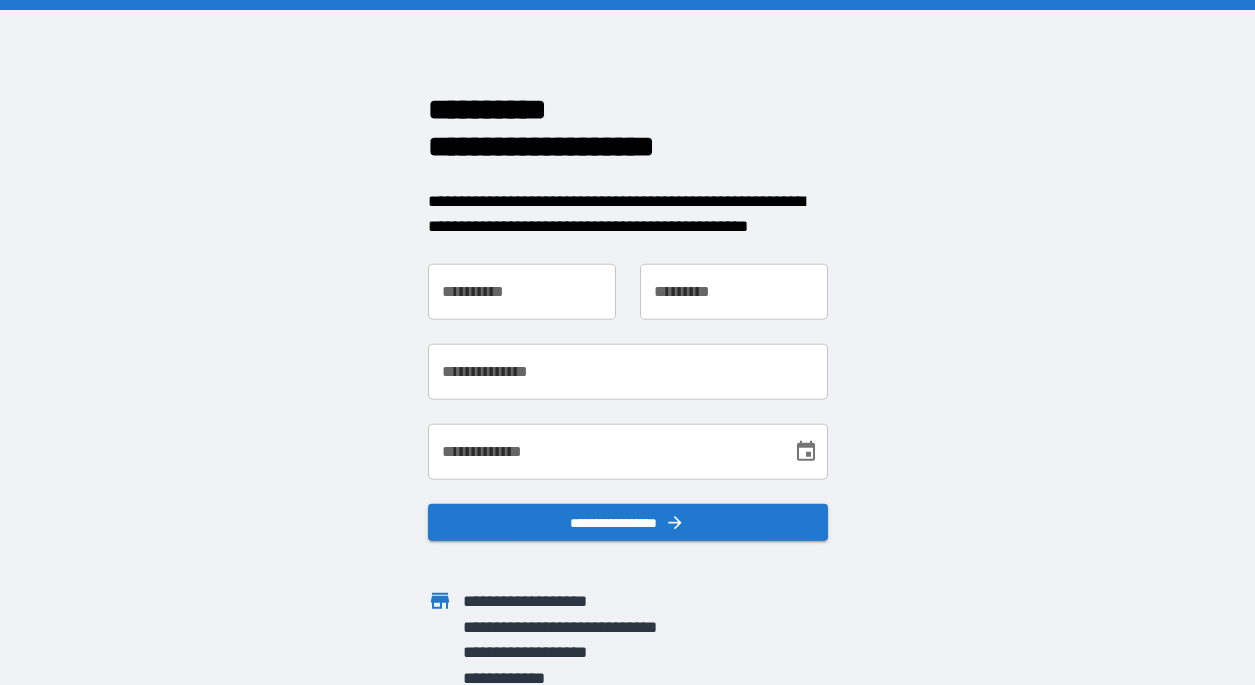 click on "**********" at bounding box center [522, 291] 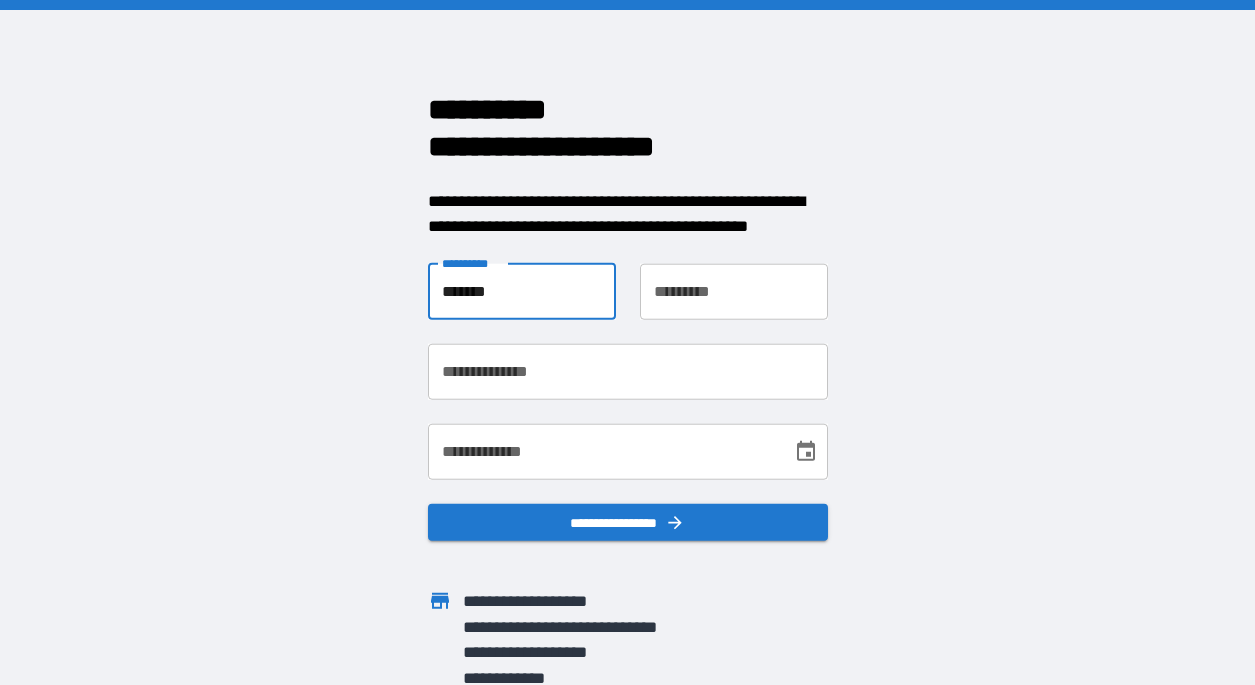 type on "*******" 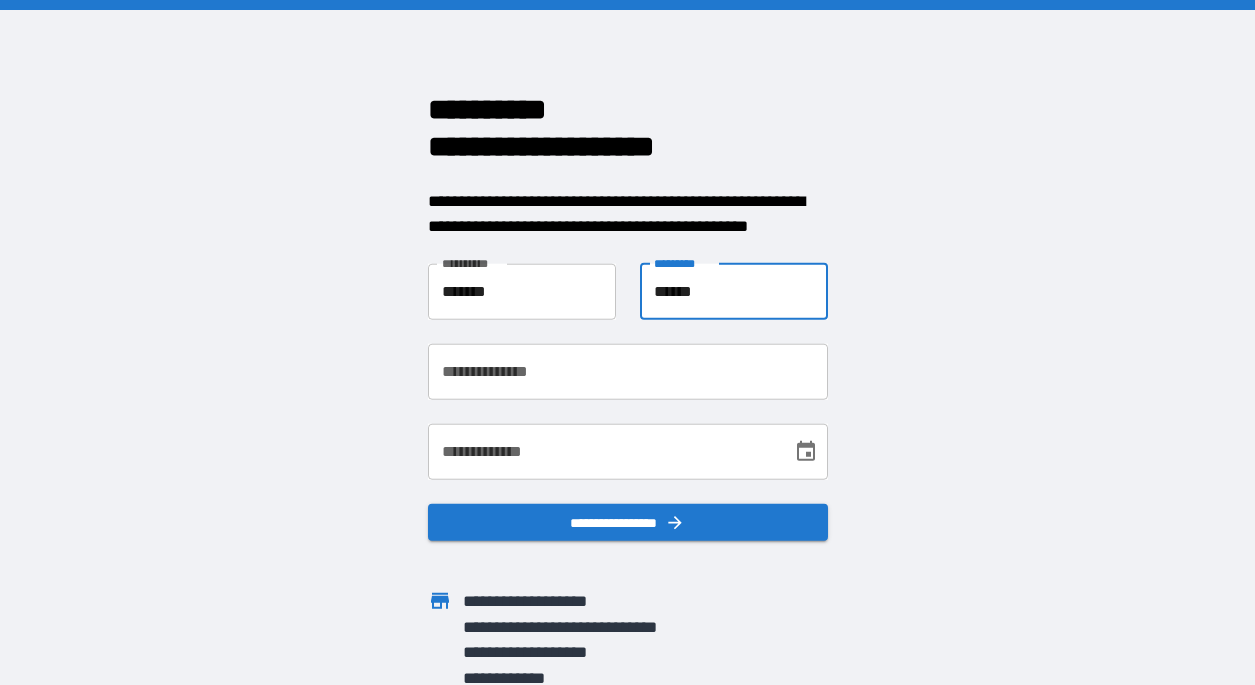 type on "******" 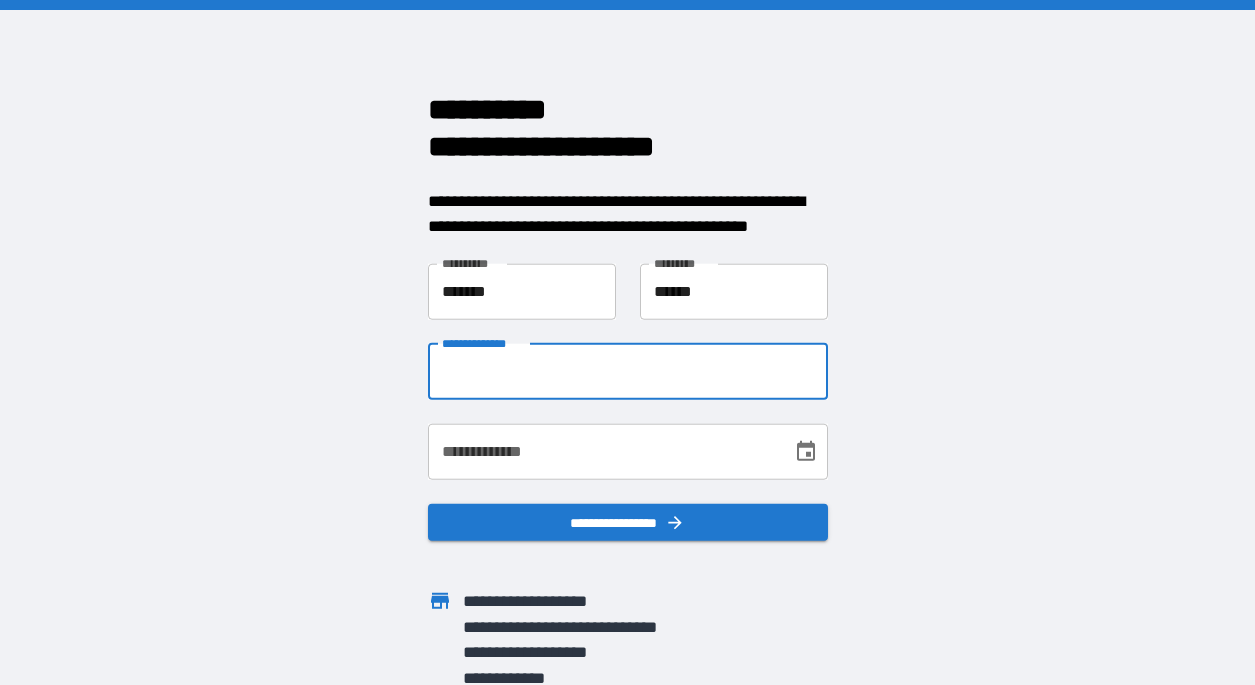 click on "**********" at bounding box center [628, 371] 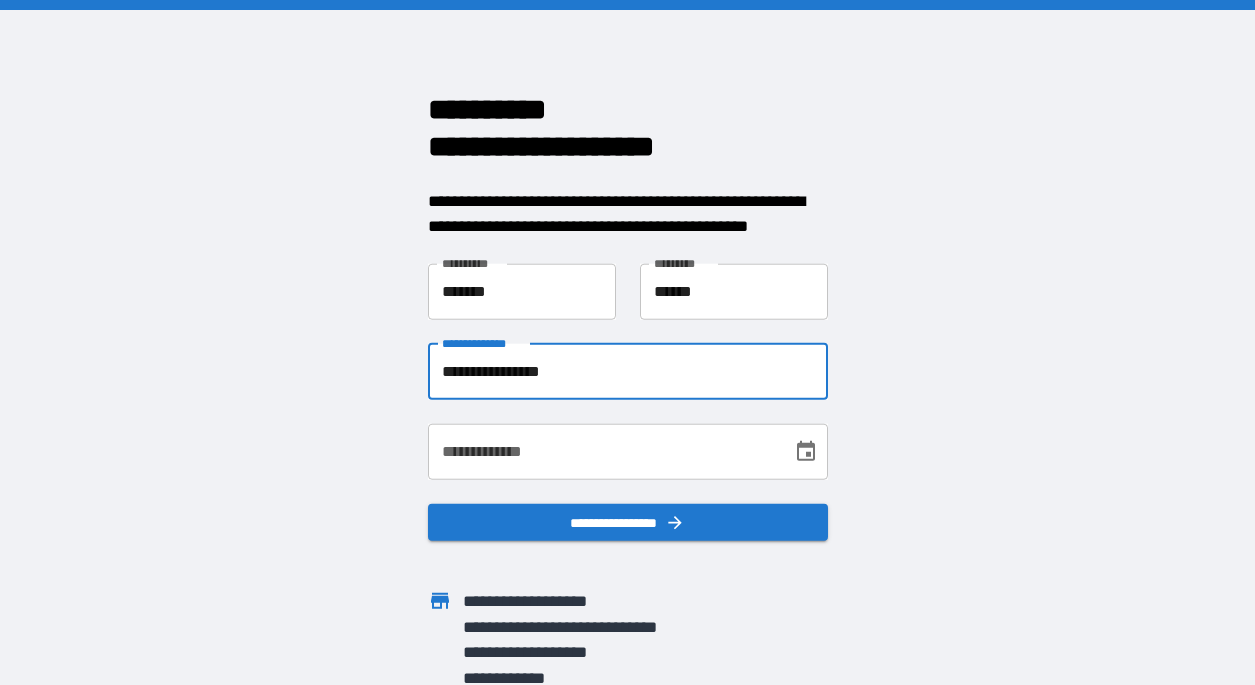 type on "**********" 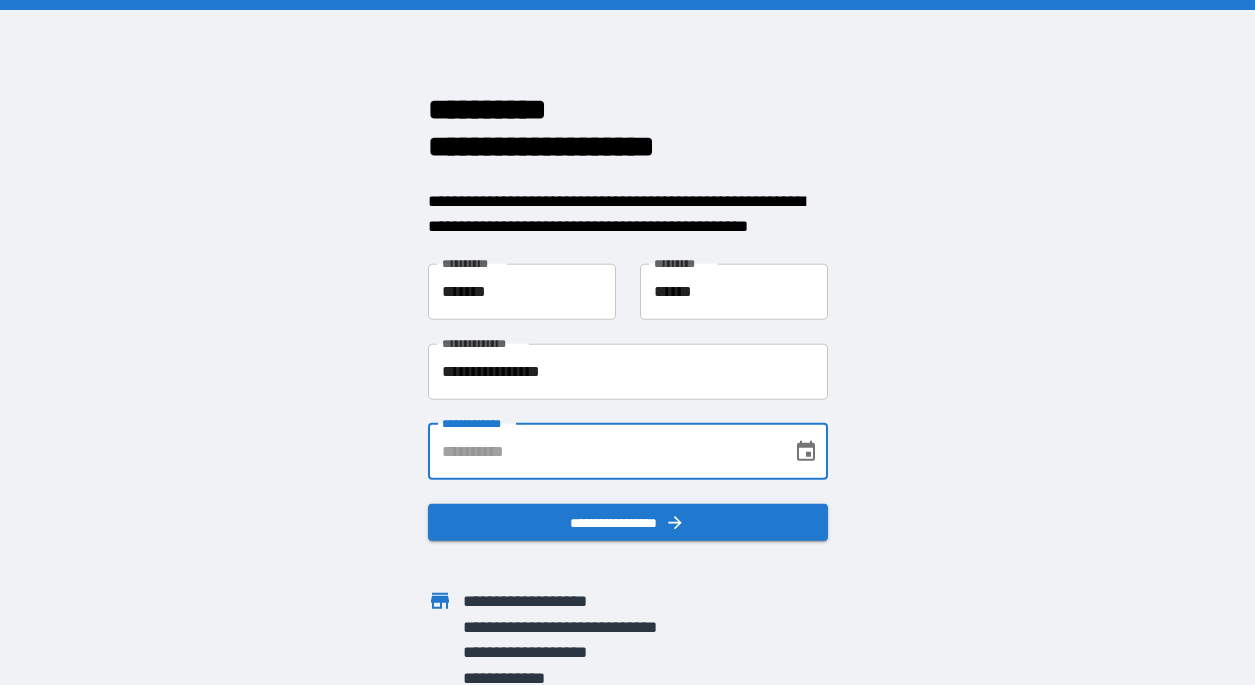 click on "**********" at bounding box center [603, 451] 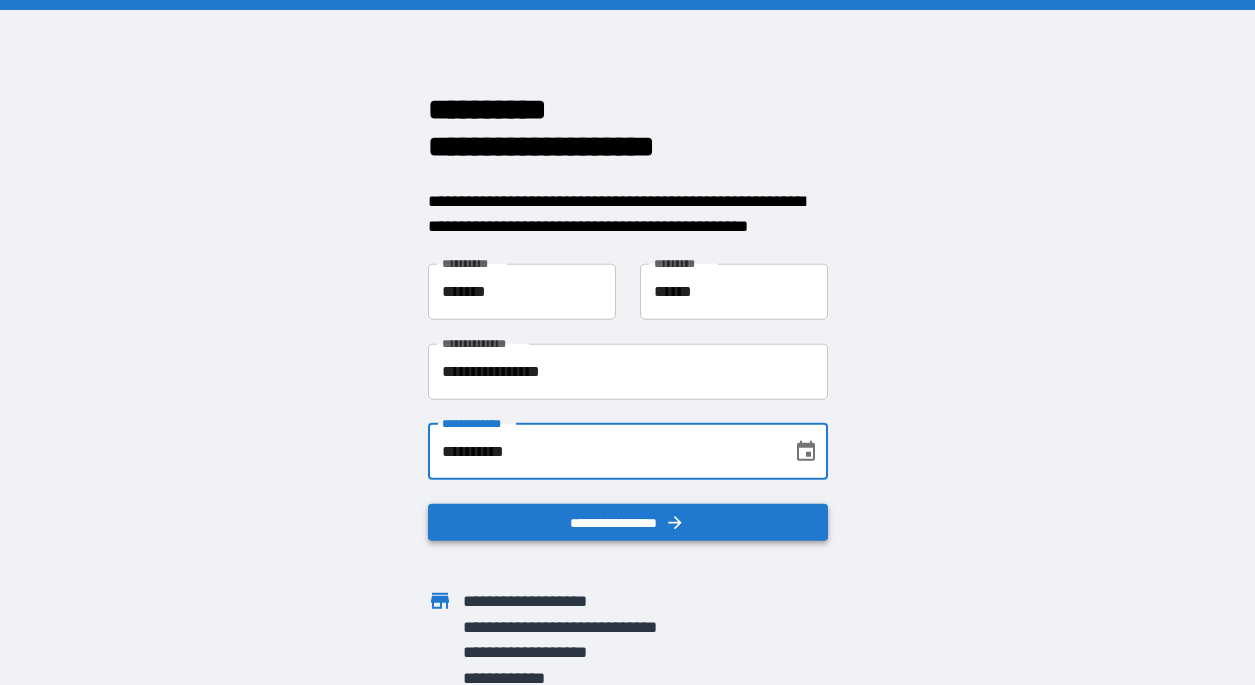 type on "**********" 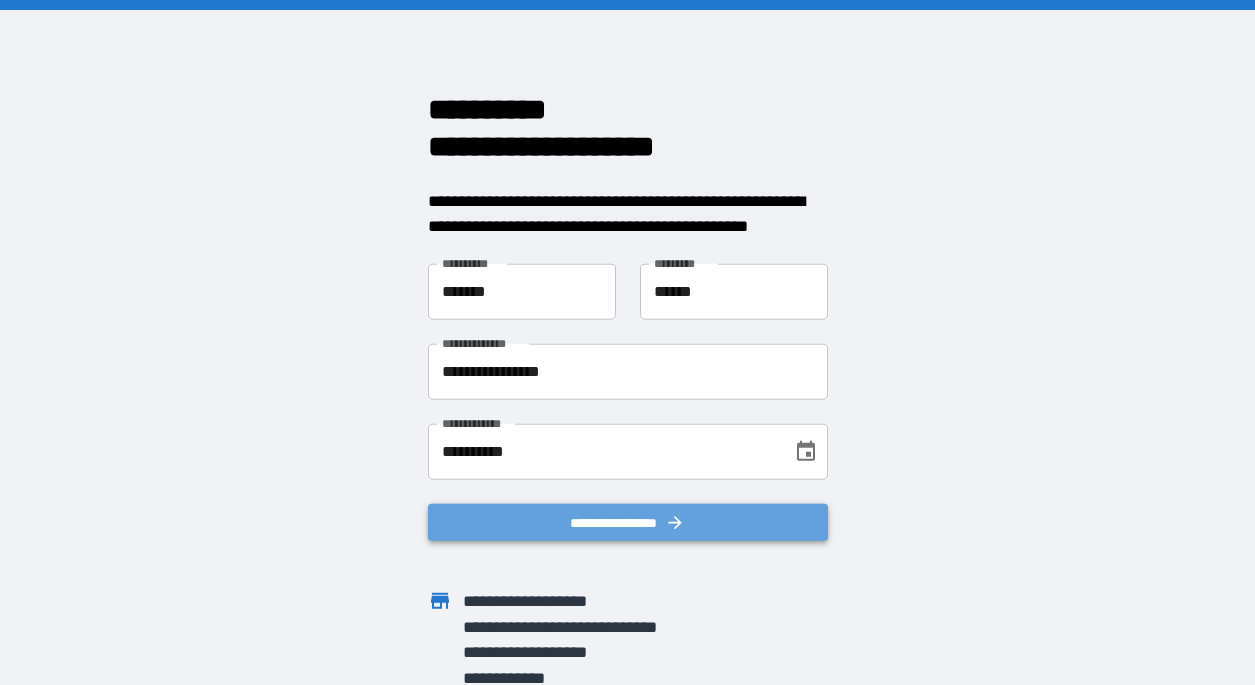 click on "**********" at bounding box center [628, 522] 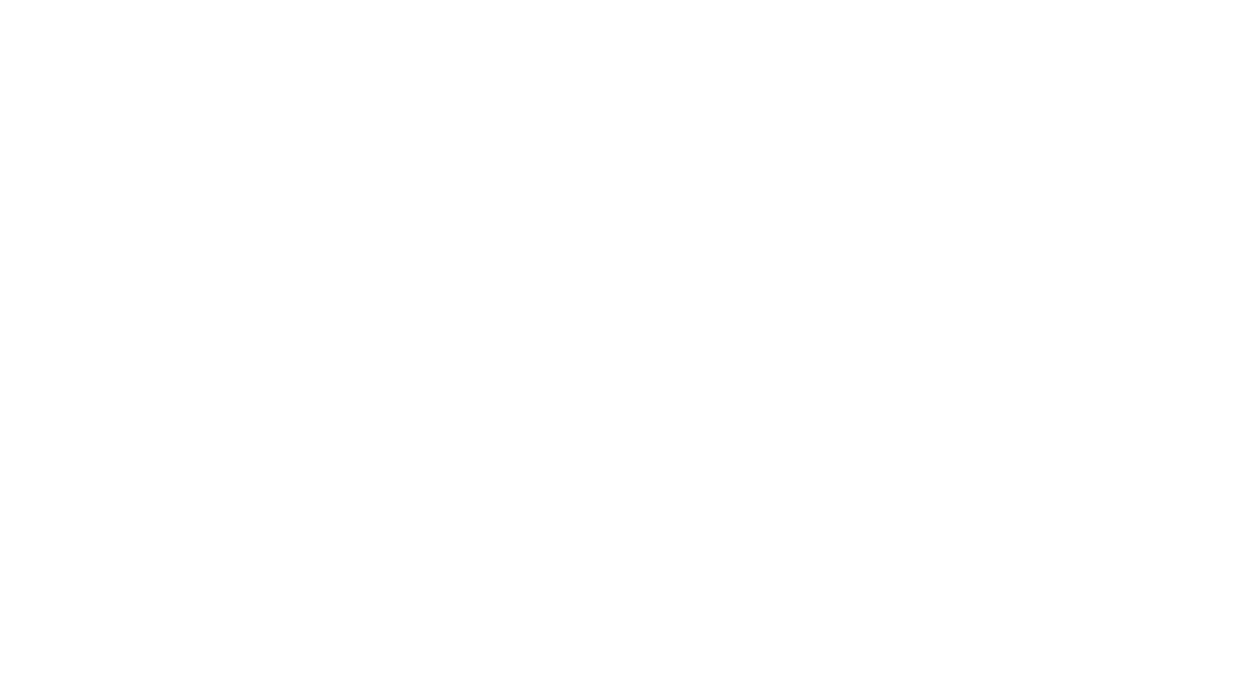 scroll, scrollTop: 0, scrollLeft: 0, axis: both 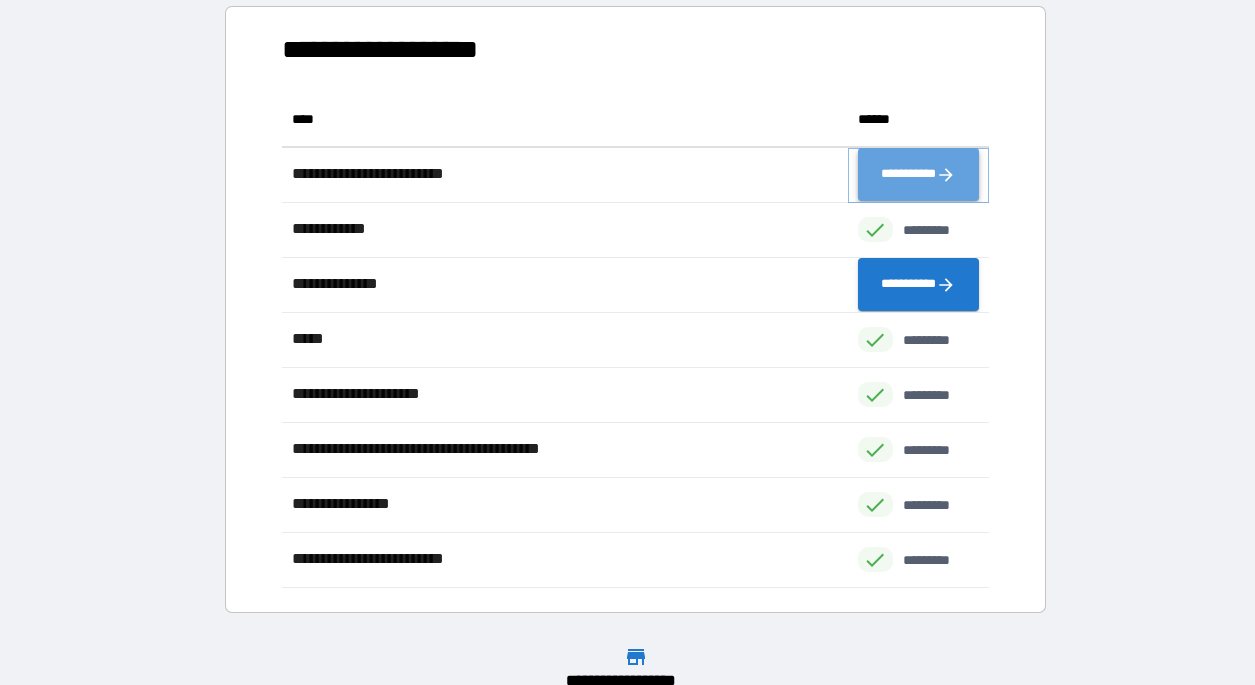 click on "**********" at bounding box center [918, 175] 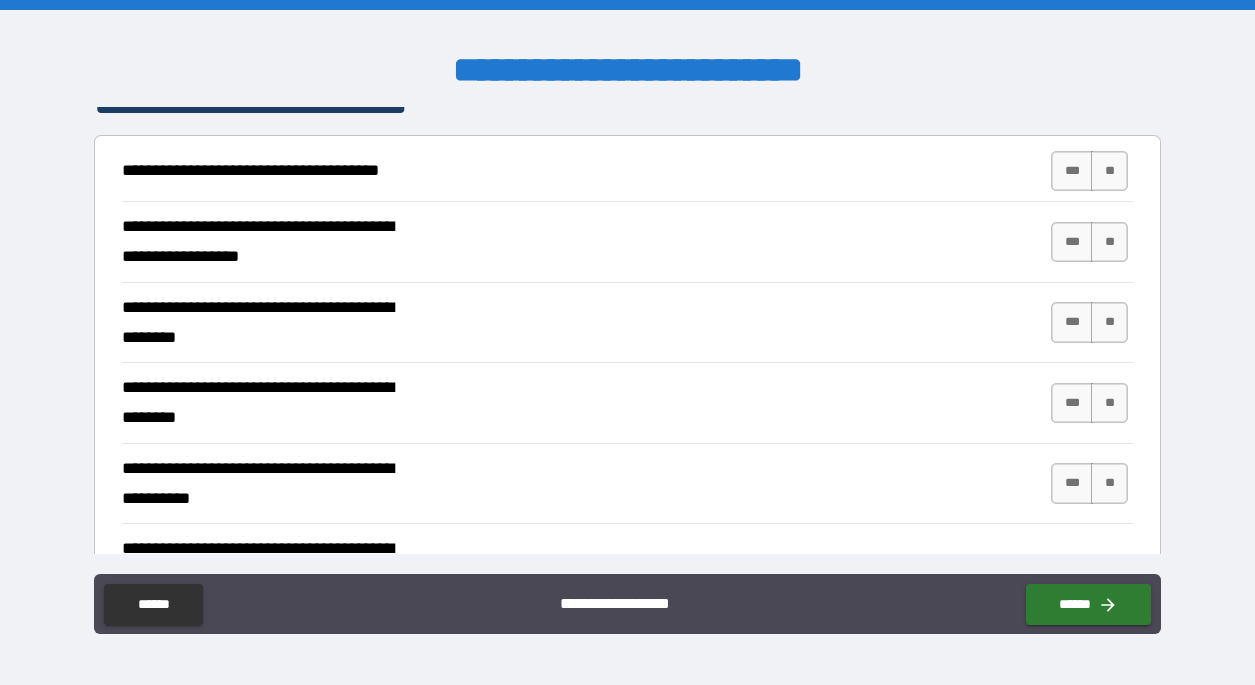 scroll, scrollTop: 358, scrollLeft: 0, axis: vertical 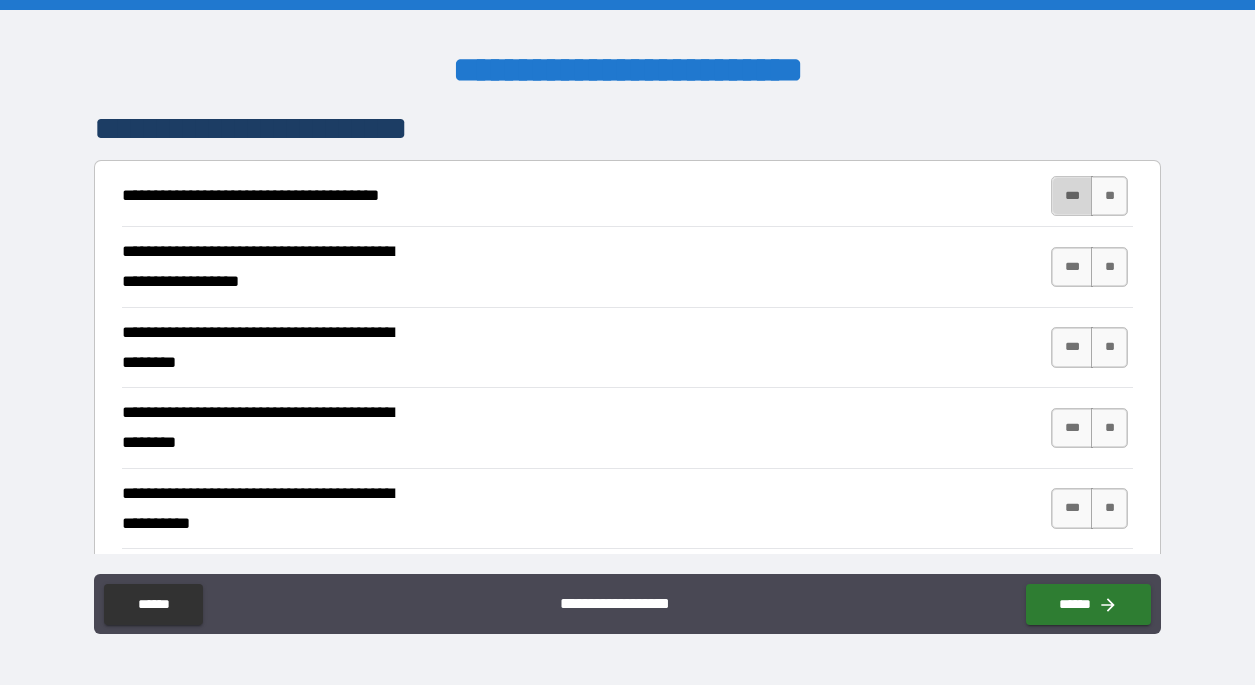 click on "***" at bounding box center [1072, 196] 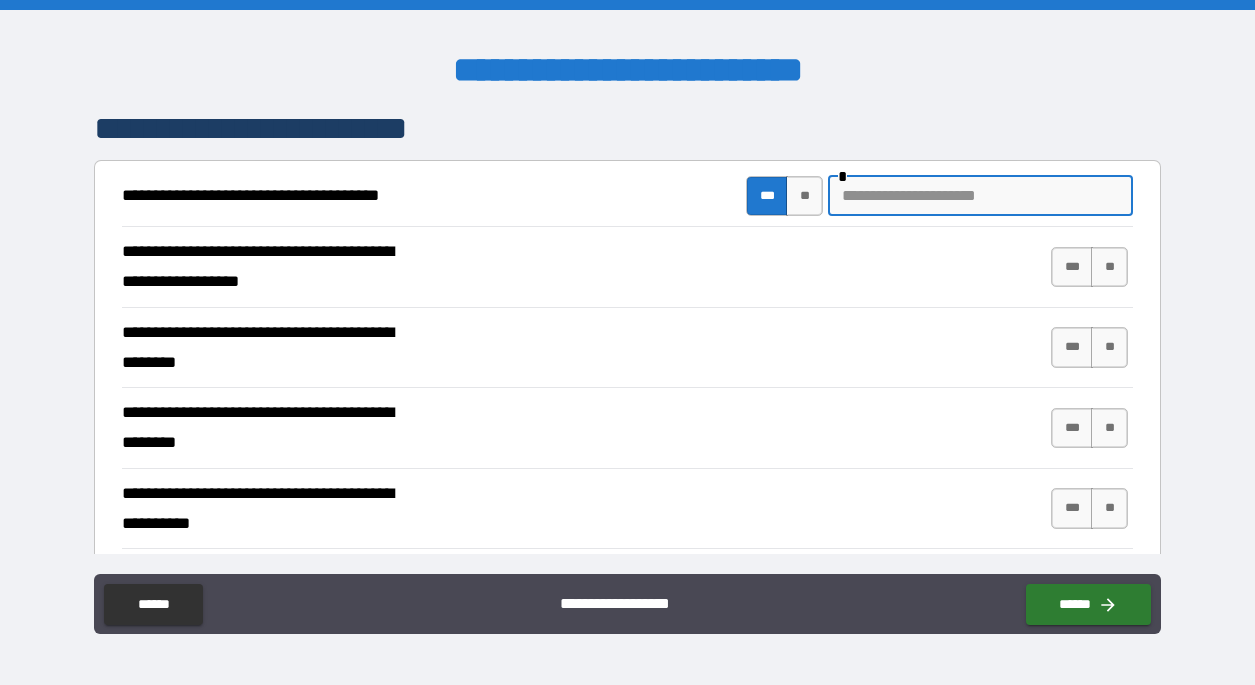 click at bounding box center (980, 196) 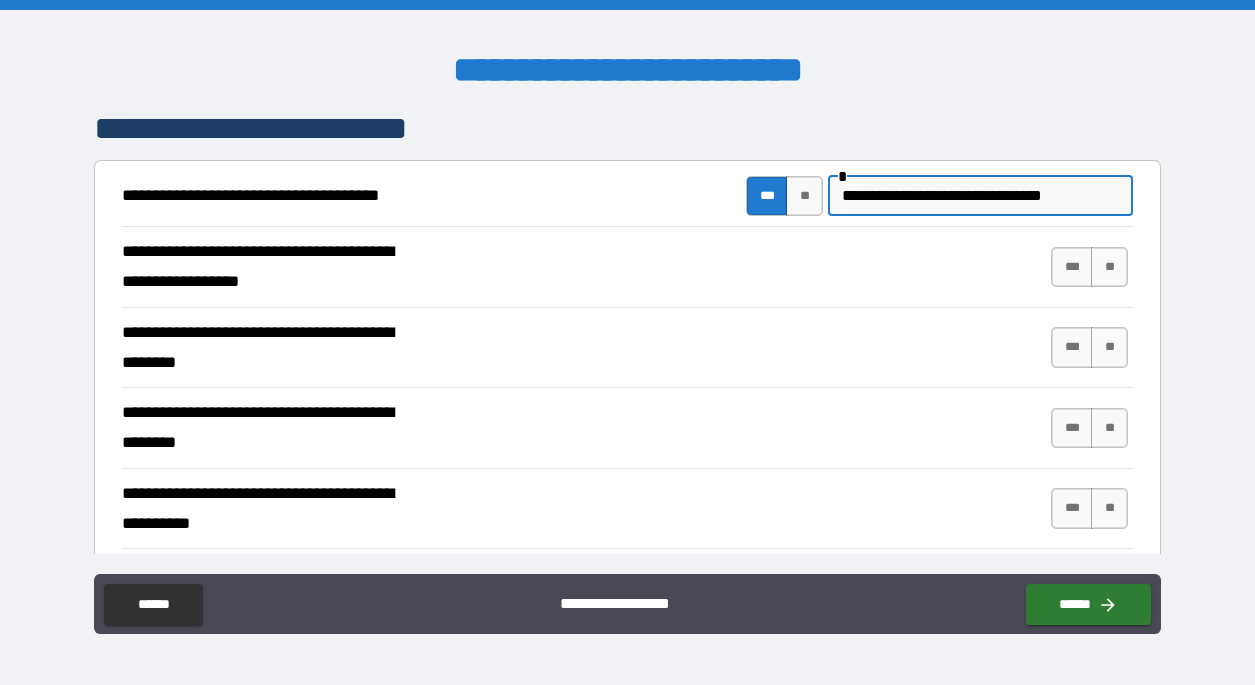 click on "**********" at bounding box center (980, 196) 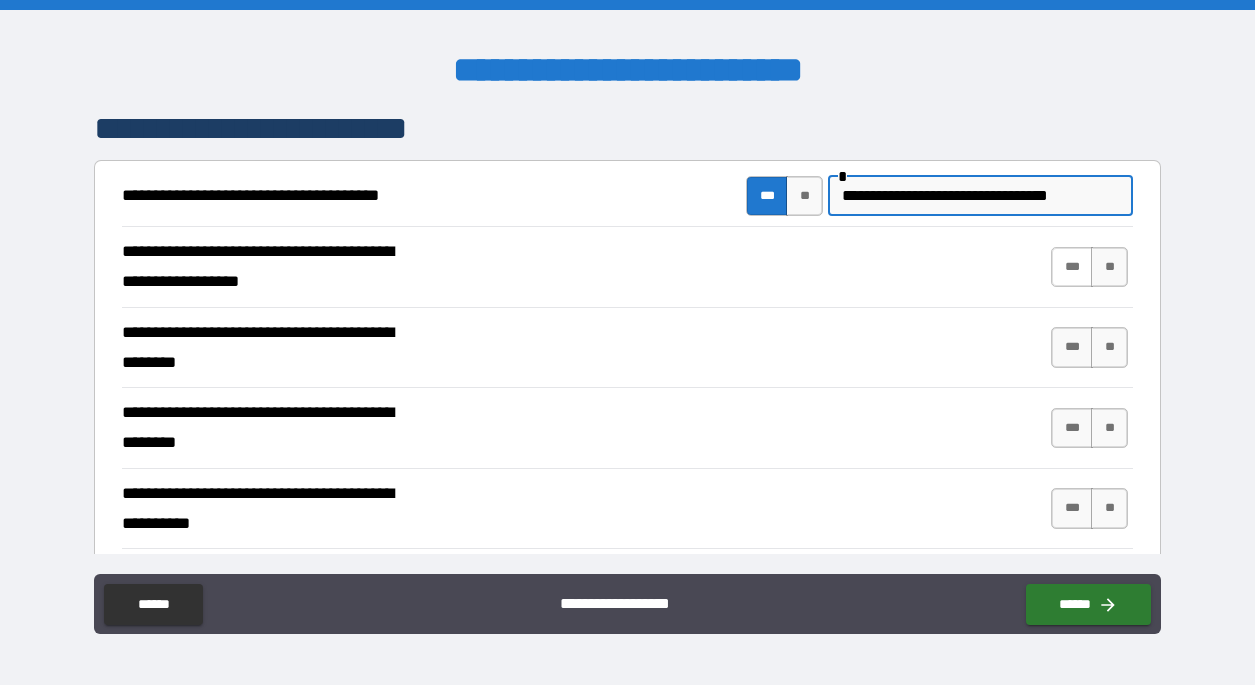 type on "**********" 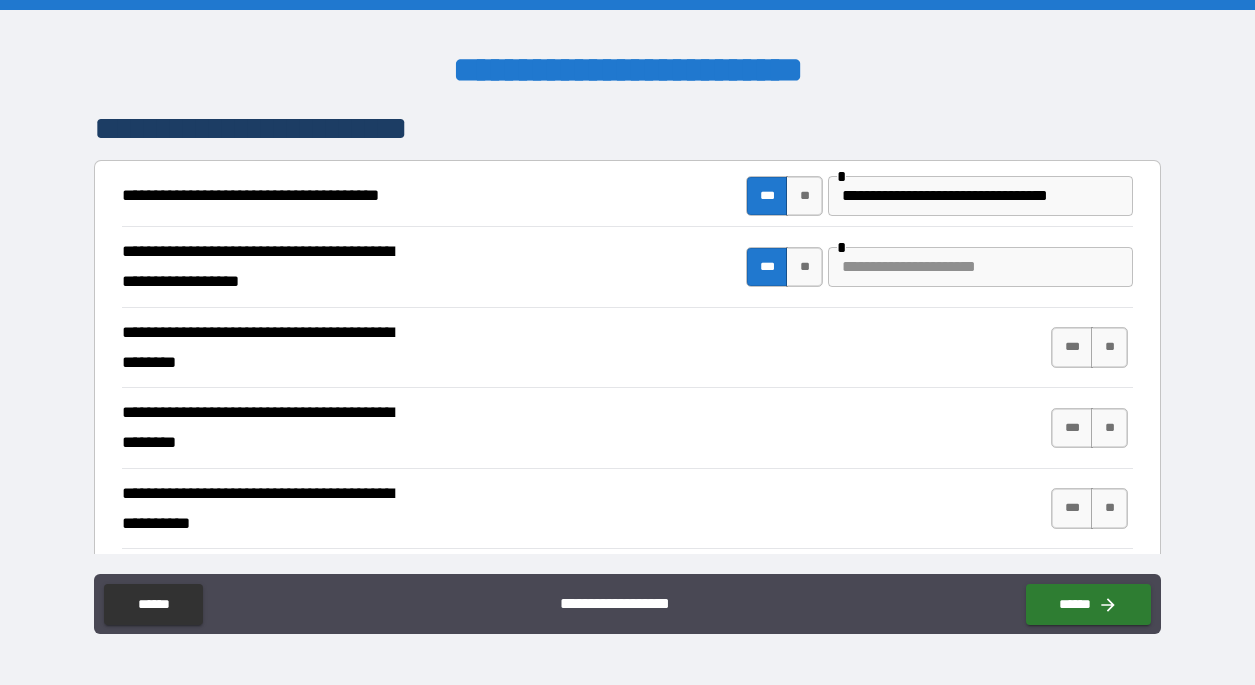 click at bounding box center (980, 267) 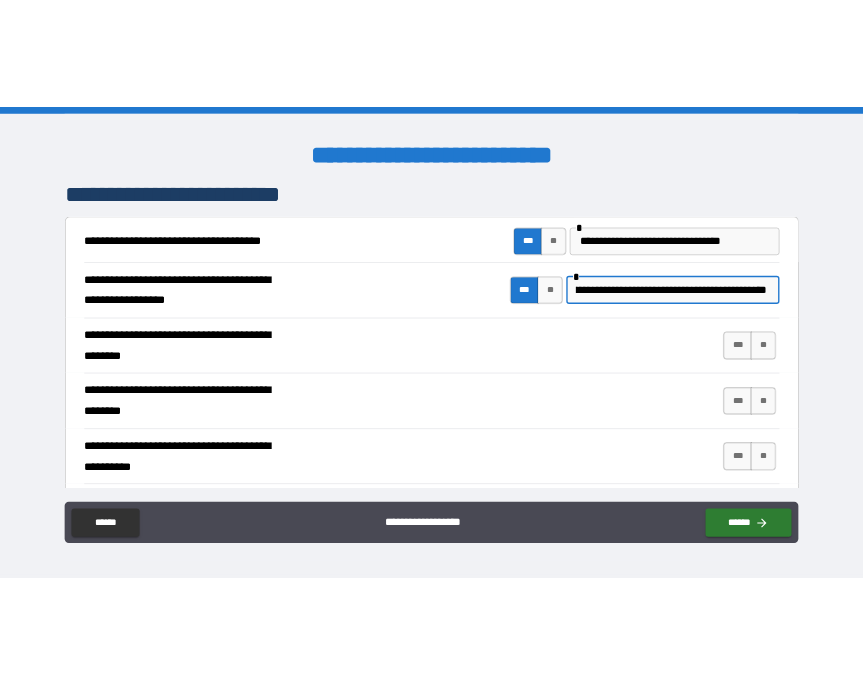 scroll, scrollTop: 0, scrollLeft: 98, axis: horizontal 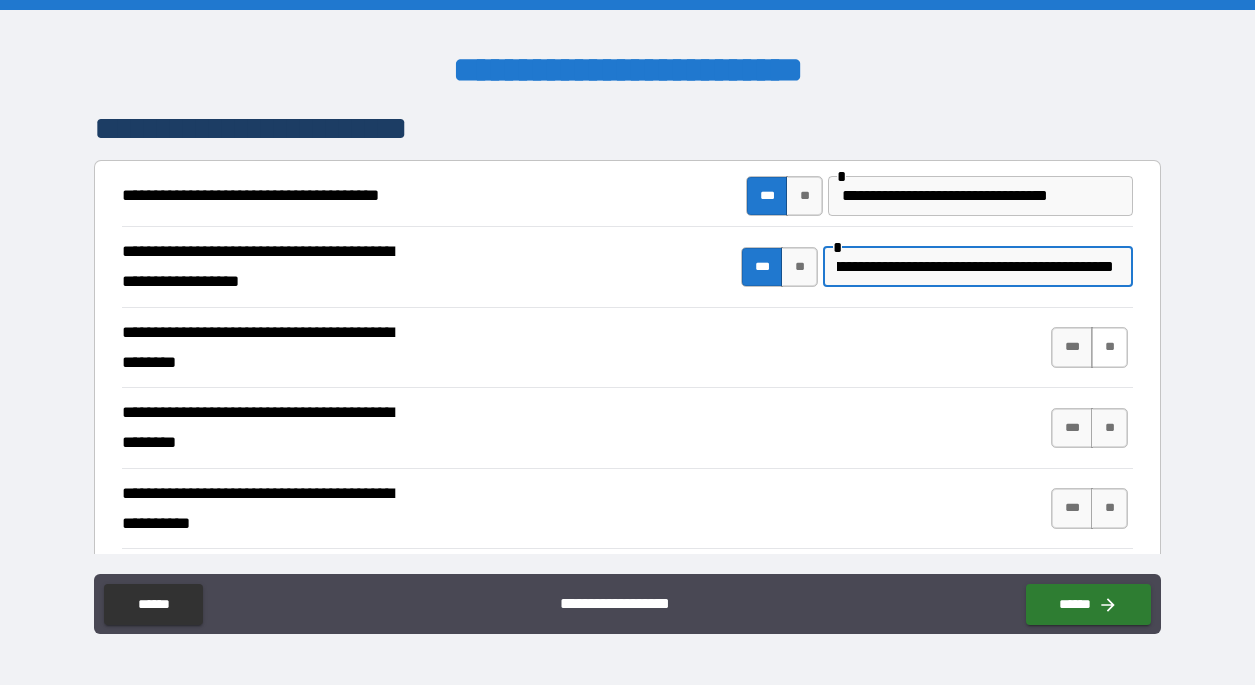 type on "**********" 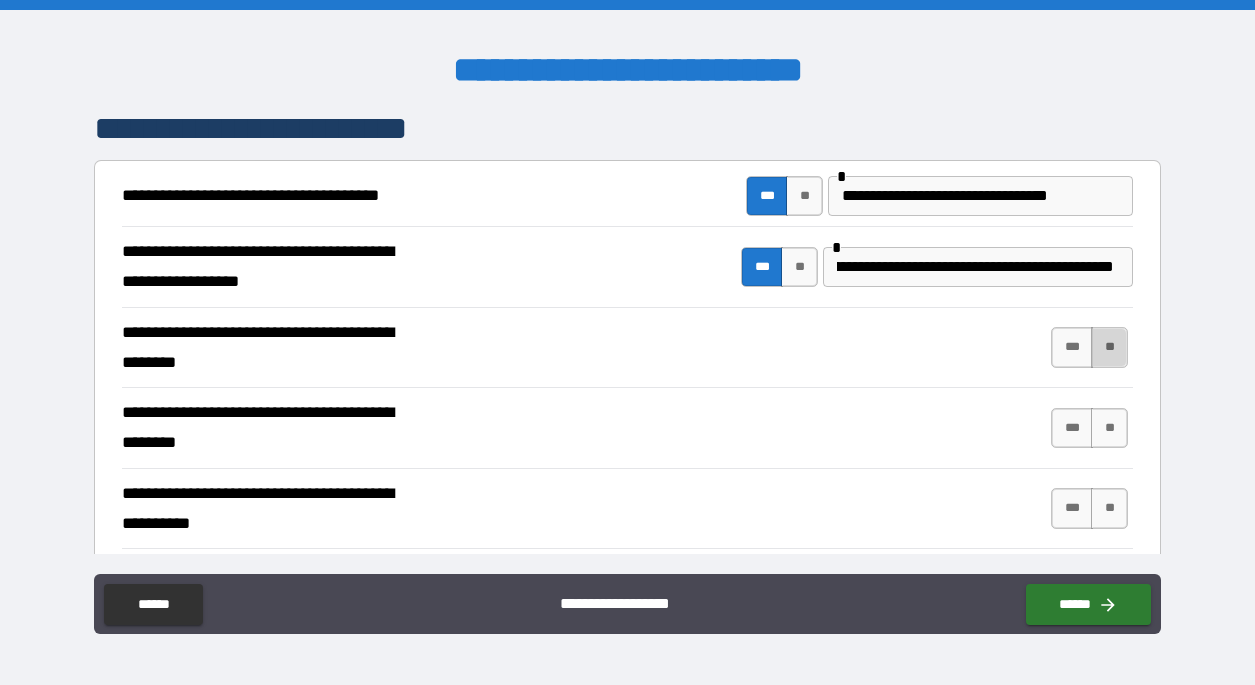 click on "**" at bounding box center [1109, 347] 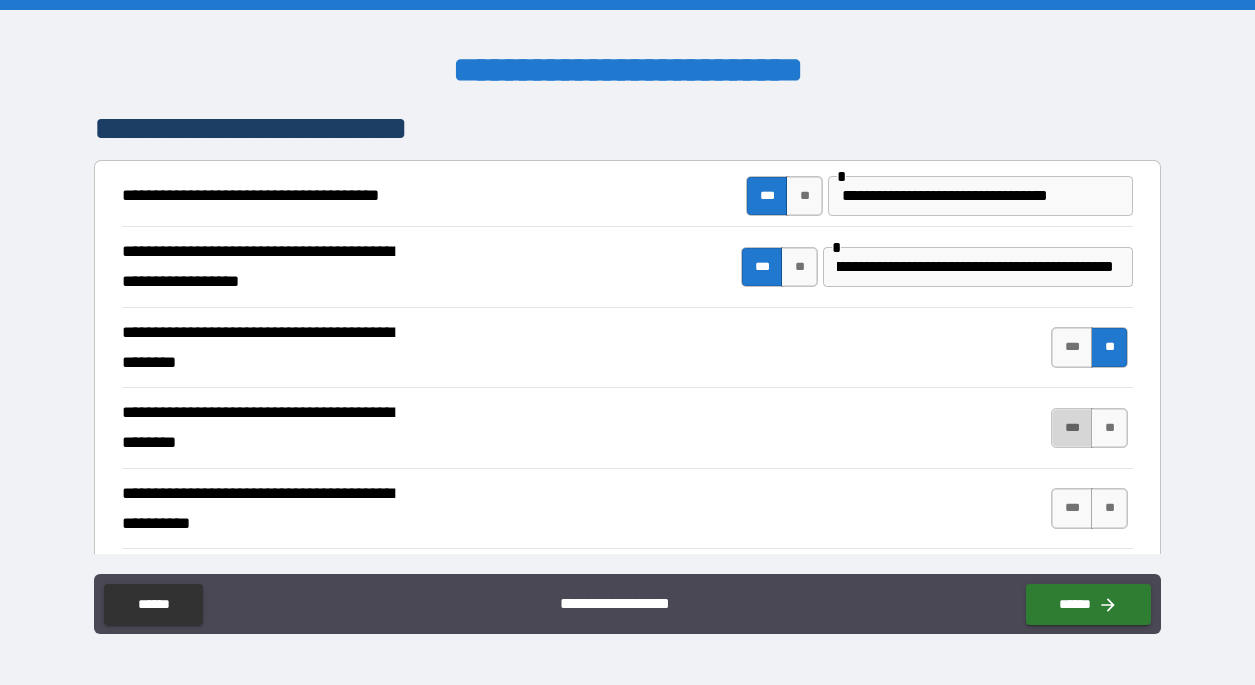 click on "***" at bounding box center (1072, 428) 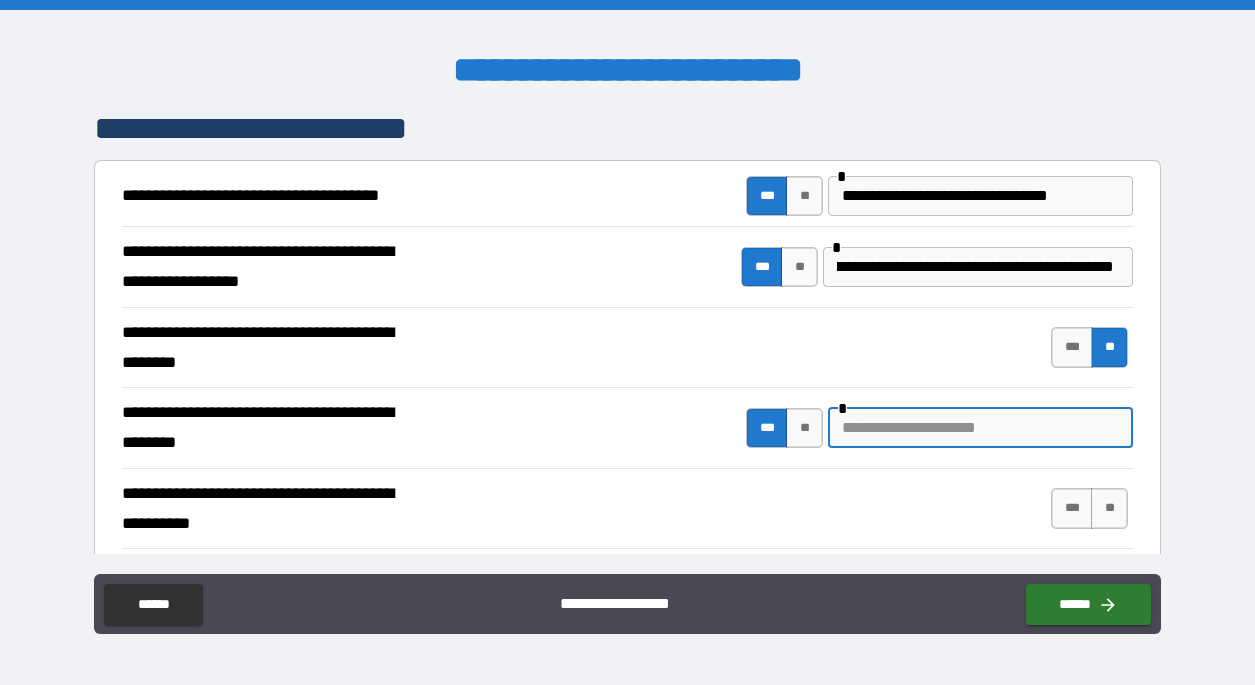 click at bounding box center [980, 428] 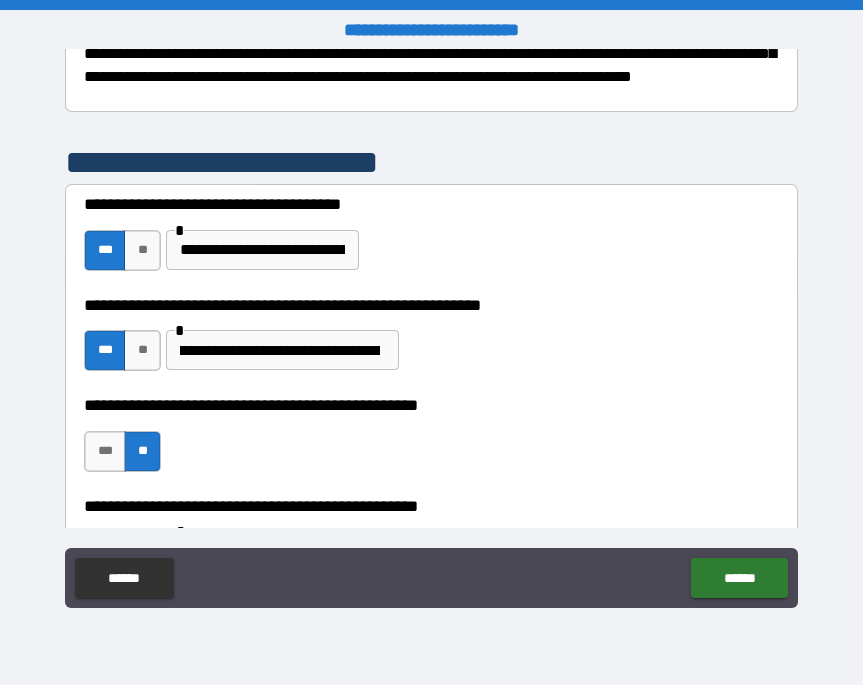 type on "**********" 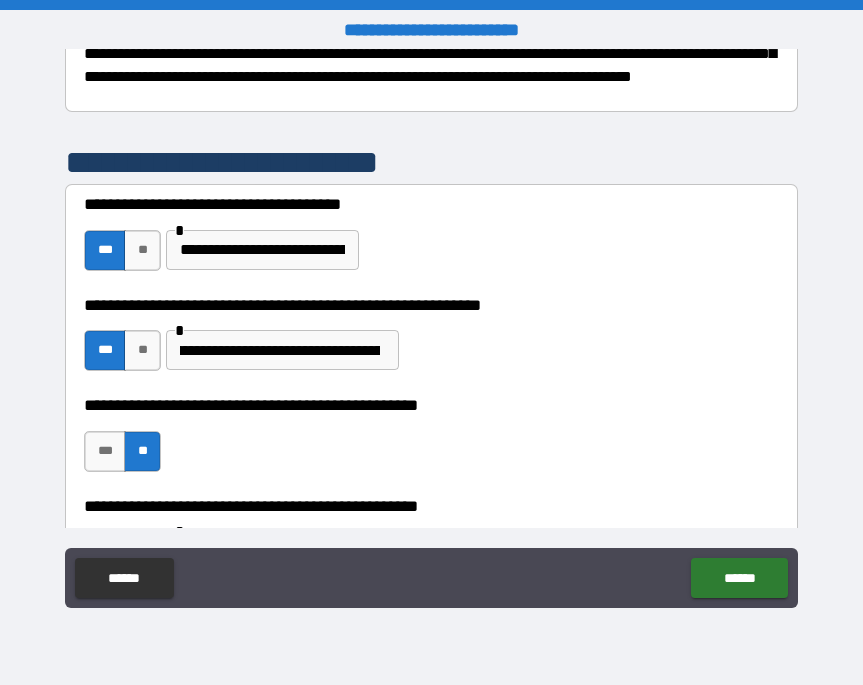 scroll, scrollTop: 0, scrollLeft: 97, axis: horizontal 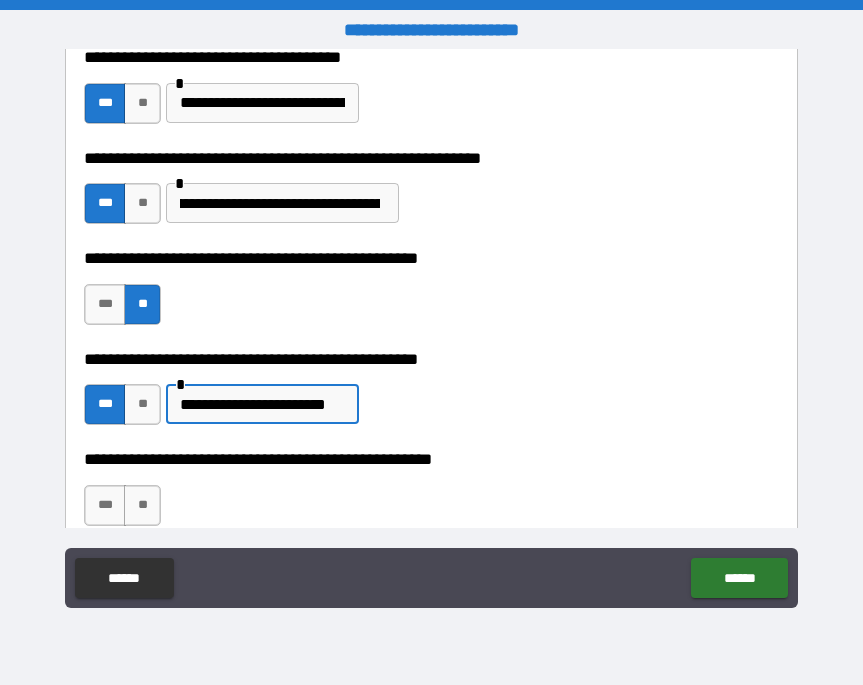 drag, startPoint x: 366, startPoint y: 404, endPoint x: 183, endPoint y: 393, distance: 183.3303 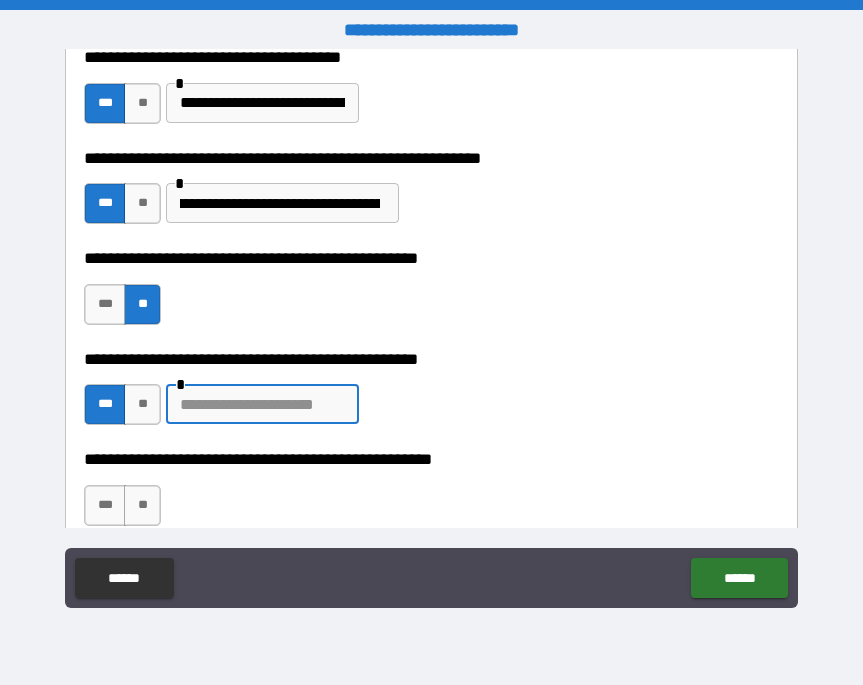 paste on "**********" 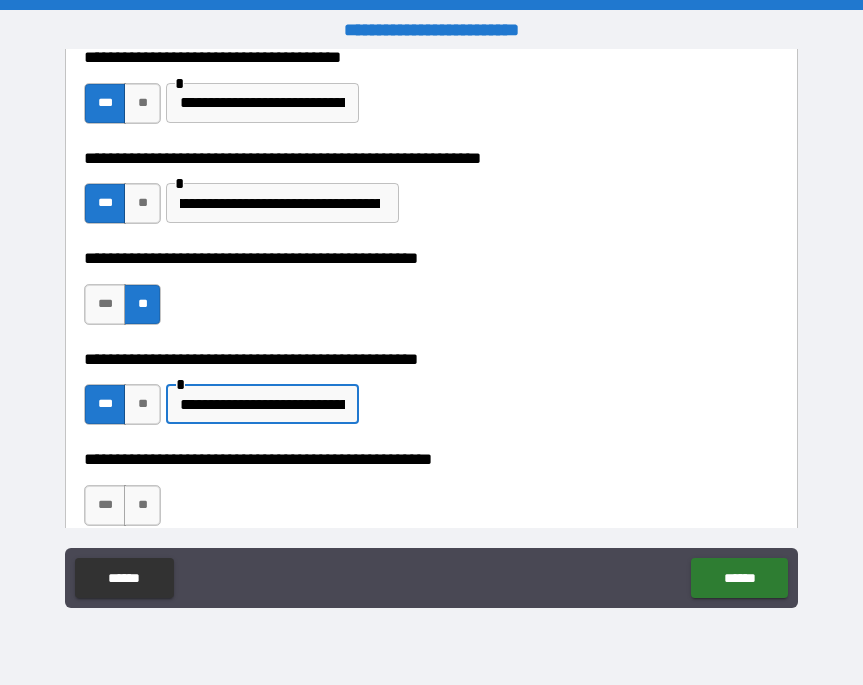 scroll, scrollTop: 0, scrollLeft: 1924, axis: horizontal 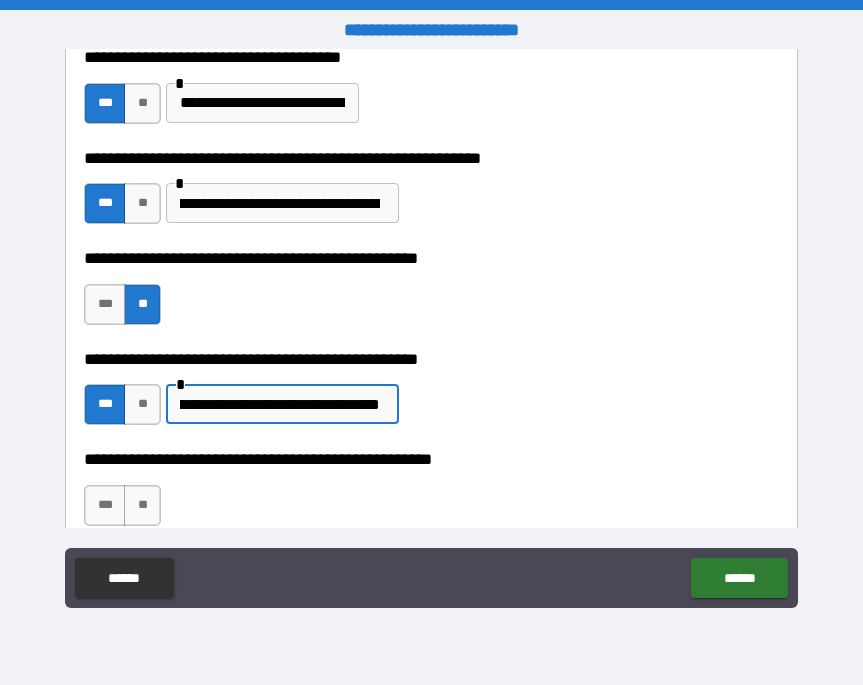click on "**********" at bounding box center [280, 404] 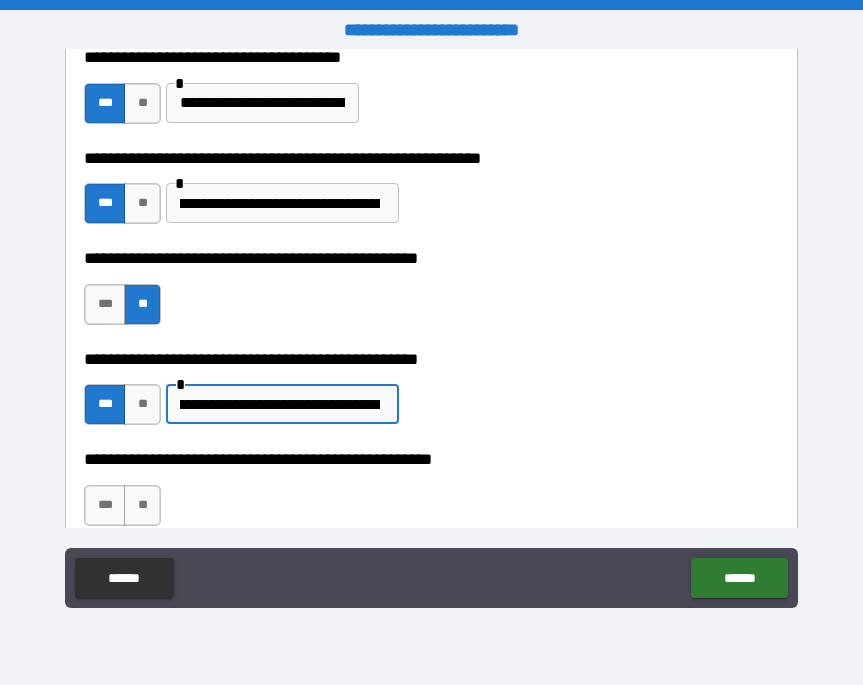 scroll, scrollTop: 0, scrollLeft: 186, axis: horizontal 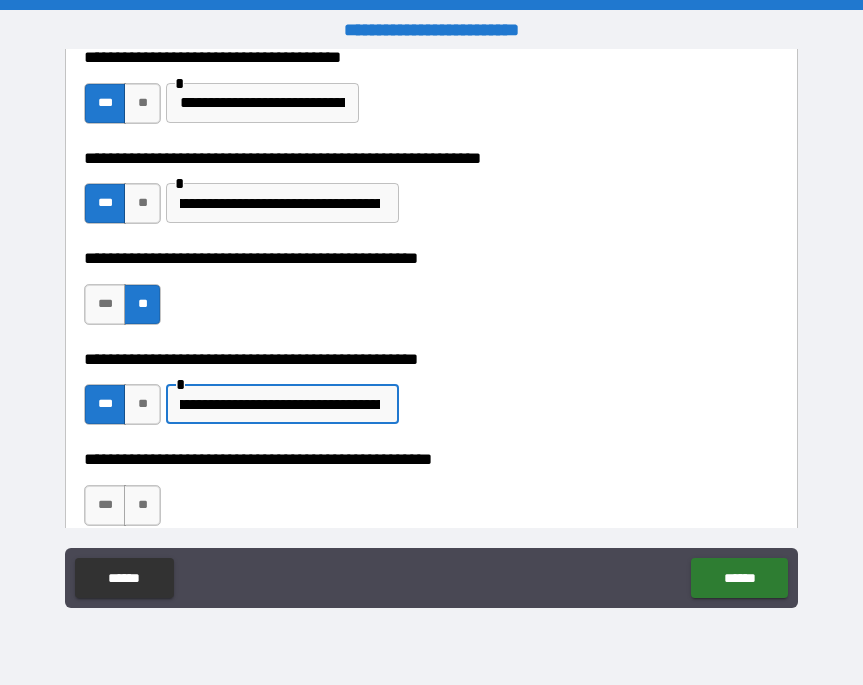 click on "**********" at bounding box center (280, 404) 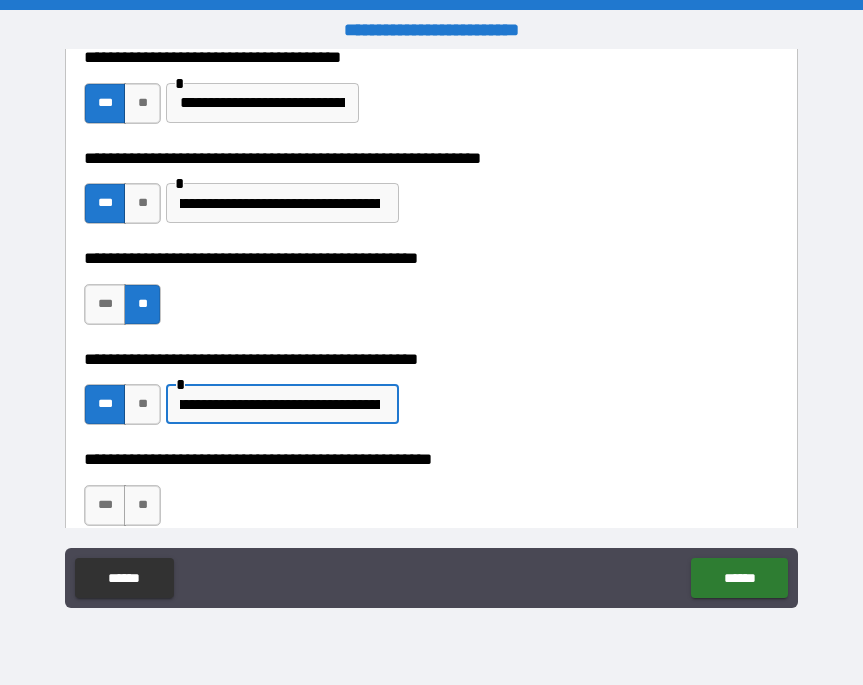 scroll, scrollTop: 0, scrollLeft: 354, axis: horizontal 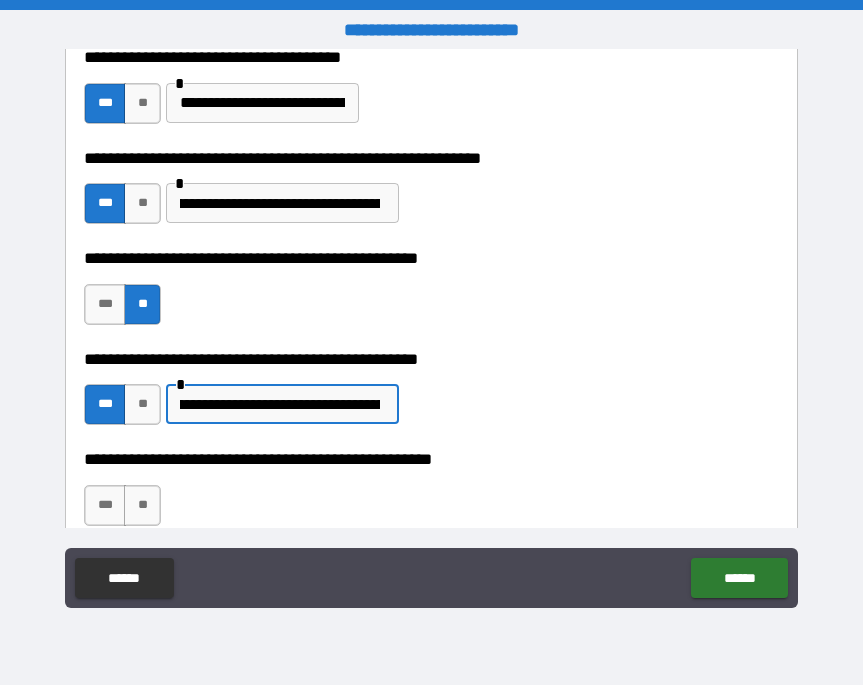 click on "**********" at bounding box center (280, 404) 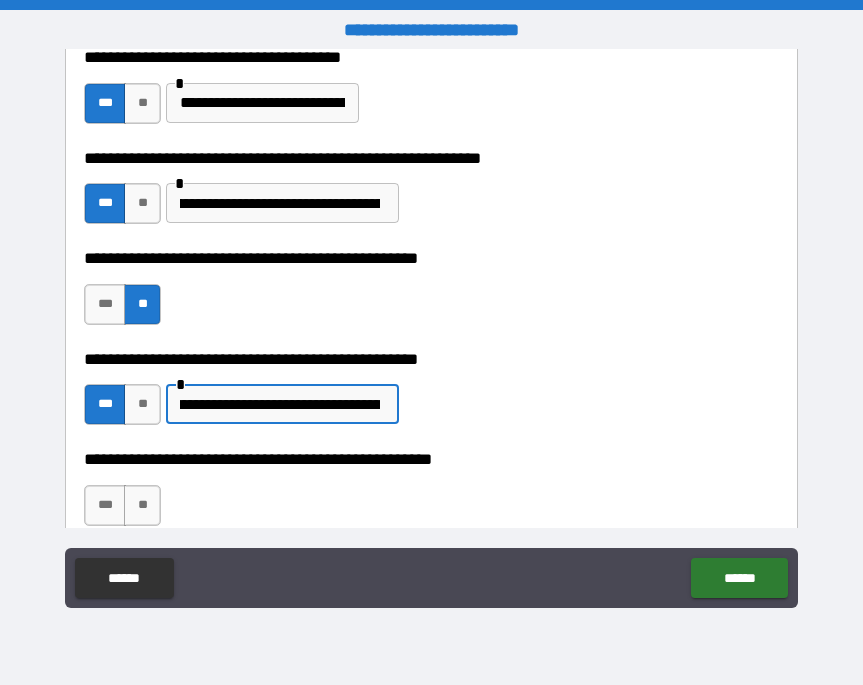 scroll, scrollTop: 0, scrollLeft: 601, axis: horizontal 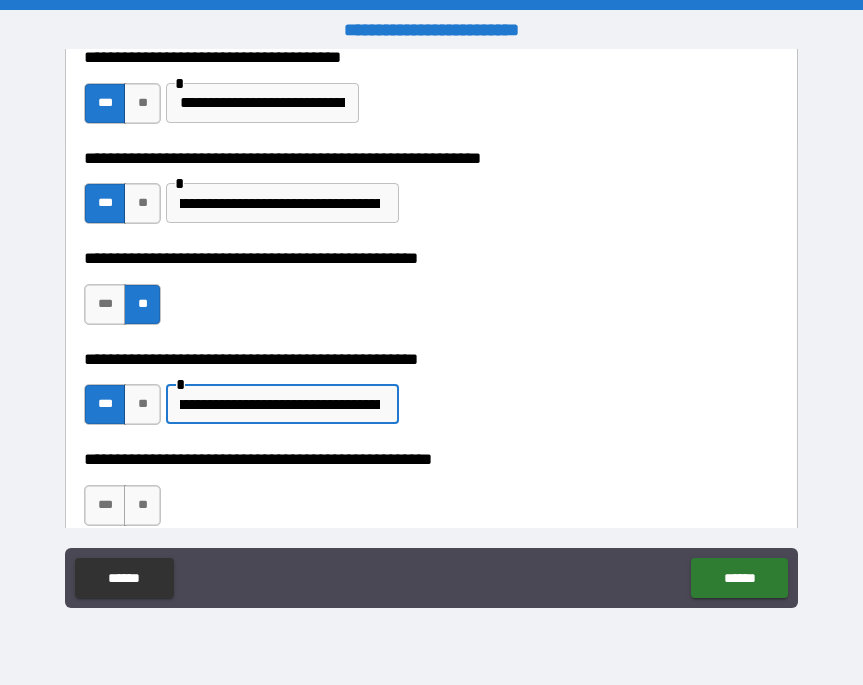 click on "**********" at bounding box center [280, 404] 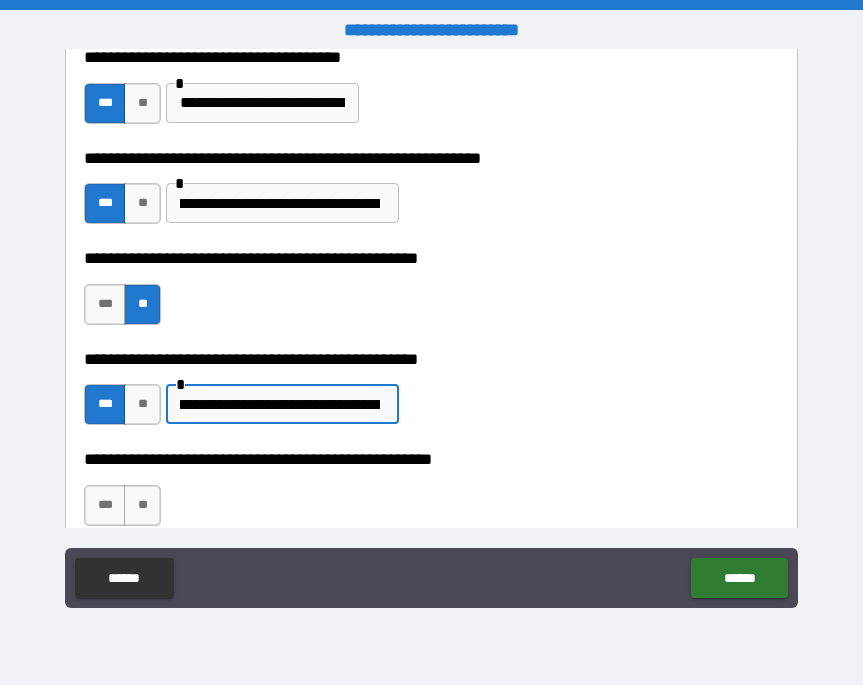scroll, scrollTop: 0, scrollLeft: 896, axis: horizontal 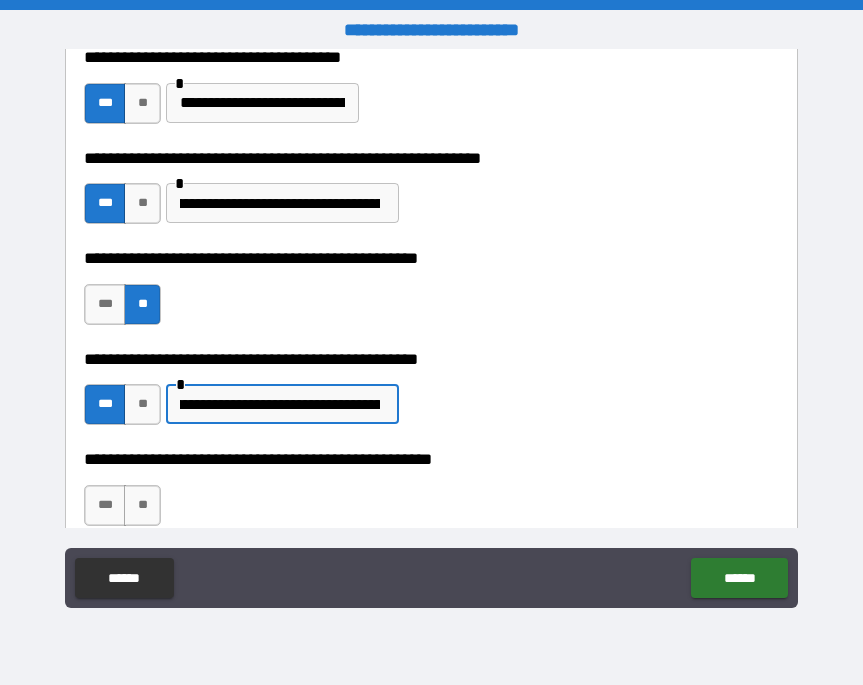 click on "**********" at bounding box center (280, 404) 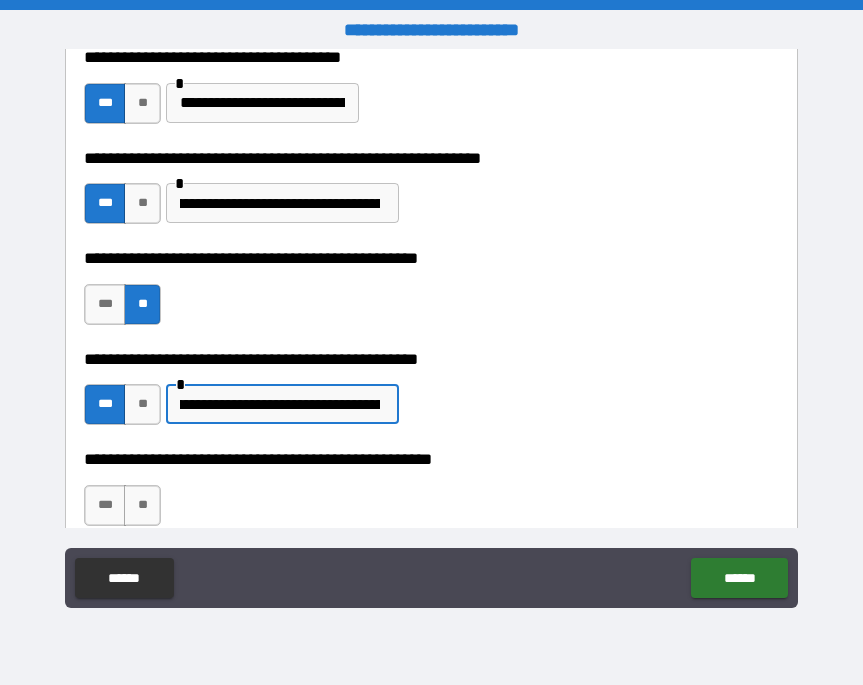 scroll, scrollTop: 0, scrollLeft: 923, axis: horizontal 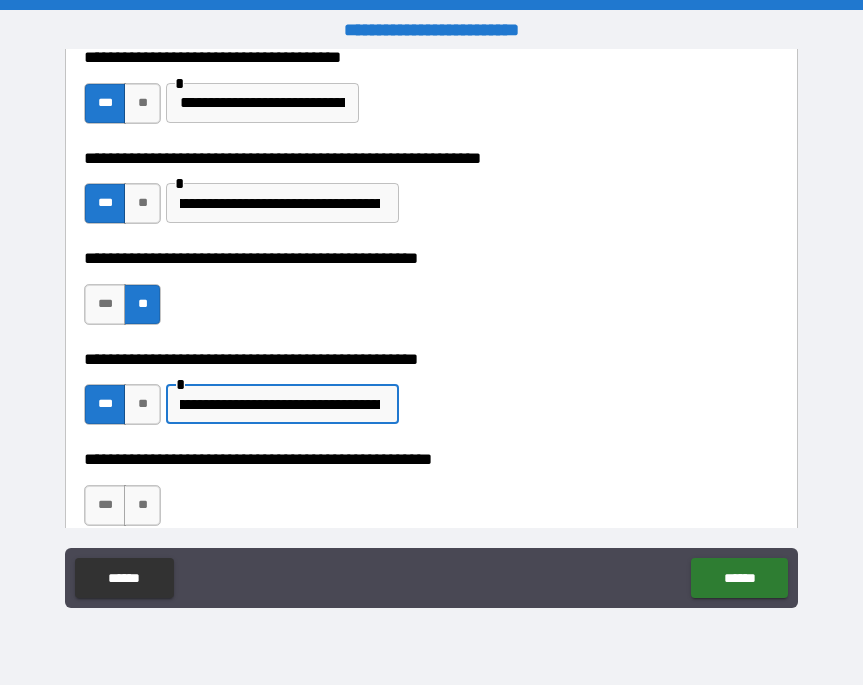 drag, startPoint x: 373, startPoint y: 407, endPoint x: 355, endPoint y: 412, distance: 18.681541 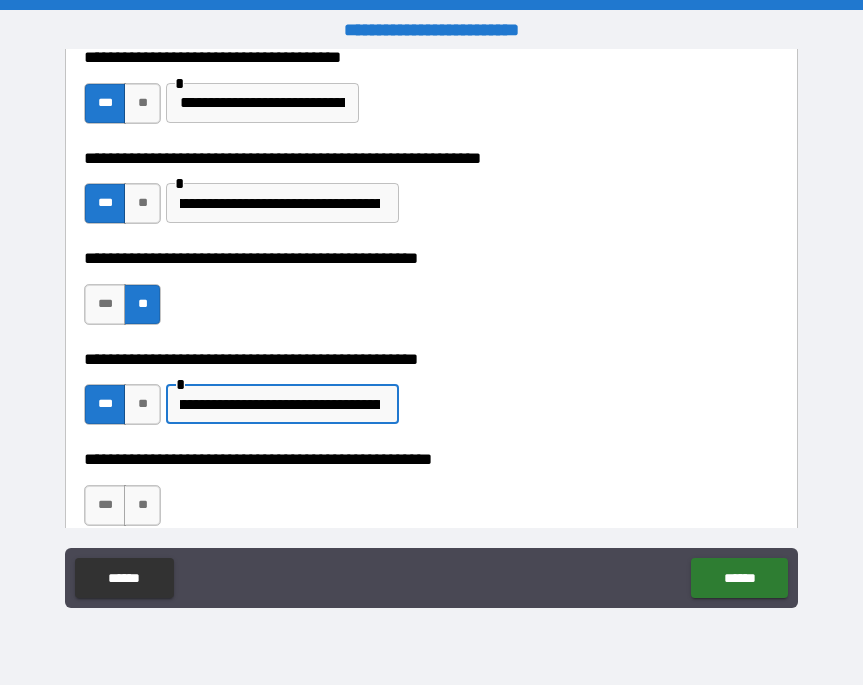 scroll, scrollTop: 0, scrollLeft: 1022, axis: horizontal 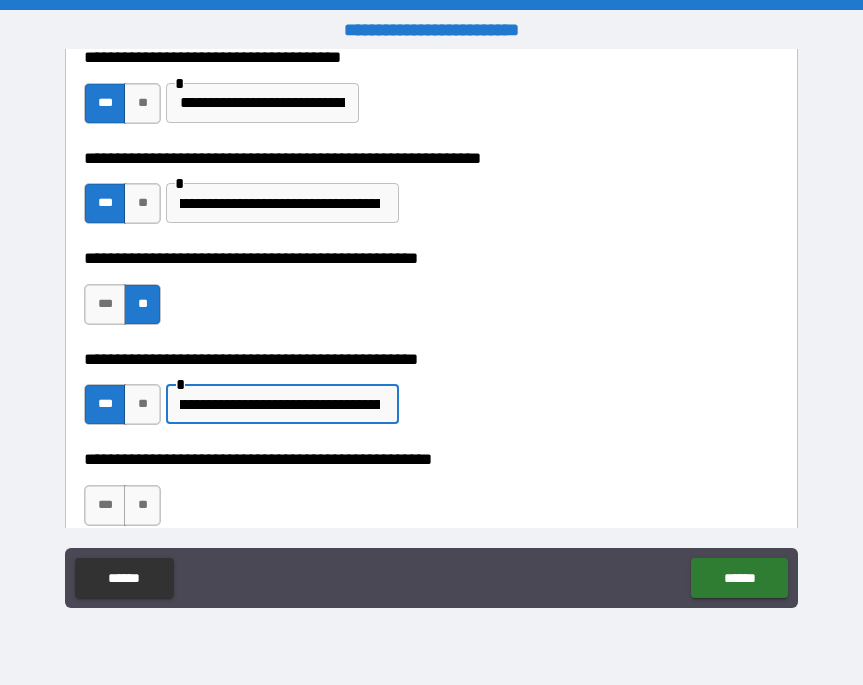 click on "**********" at bounding box center [280, 404] 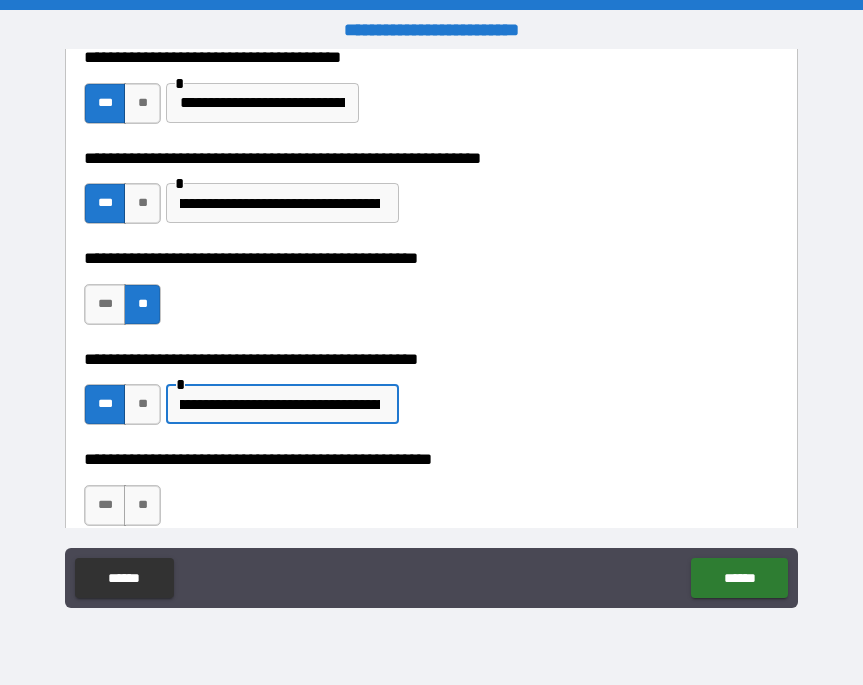 scroll, scrollTop: 0, scrollLeft: 1066, axis: horizontal 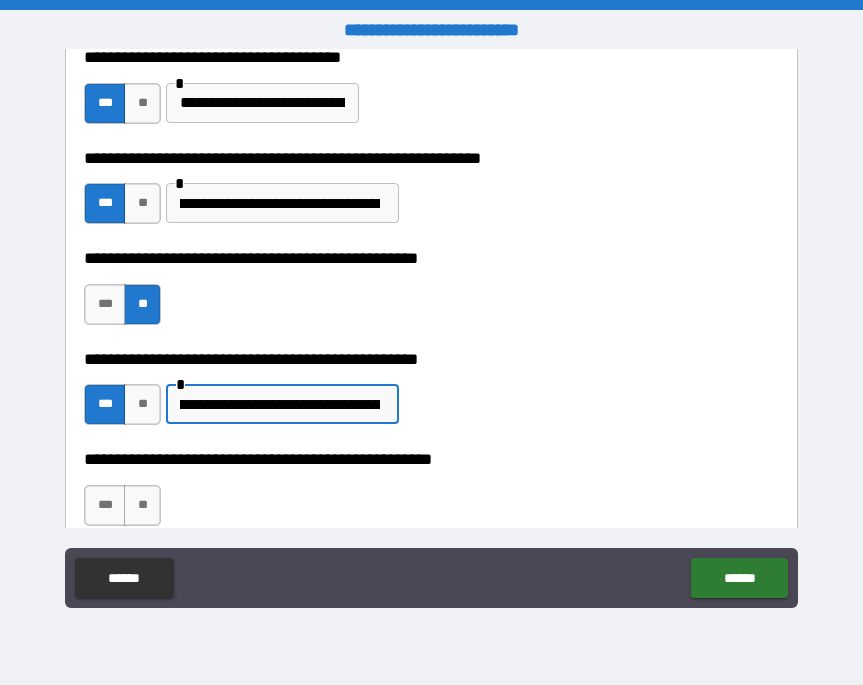 click on "**********" at bounding box center [280, 404] 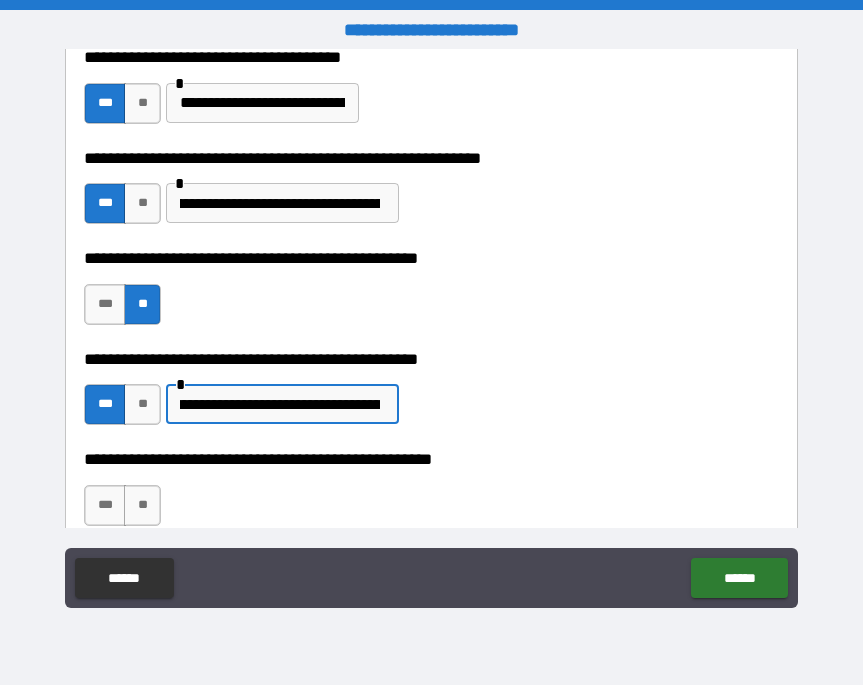 scroll, scrollTop: 0, scrollLeft: 1162, axis: horizontal 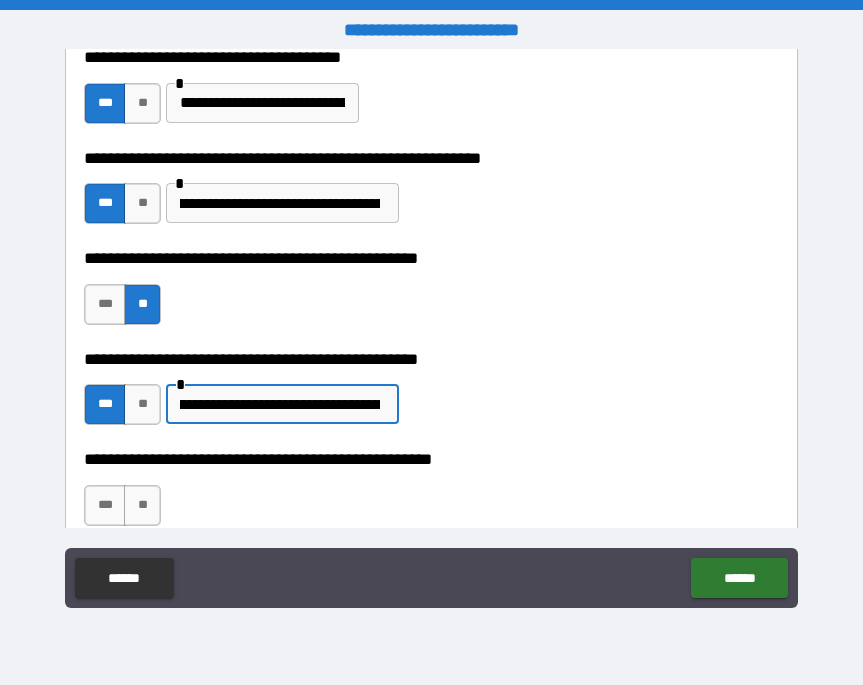 click on "**********" at bounding box center [280, 404] 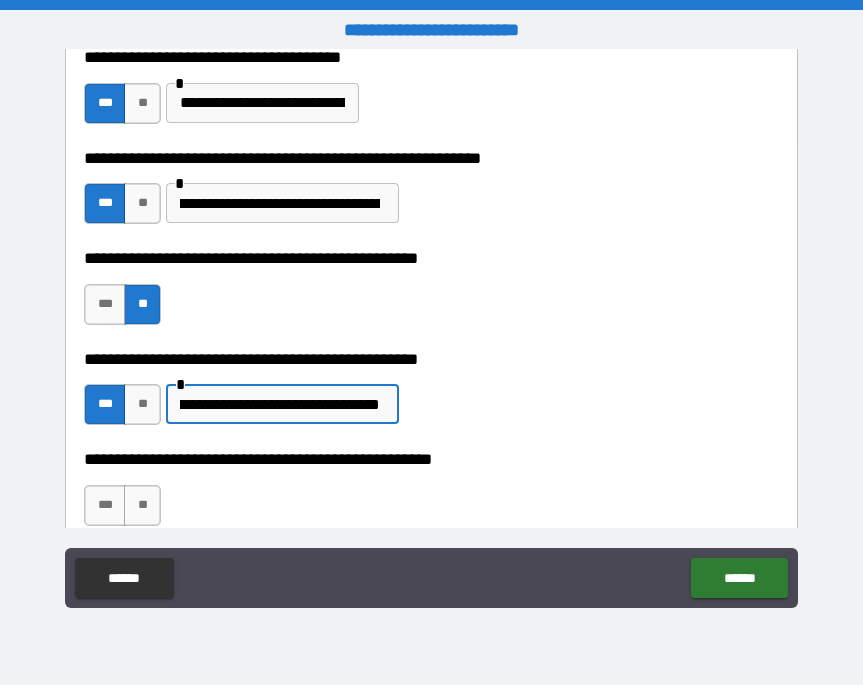 scroll, scrollTop: 0, scrollLeft: 1368, axis: horizontal 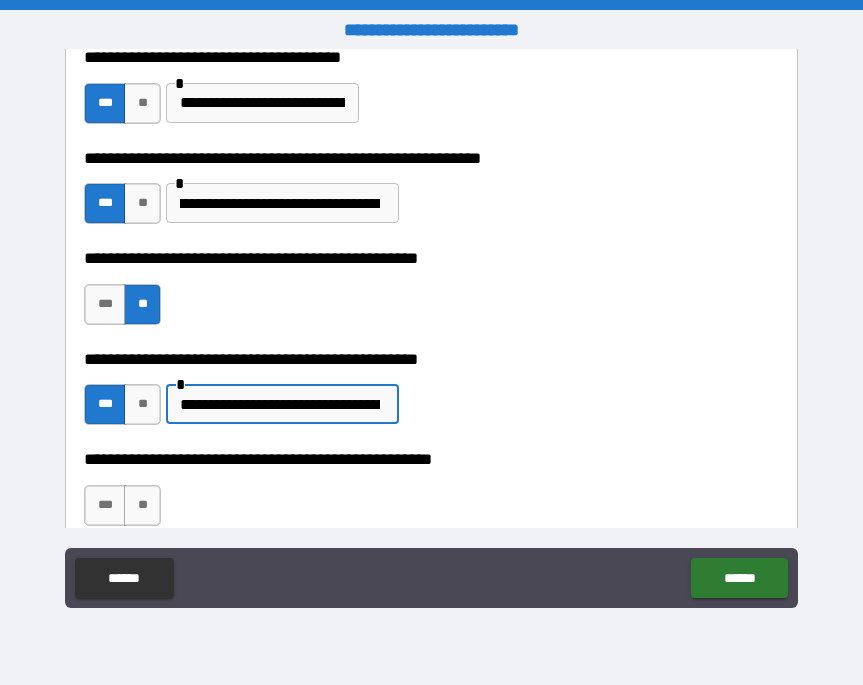 drag, startPoint x: 175, startPoint y: 406, endPoint x: 382, endPoint y: 404, distance: 207.00966 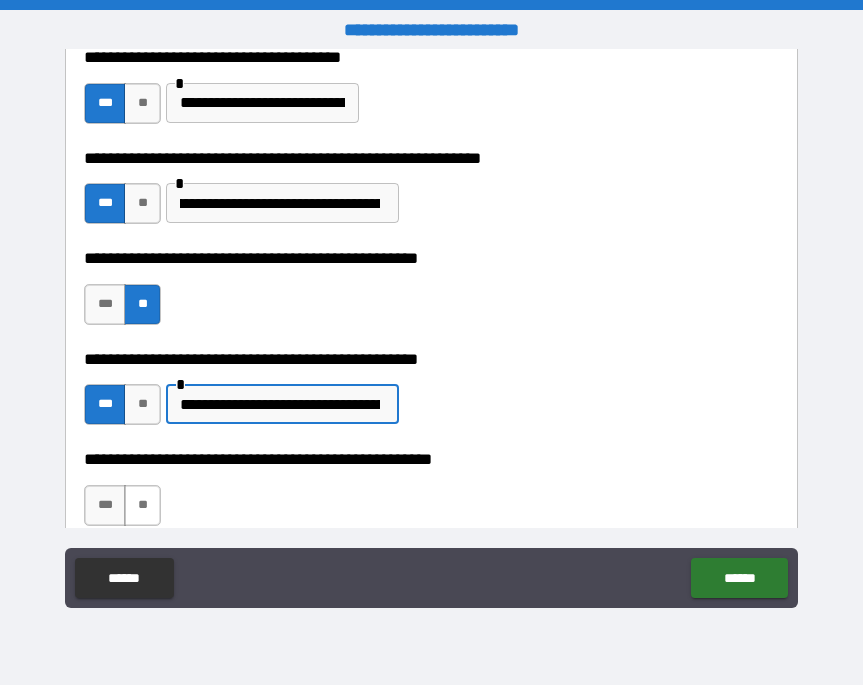 type on "**********" 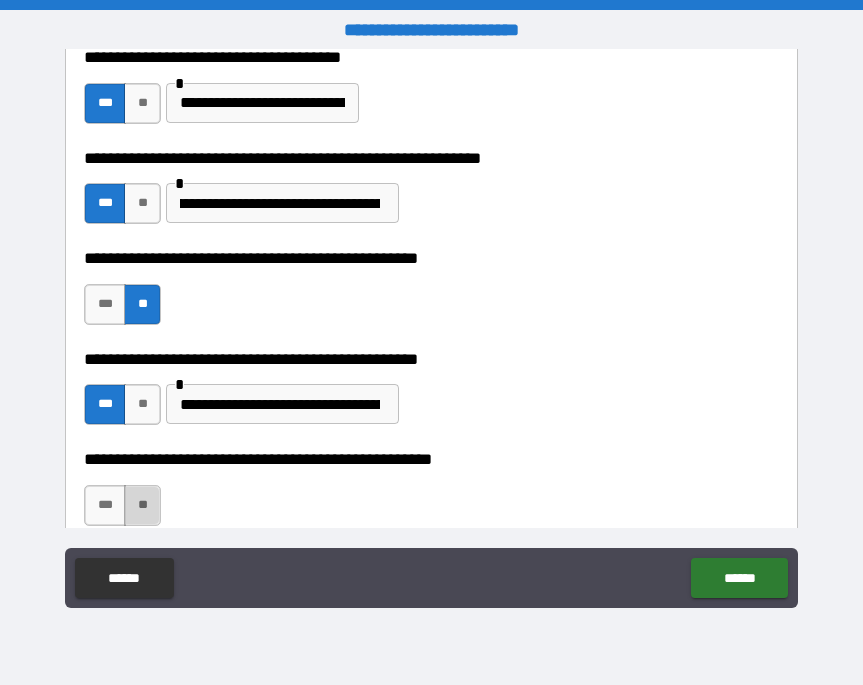 click on "**" at bounding box center (142, 505) 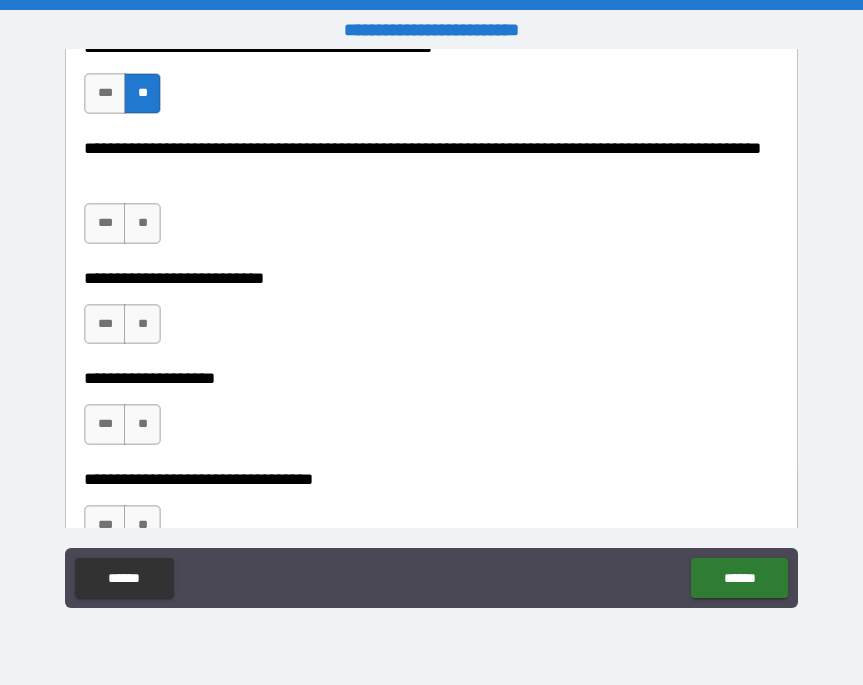 scroll, scrollTop: 919, scrollLeft: 0, axis: vertical 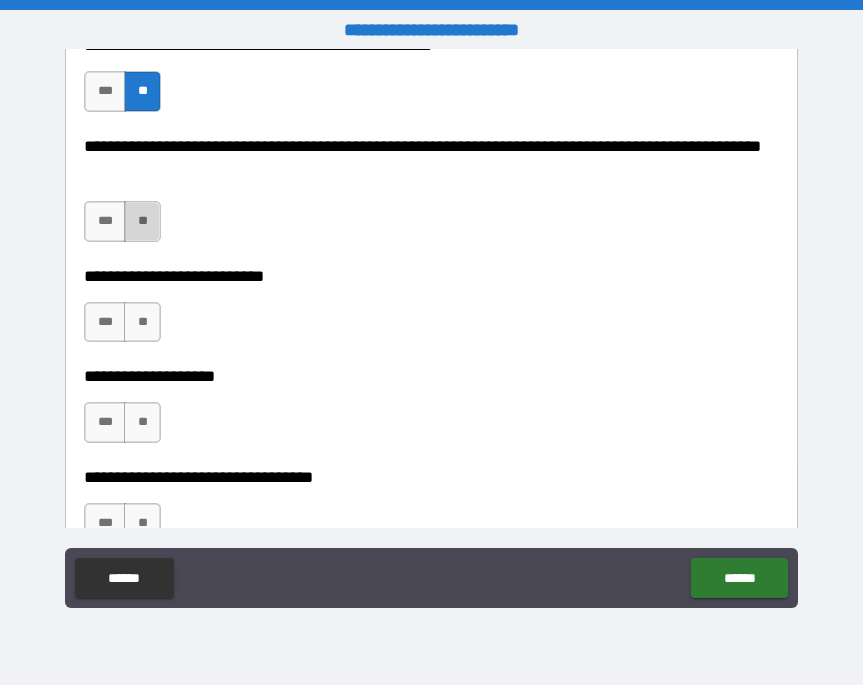 click on "**" at bounding box center [142, 221] 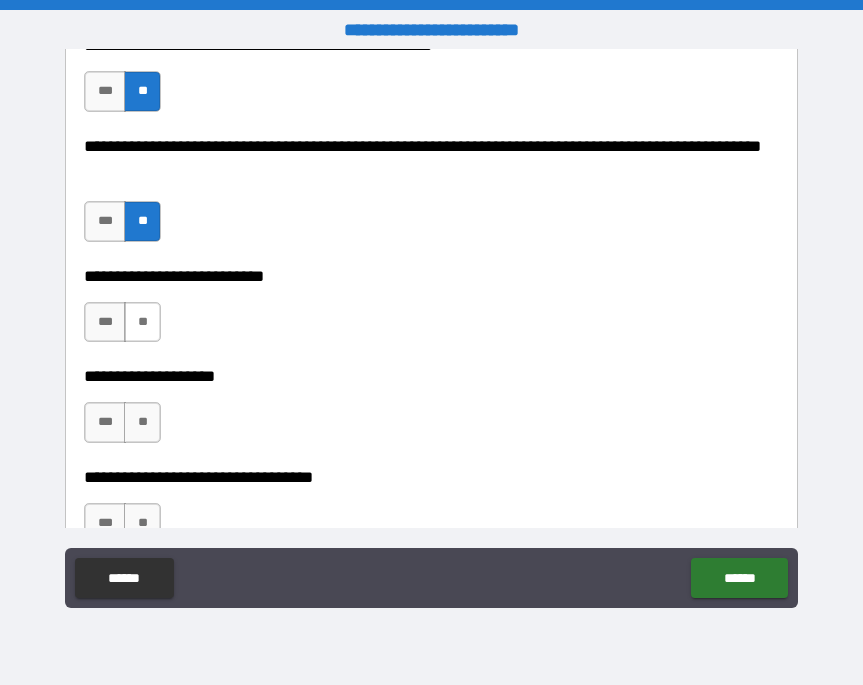click on "**" at bounding box center [142, 322] 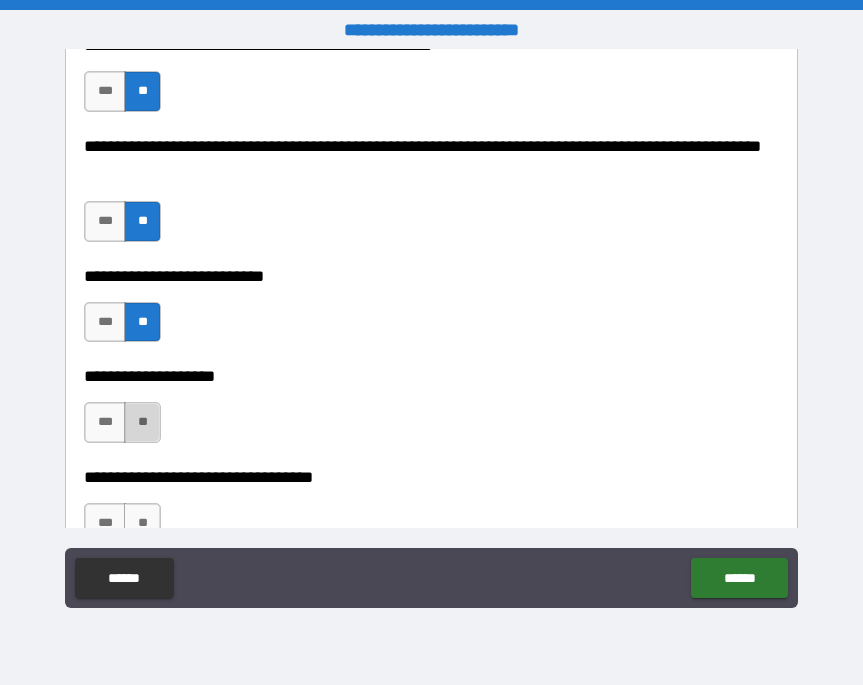 click on "**" at bounding box center (142, 422) 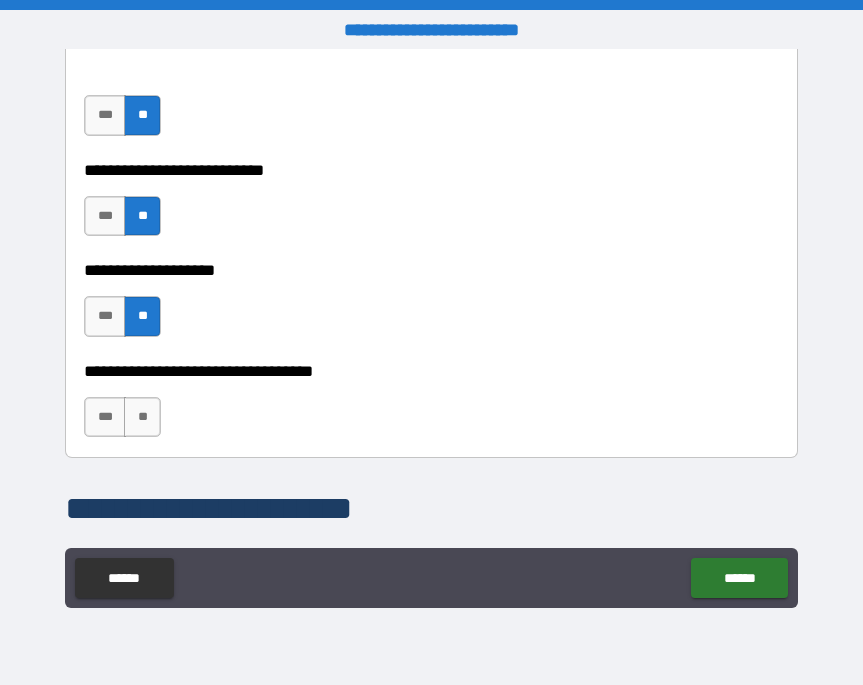 scroll, scrollTop: 1072, scrollLeft: 0, axis: vertical 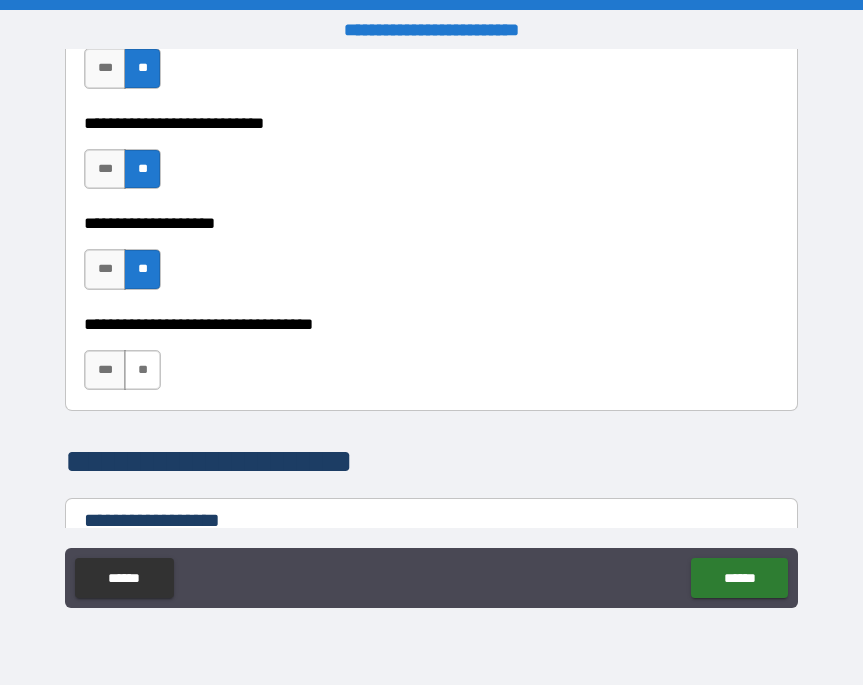 click on "**" at bounding box center [142, 370] 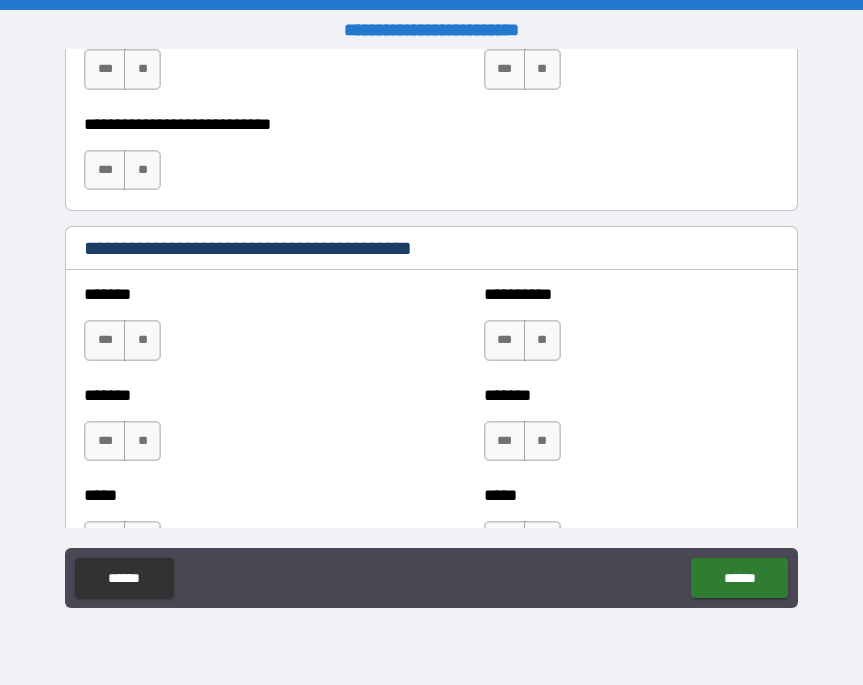 scroll, scrollTop: 1623, scrollLeft: 0, axis: vertical 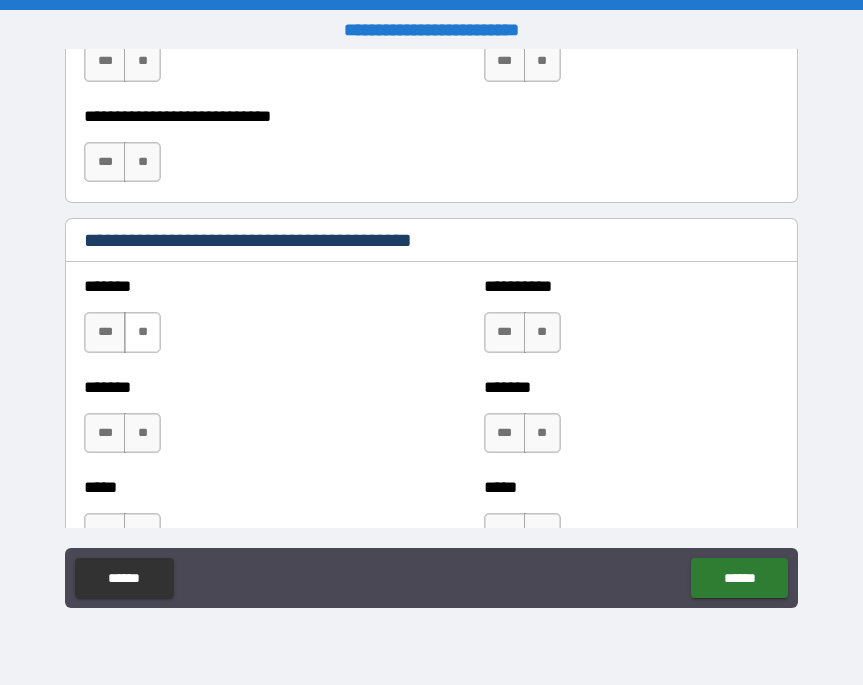click on "**" at bounding box center [142, 332] 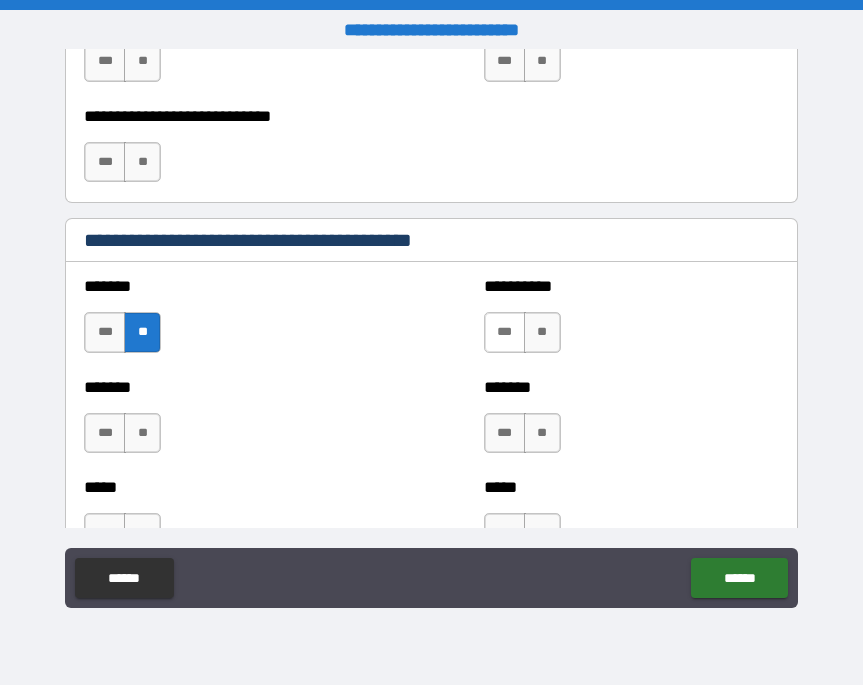 click on "***" at bounding box center [505, 332] 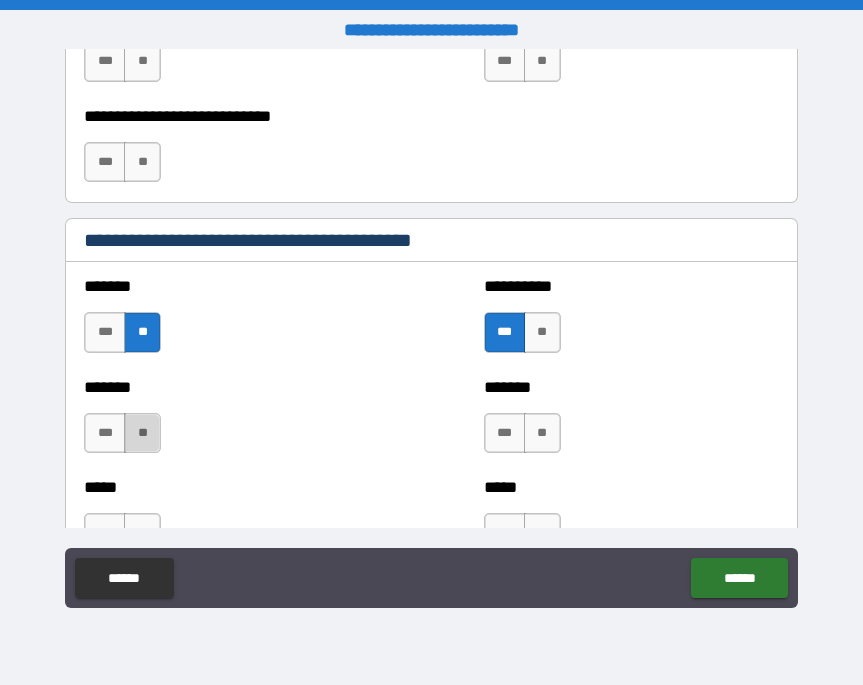 click on "**" at bounding box center [142, 433] 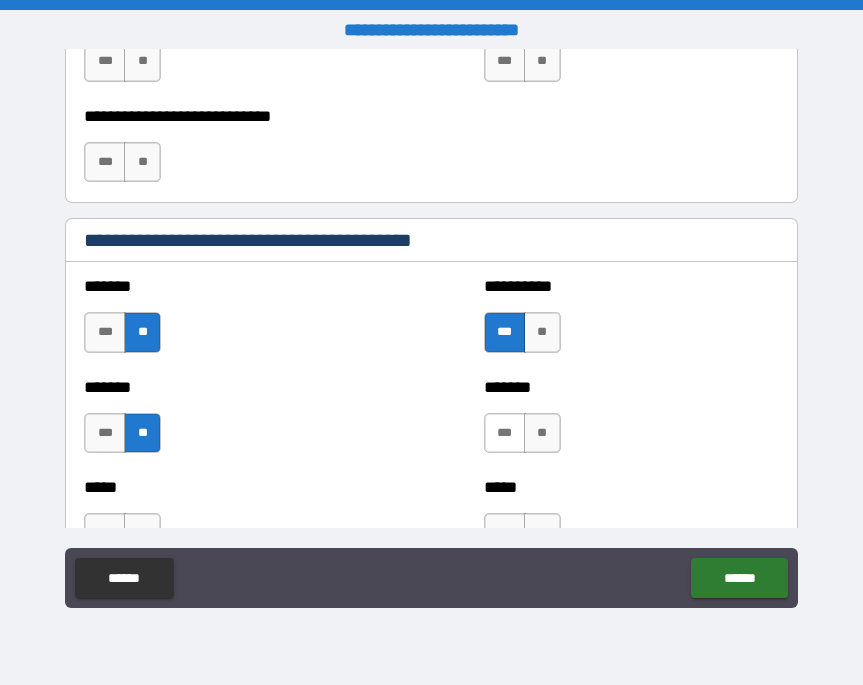 click on "***" at bounding box center (505, 433) 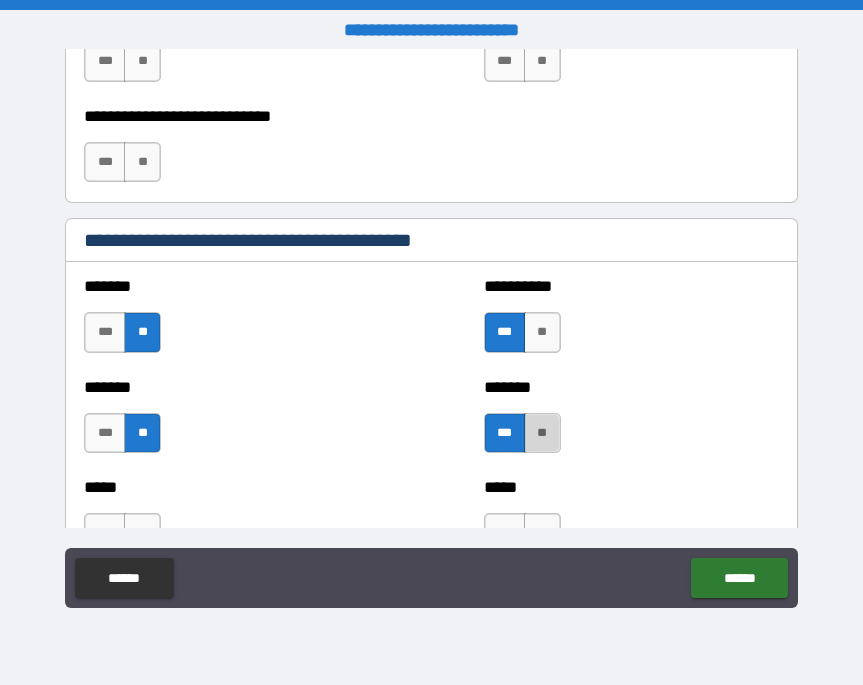 click on "**" at bounding box center [542, 433] 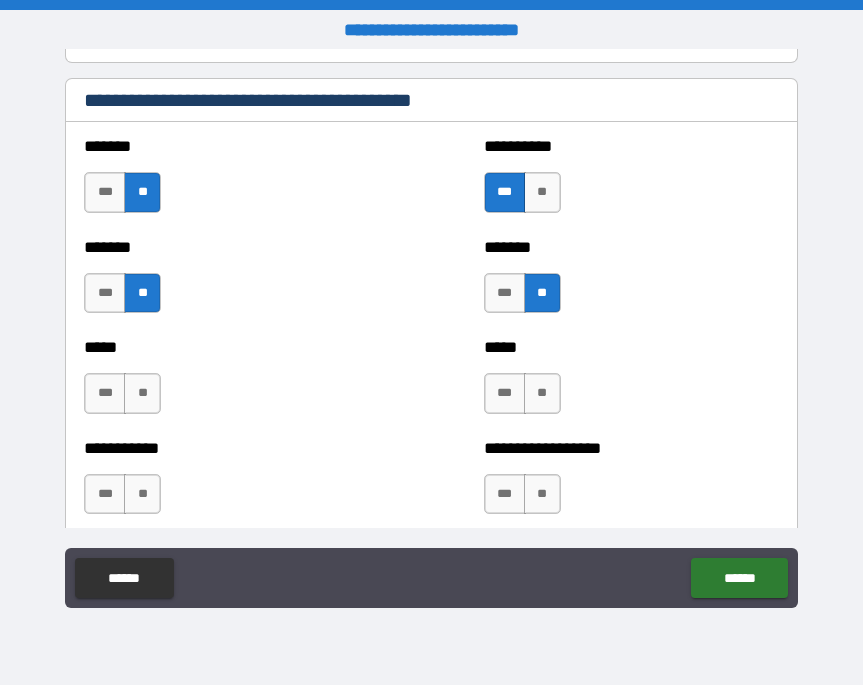 scroll, scrollTop: 1771, scrollLeft: 0, axis: vertical 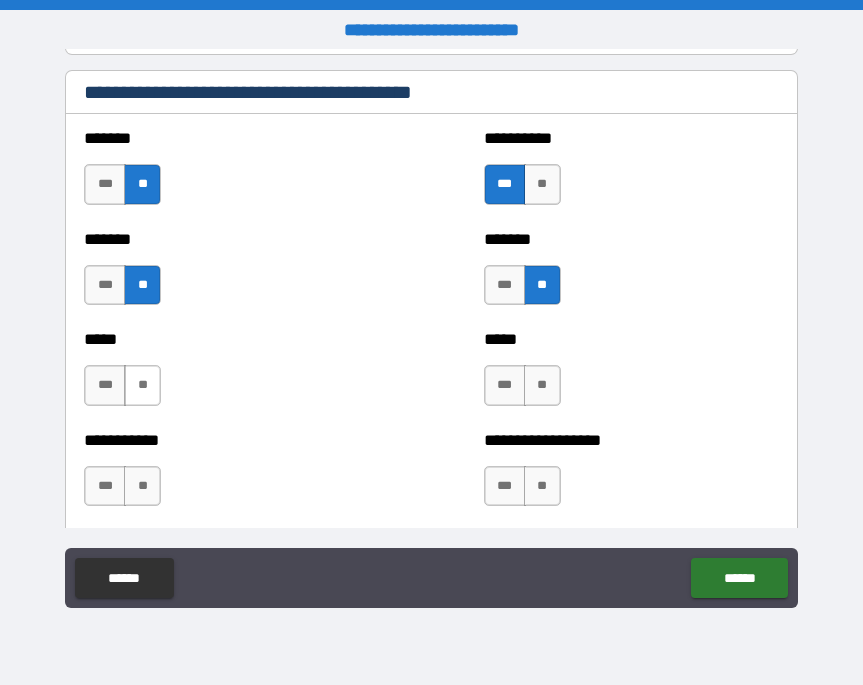 click on "**" at bounding box center (142, 385) 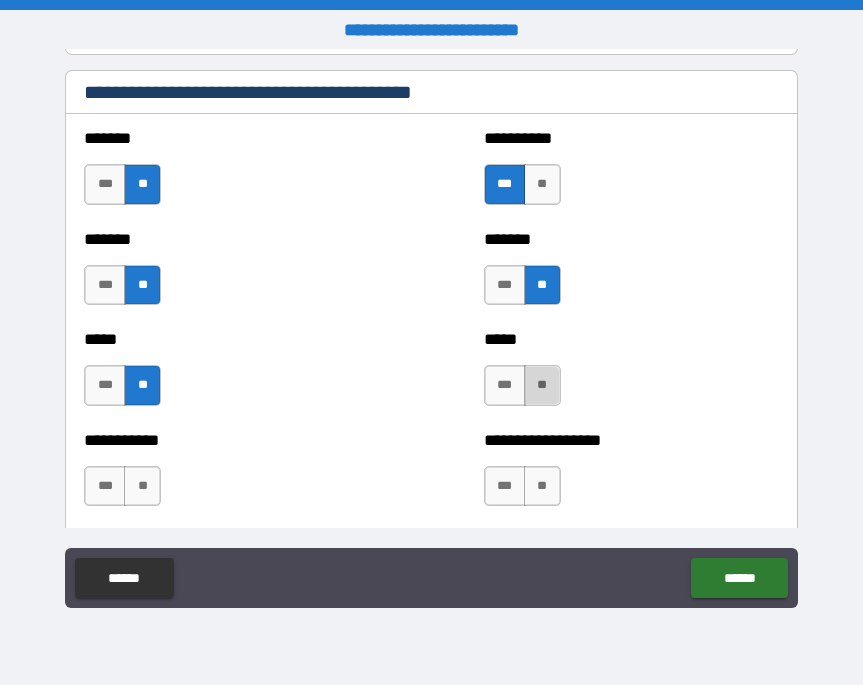 click on "**" at bounding box center [542, 385] 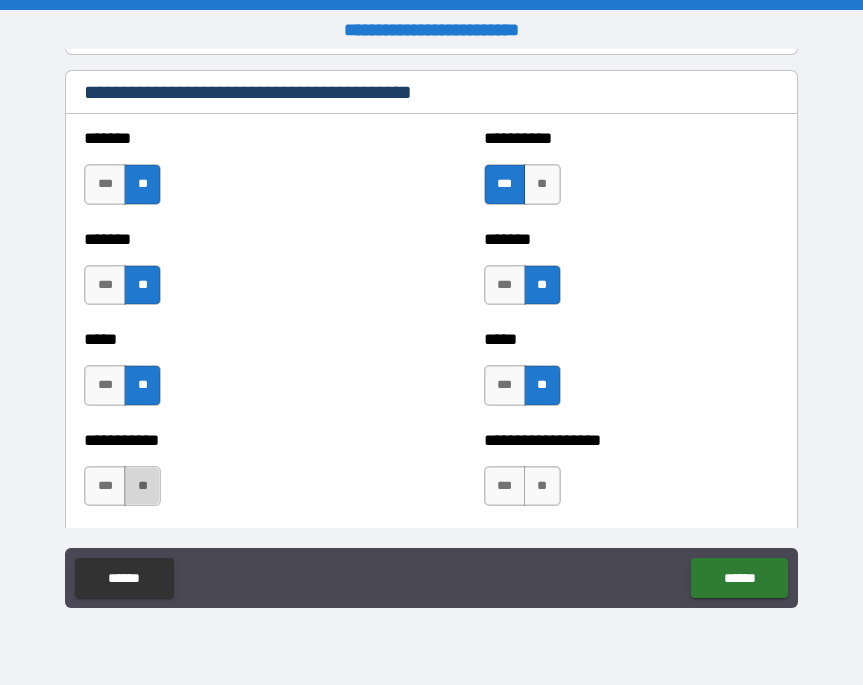 click on "**" at bounding box center (142, 486) 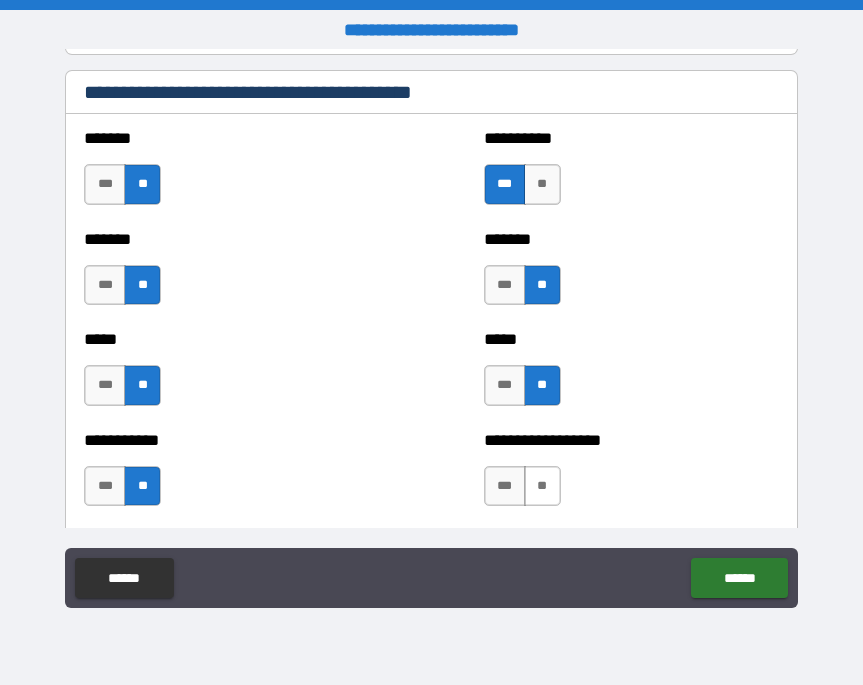click on "**" at bounding box center [542, 486] 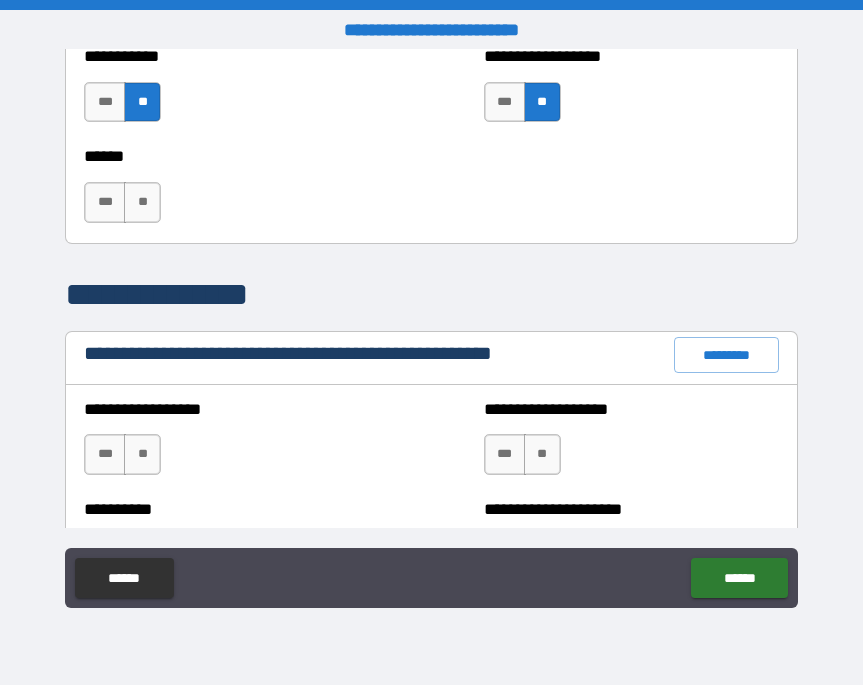 scroll, scrollTop: 2158, scrollLeft: 0, axis: vertical 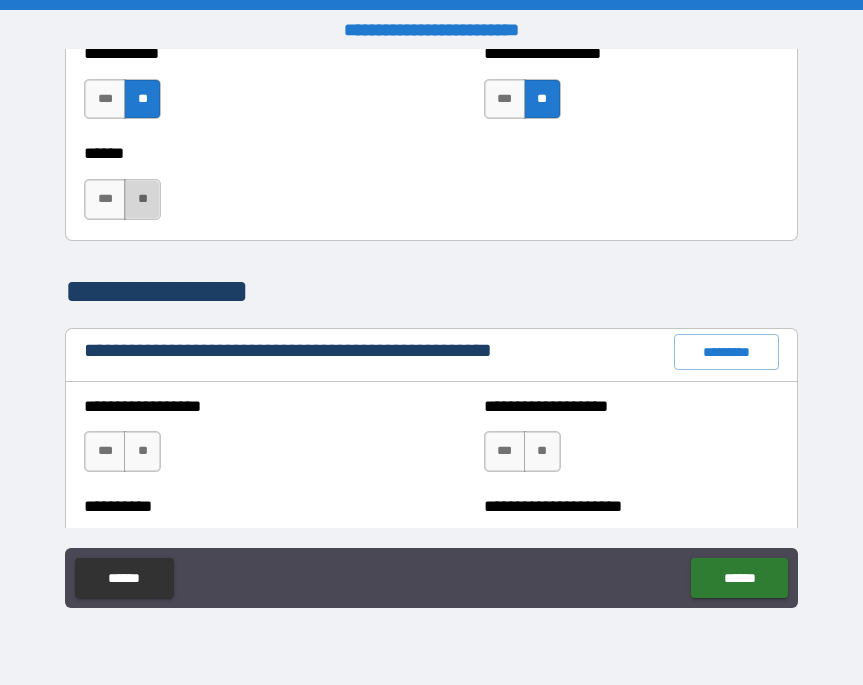 click on "**" at bounding box center (142, 199) 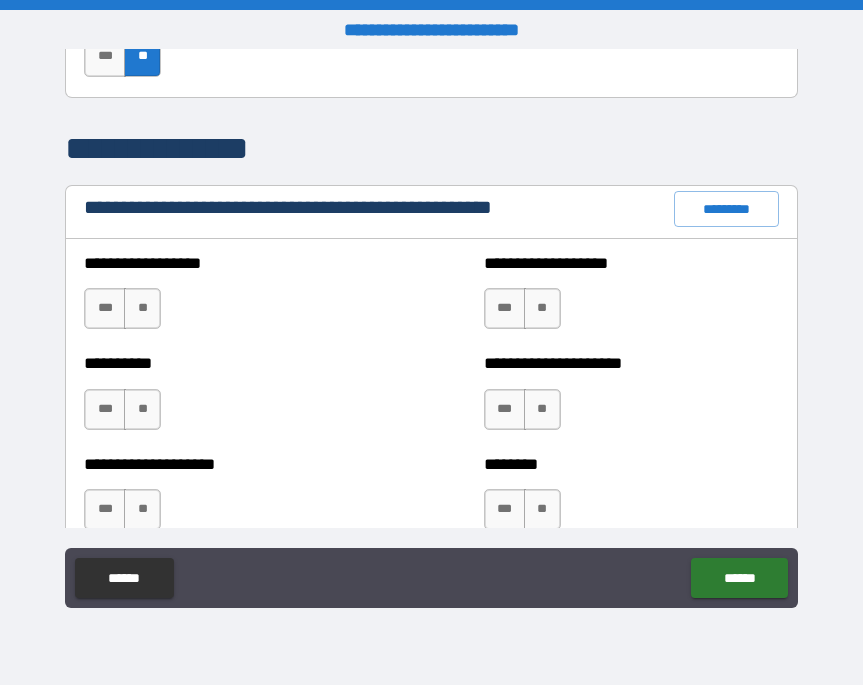 scroll, scrollTop: 2307, scrollLeft: 0, axis: vertical 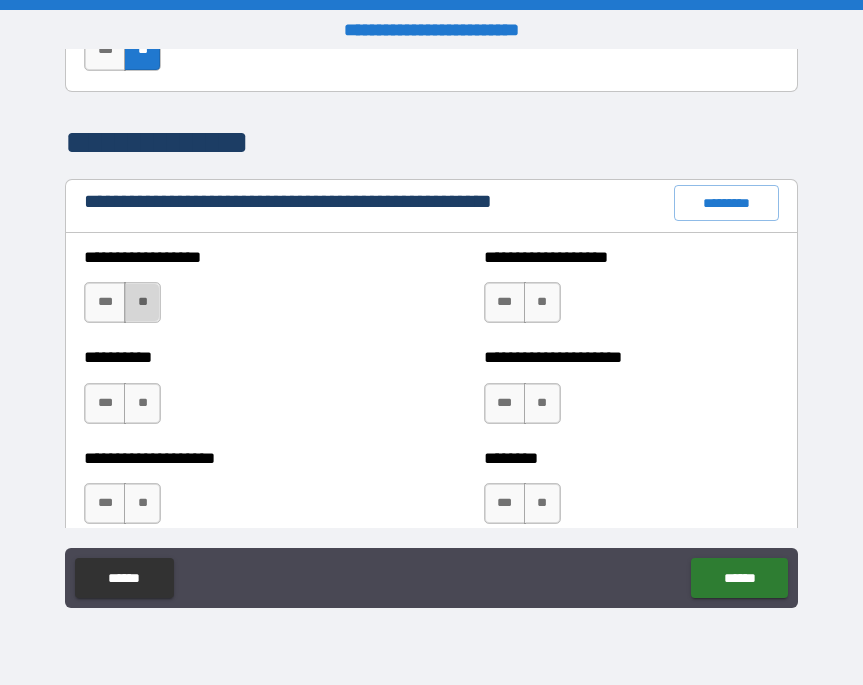 click on "**" at bounding box center (142, 302) 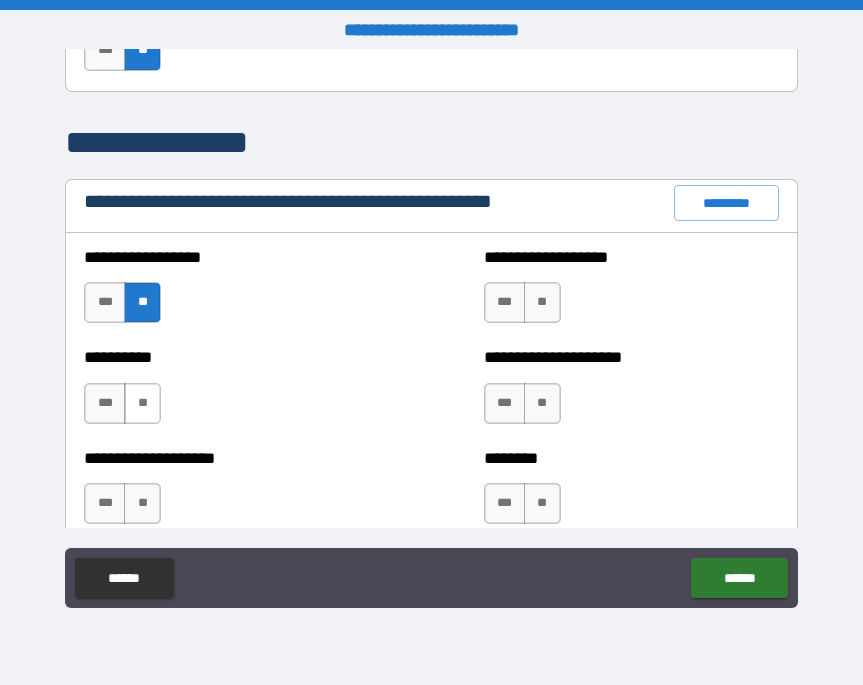 click on "**" at bounding box center (142, 403) 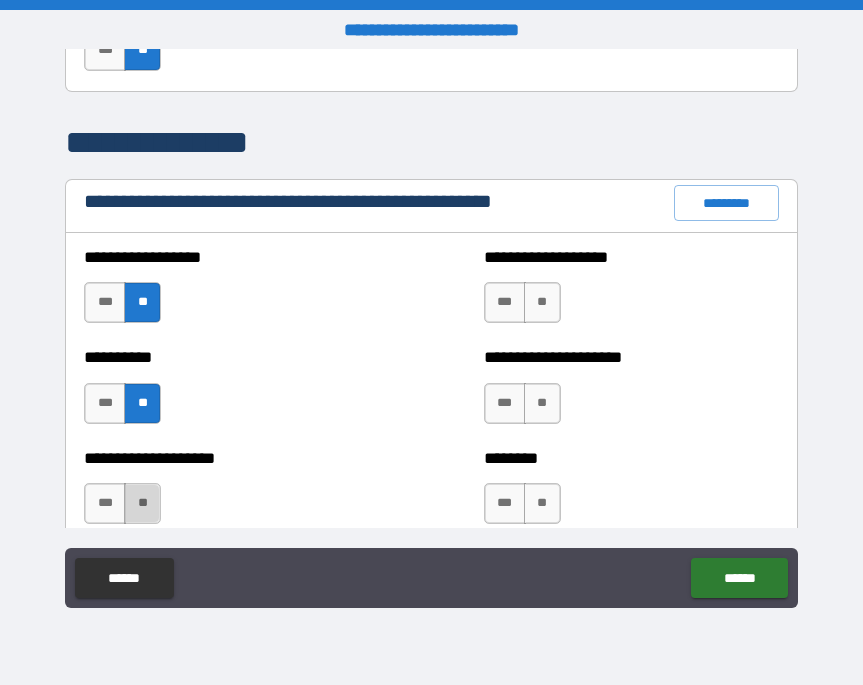 click on "**" at bounding box center [142, 503] 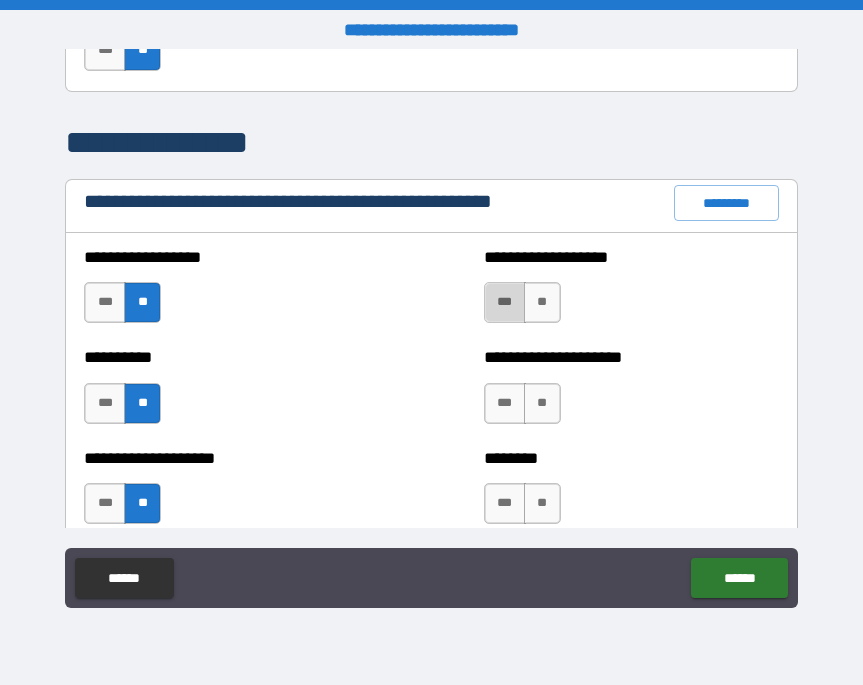 click on "***" at bounding box center (505, 302) 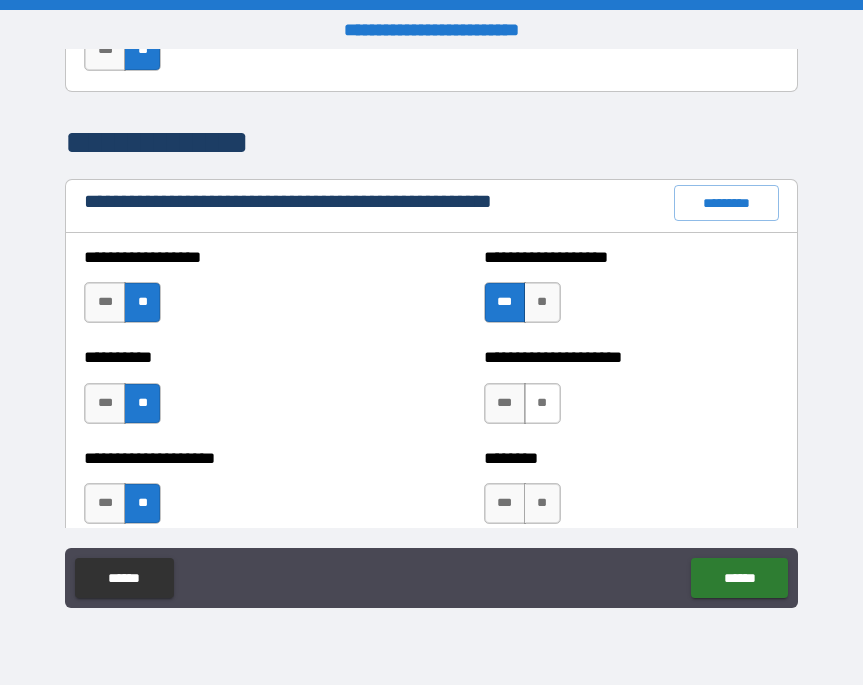 click on "**" at bounding box center (542, 403) 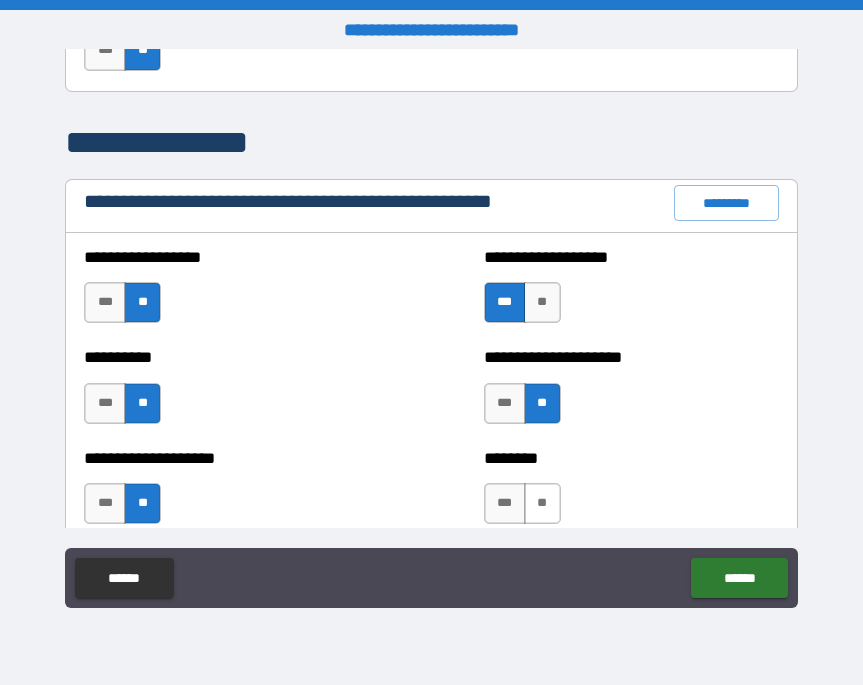 click on "**" at bounding box center [542, 503] 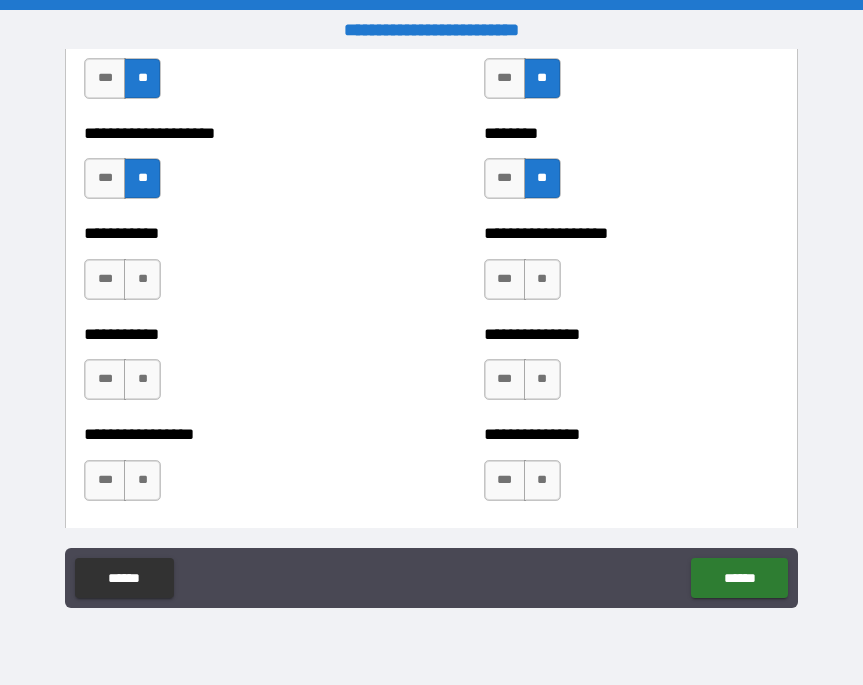 scroll, scrollTop: 2642, scrollLeft: 0, axis: vertical 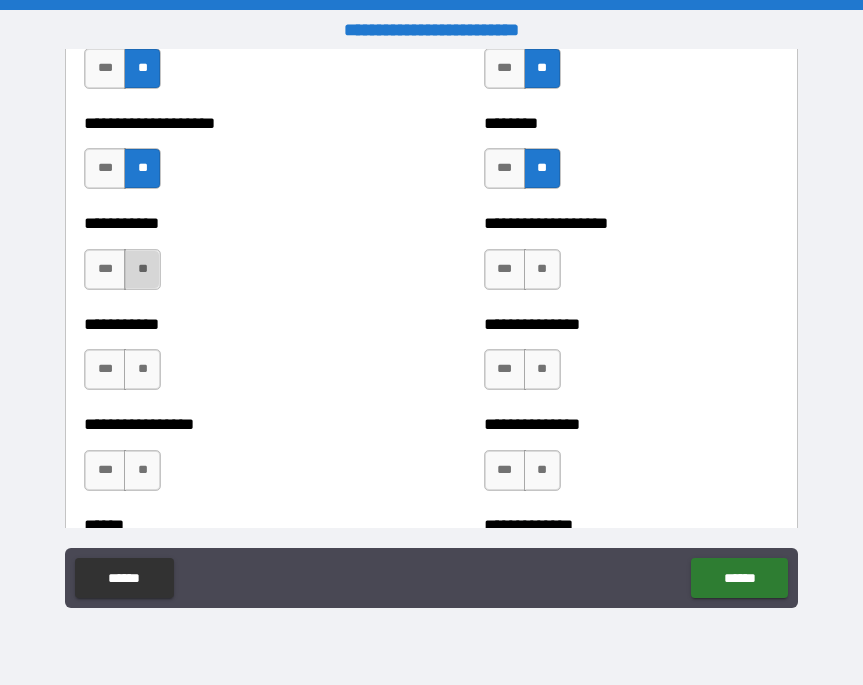 click on "**" at bounding box center [142, 269] 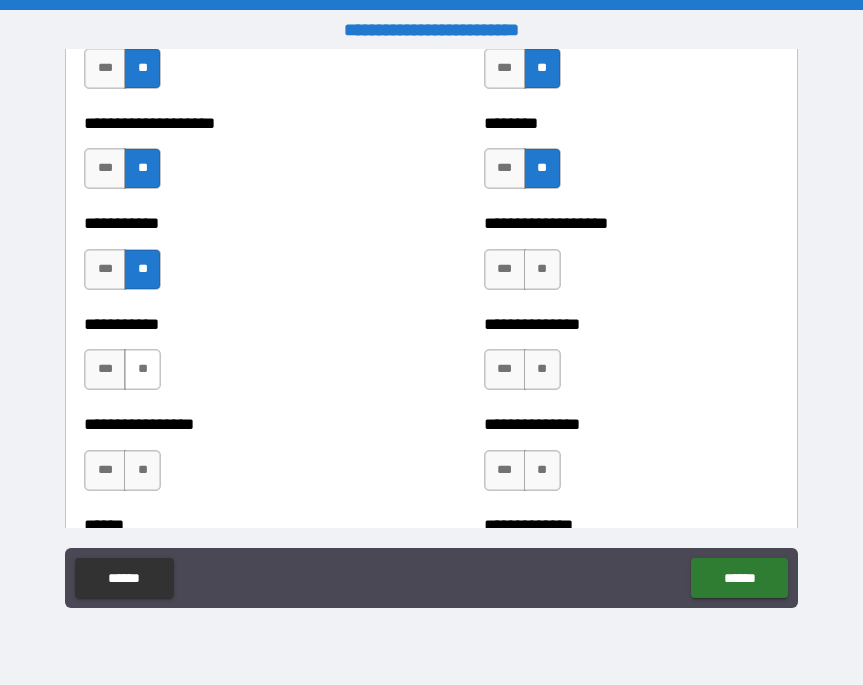 click on "**" at bounding box center (142, 369) 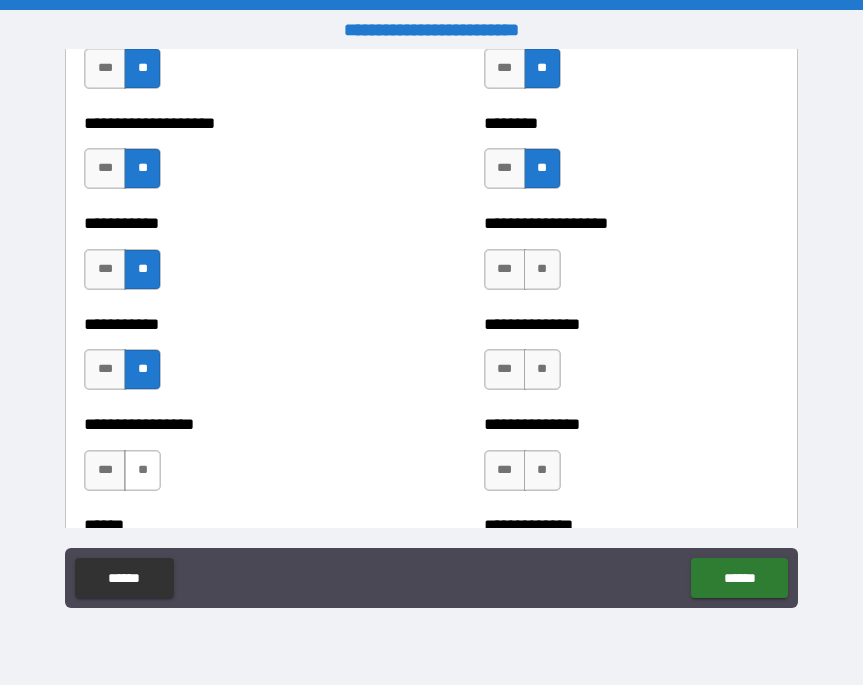 click on "**" at bounding box center (142, 470) 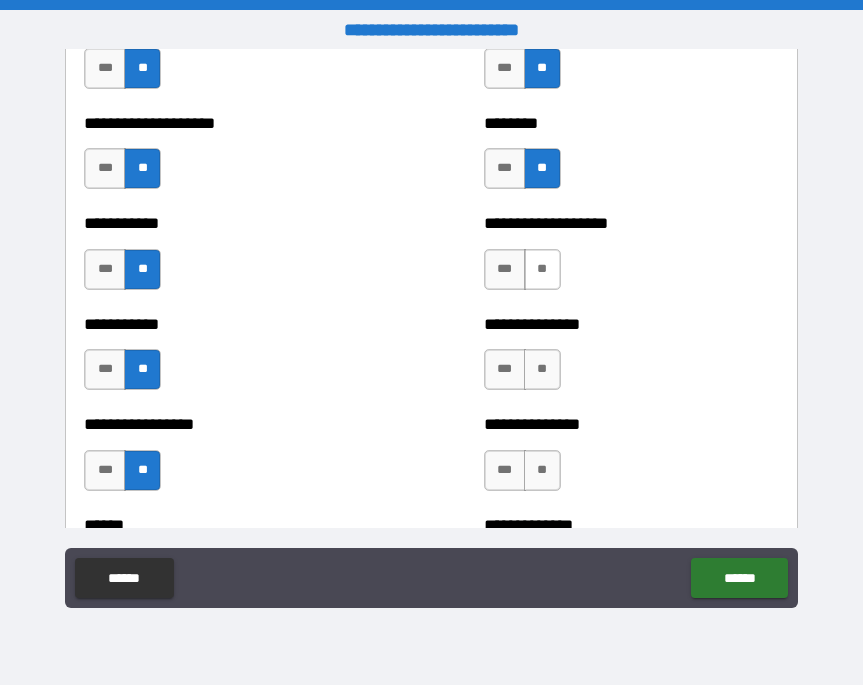 click on "**" at bounding box center (542, 269) 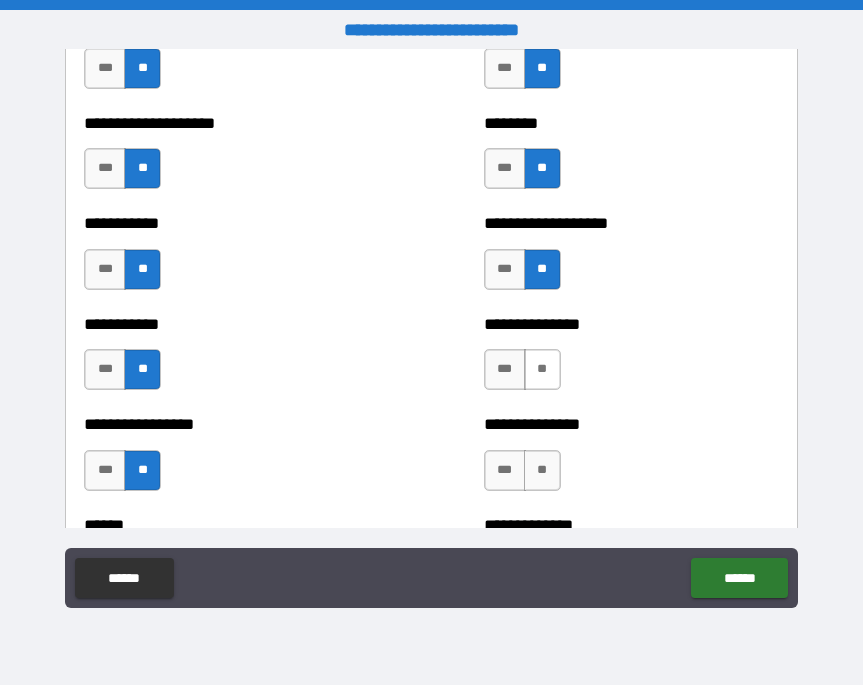 click on "**" at bounding box center (542, 369) 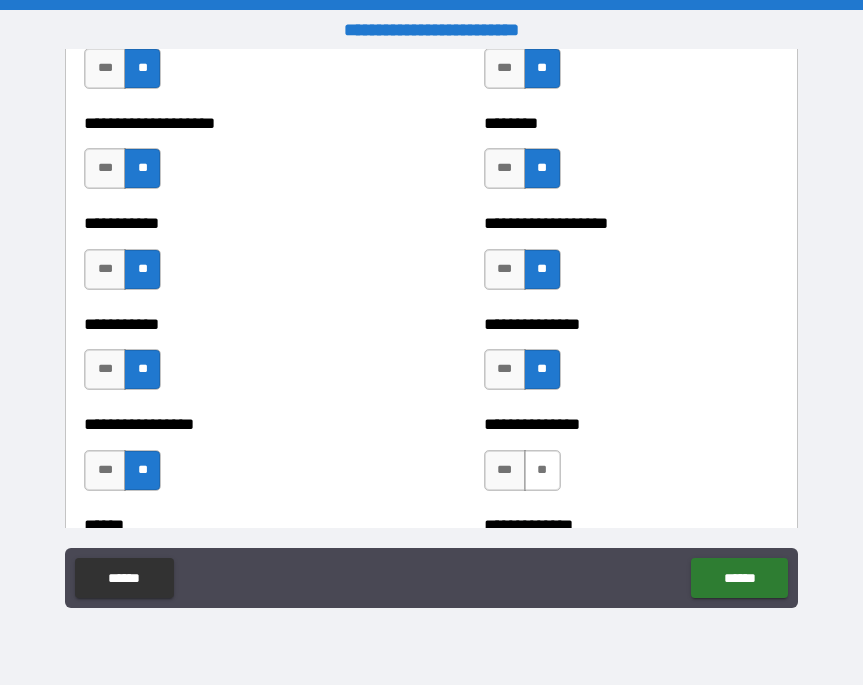 click on "**" at bounding box center (542, 470) 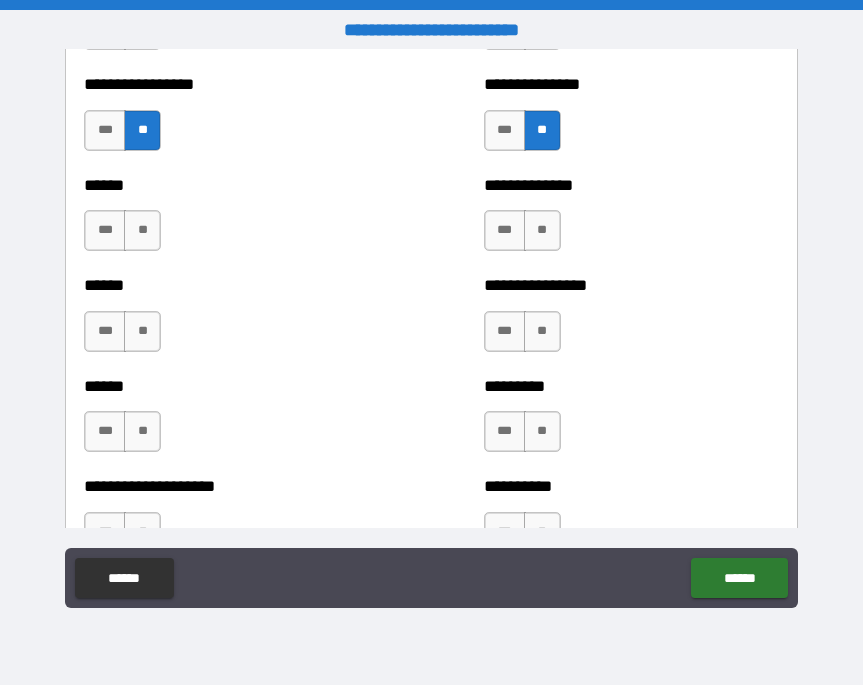 scroll, scrollTop: 2995, scrollLeft: 0, axis: vertical 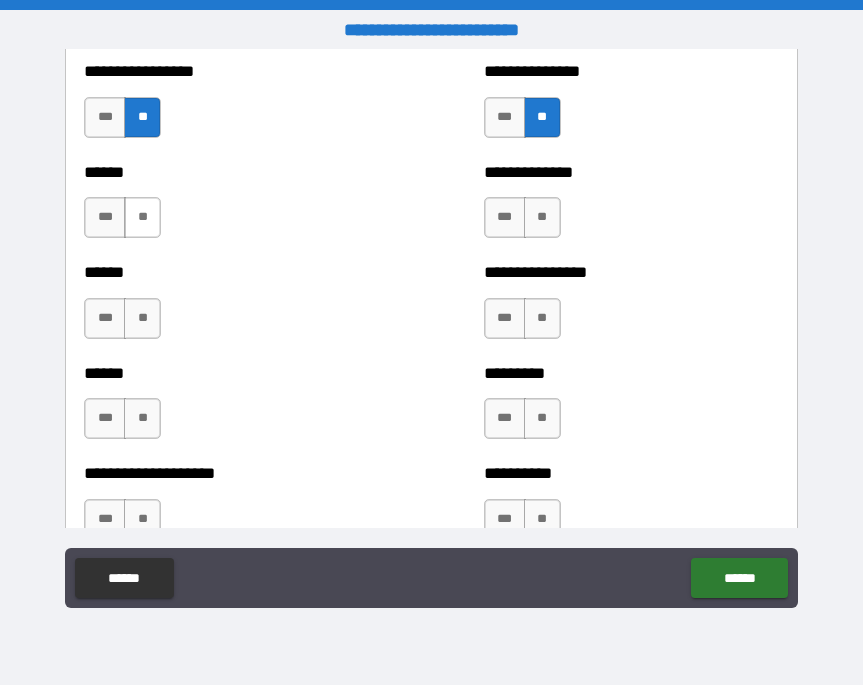 click on "**" at bounding box center (142, 217) 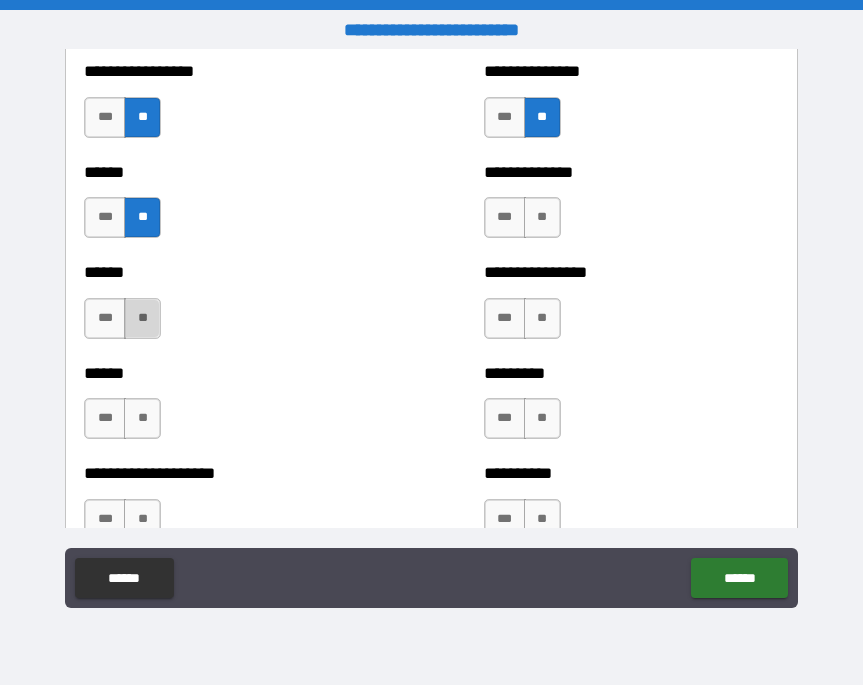 click on "**" at bounding box center (142, 318) 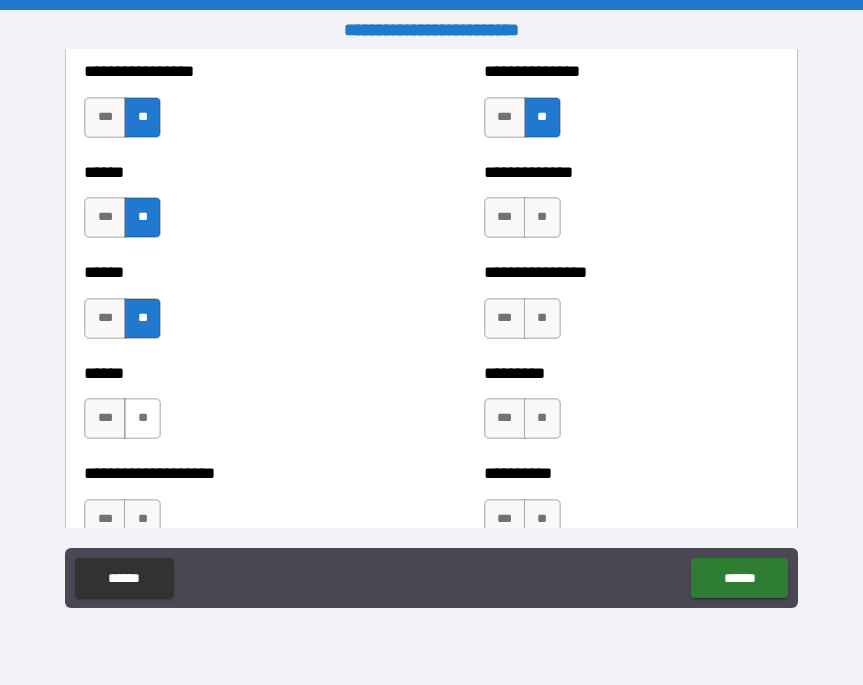 click on "**" at bounding box center (142, 418) 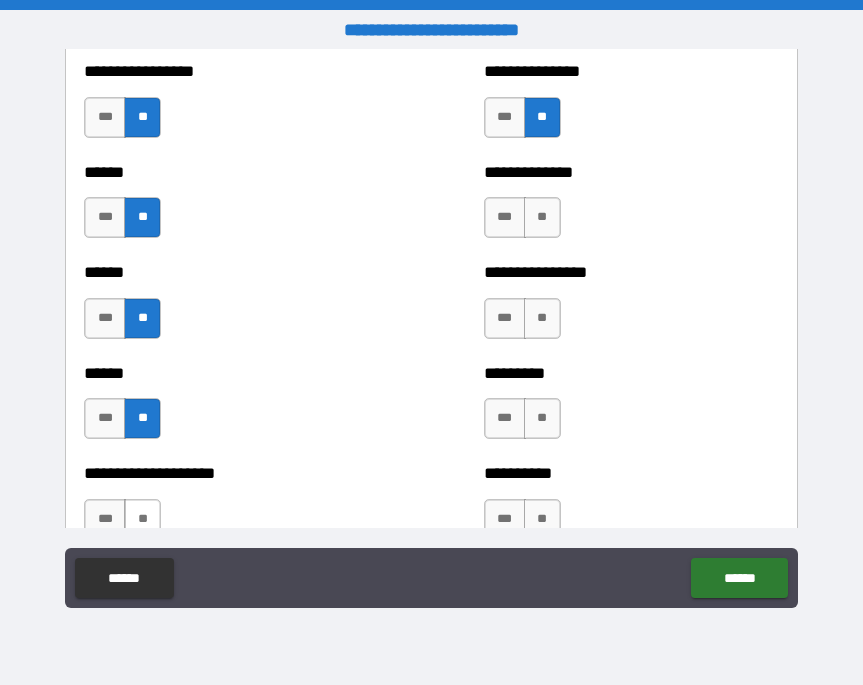 click on "**" at bounding box center [142, 519] 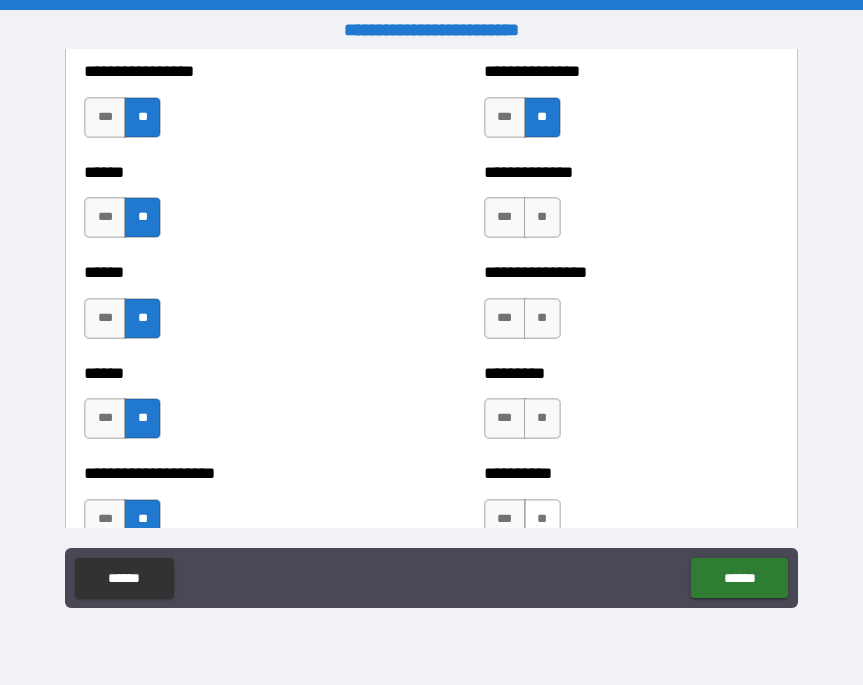 click on "**" at bounding box center (542, 519) 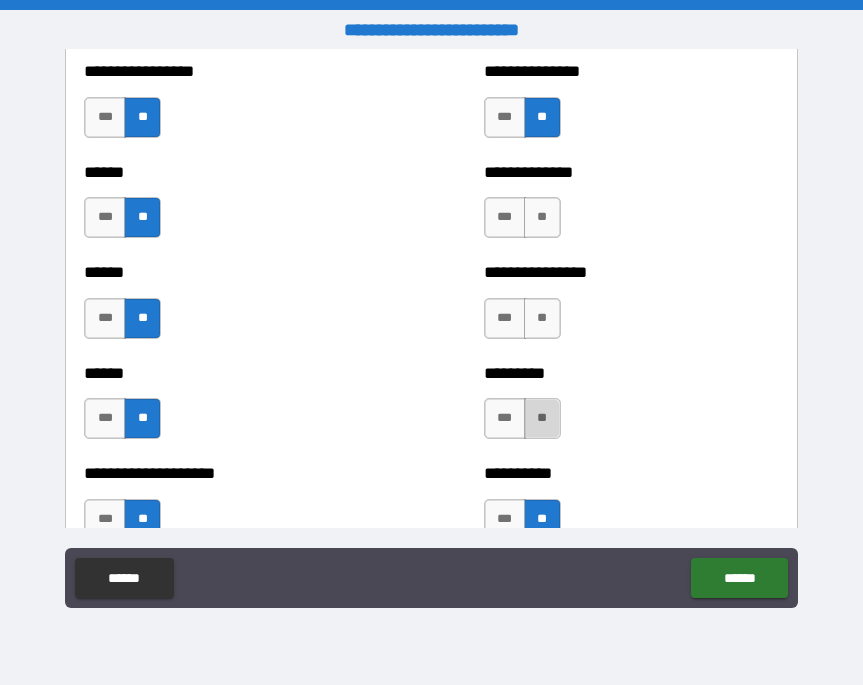 click on "**" at bounding box center [542, 418] 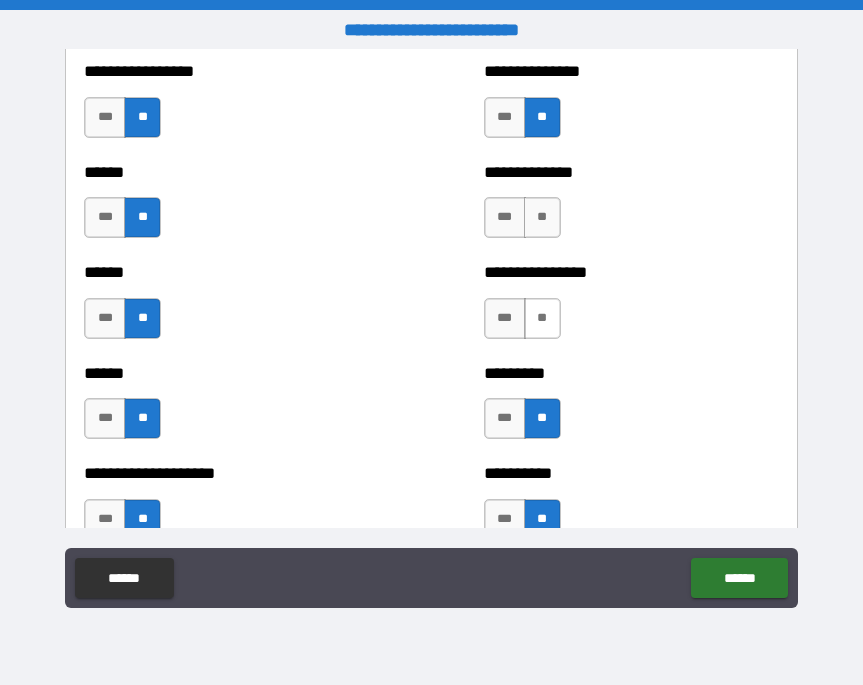 click on "**" at bounding box center [542, 318] 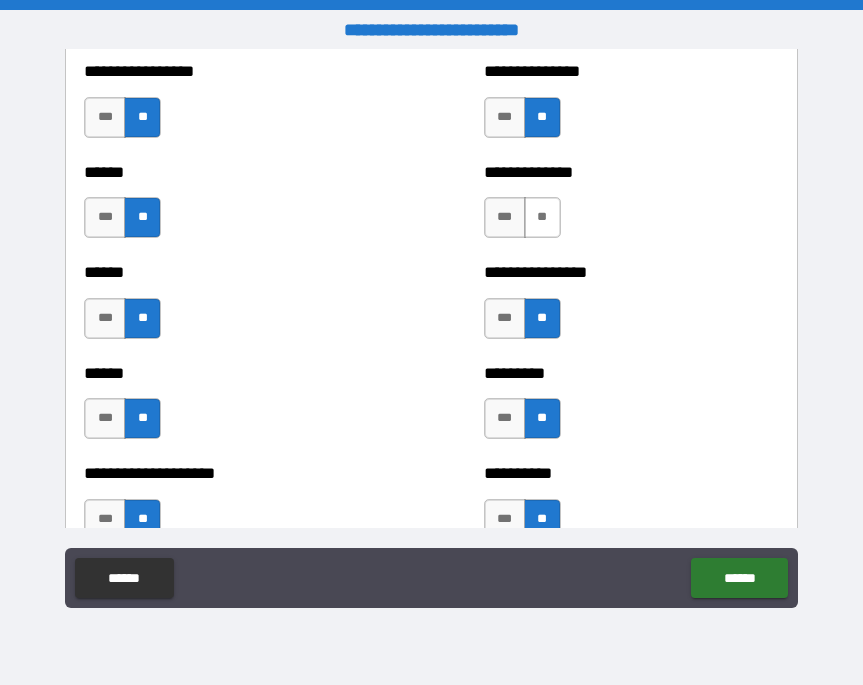 click on "**" at bounding box center (542, 217) 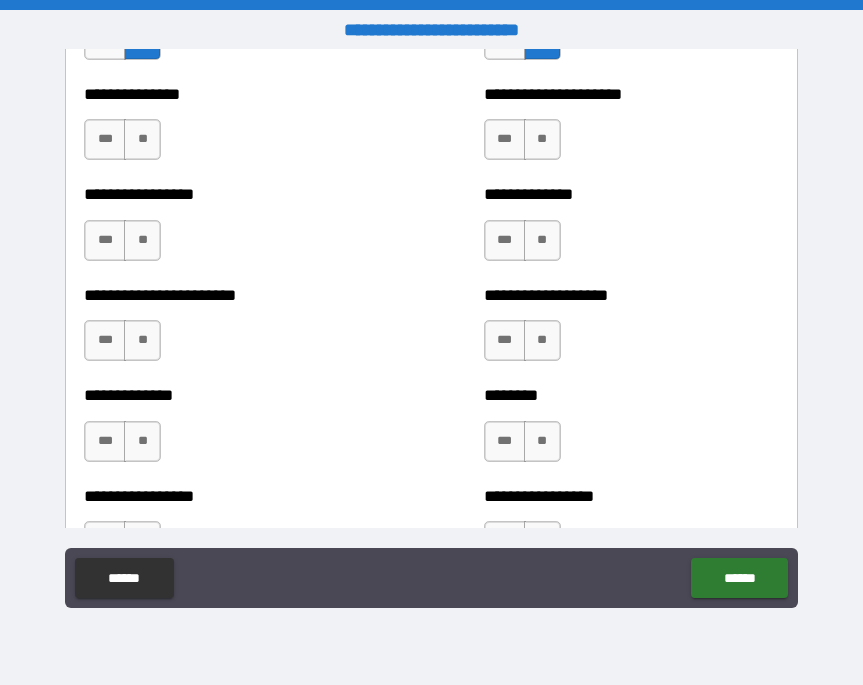 scroll, scrollTop: 3487, scrollLeft: 0, axis: vertical 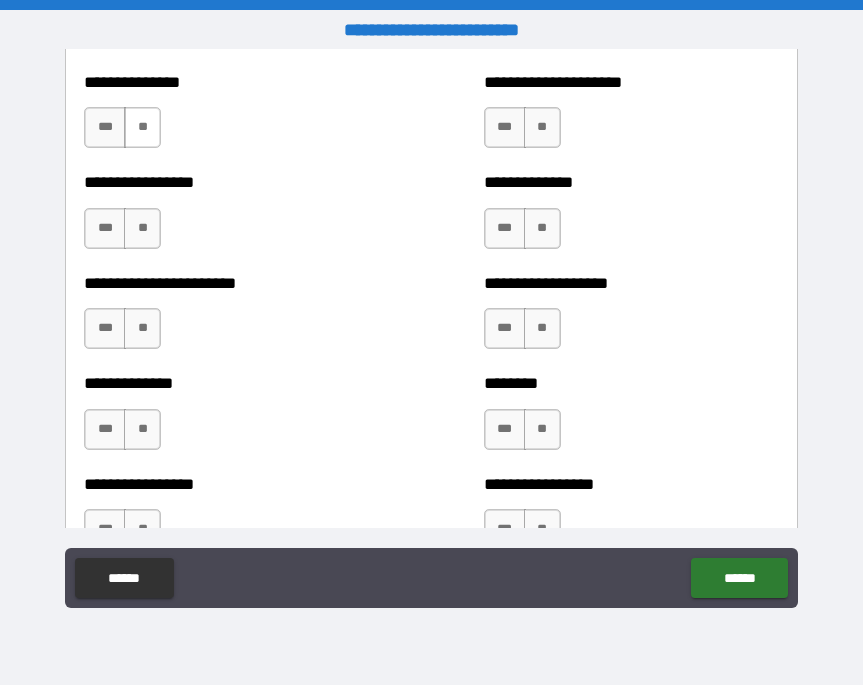 click on "**" at bounding box center [142, 127] 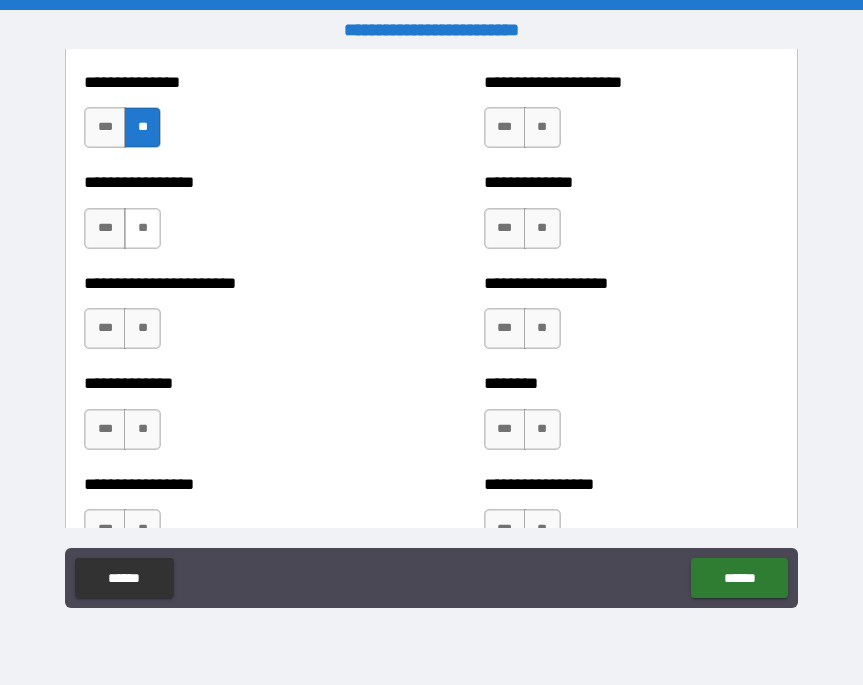 click on "**" at bounding box center (142, 228) 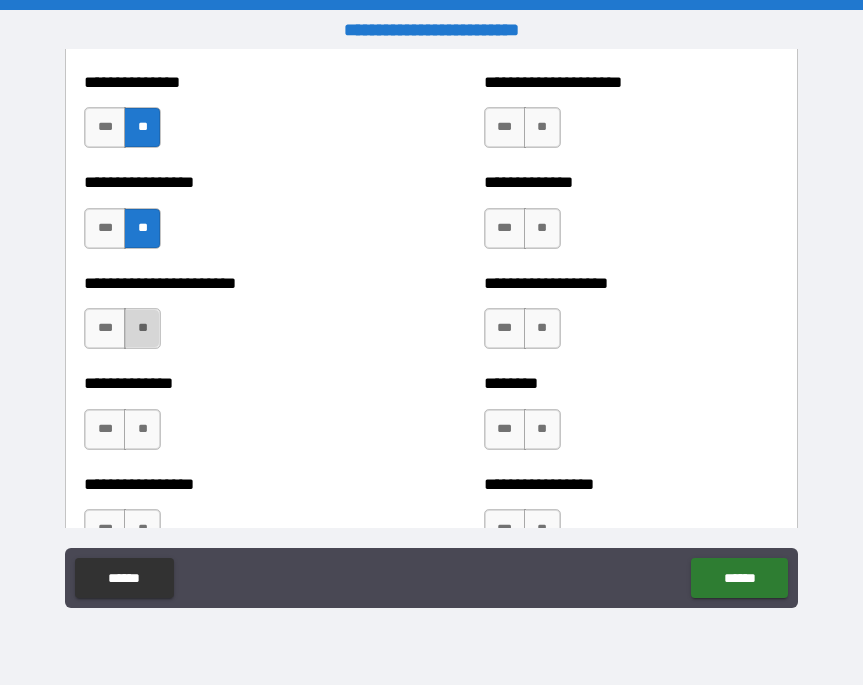 click on "**" at bounding box center [142, 328] 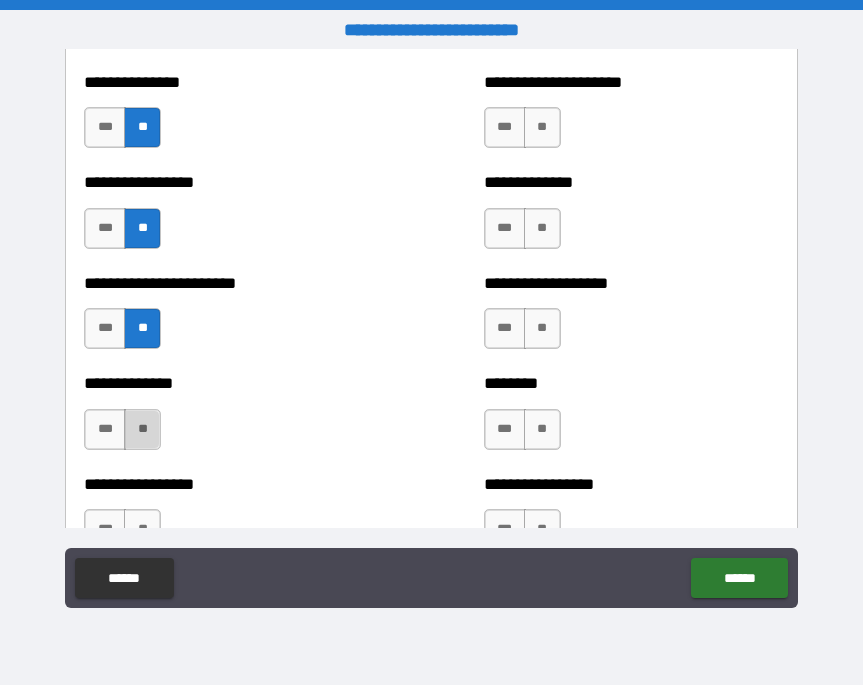 click on "**" at bounding box center (142, 429) 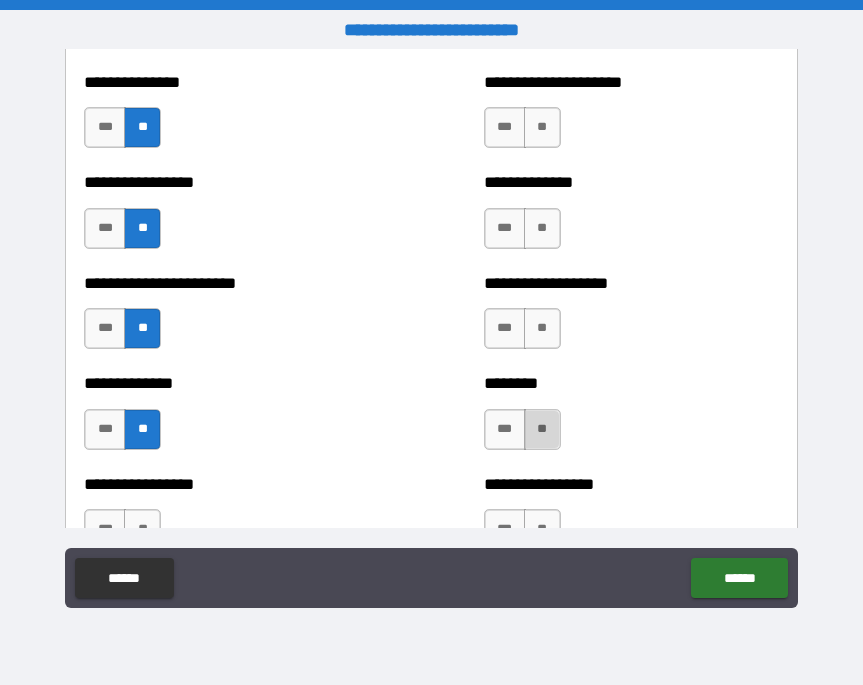 click on "**" at bounding box center [542, 429] 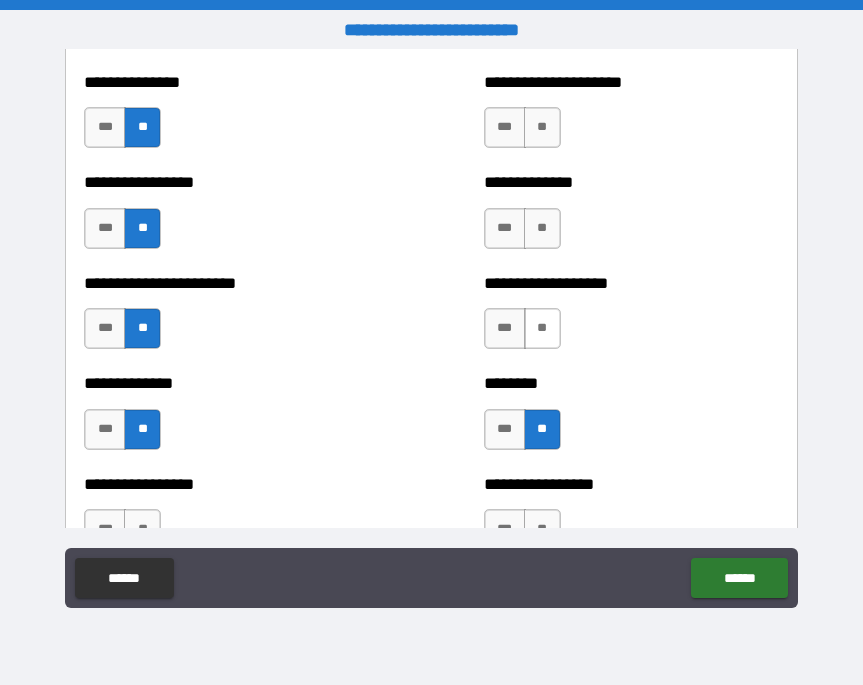click on "**" at bounding box center (542, 328) 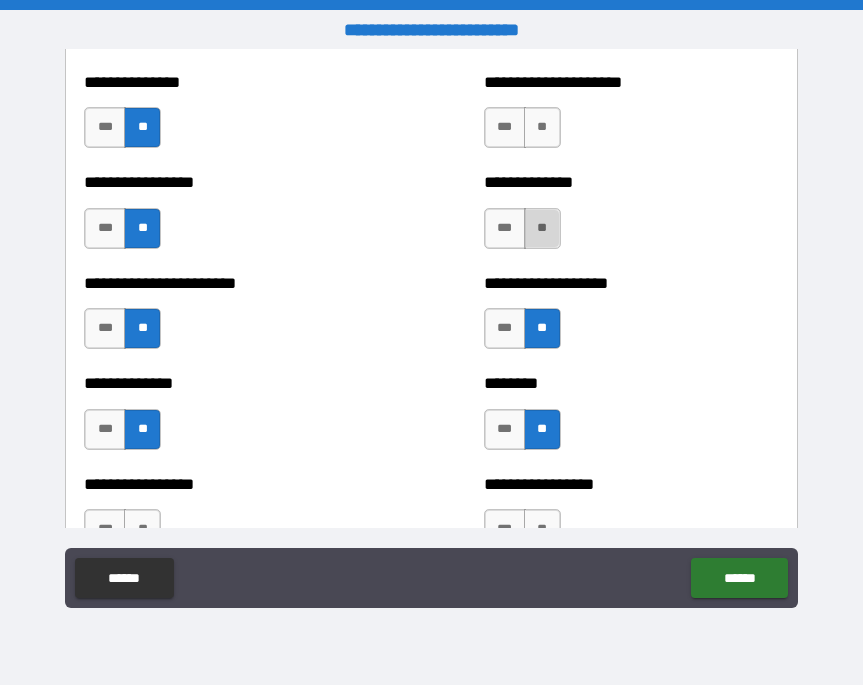click on "**" at bounding box center (542, 228) 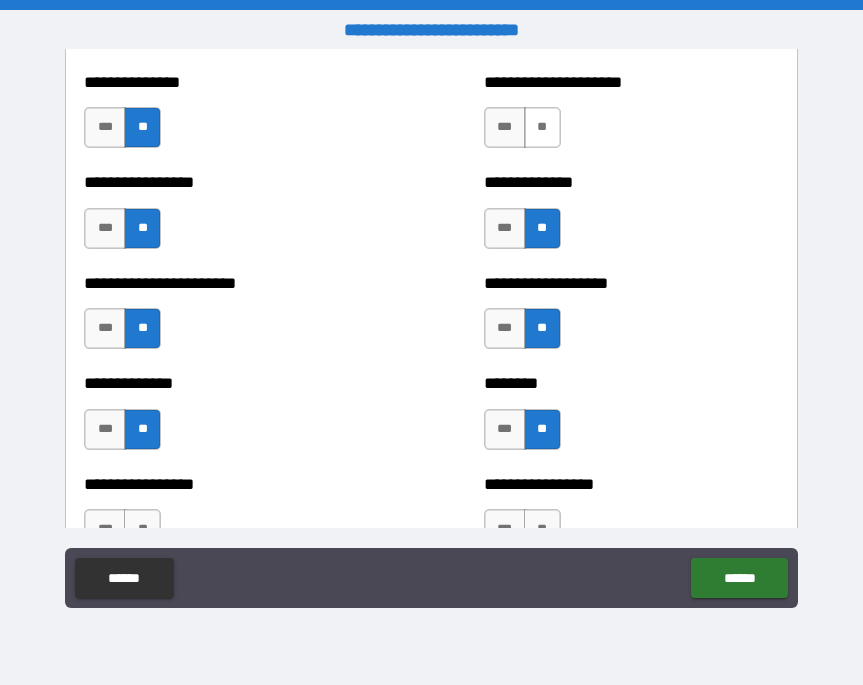 click on "**" at bounding box center (542, 127) 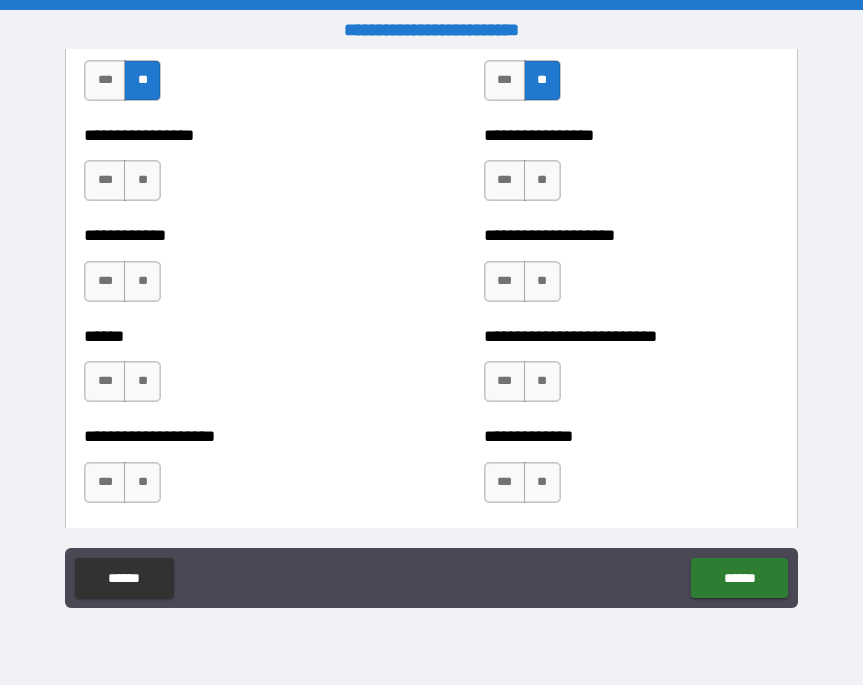 scroll, scrollTop: 3842, scrollLeft: 0, axis: vertical 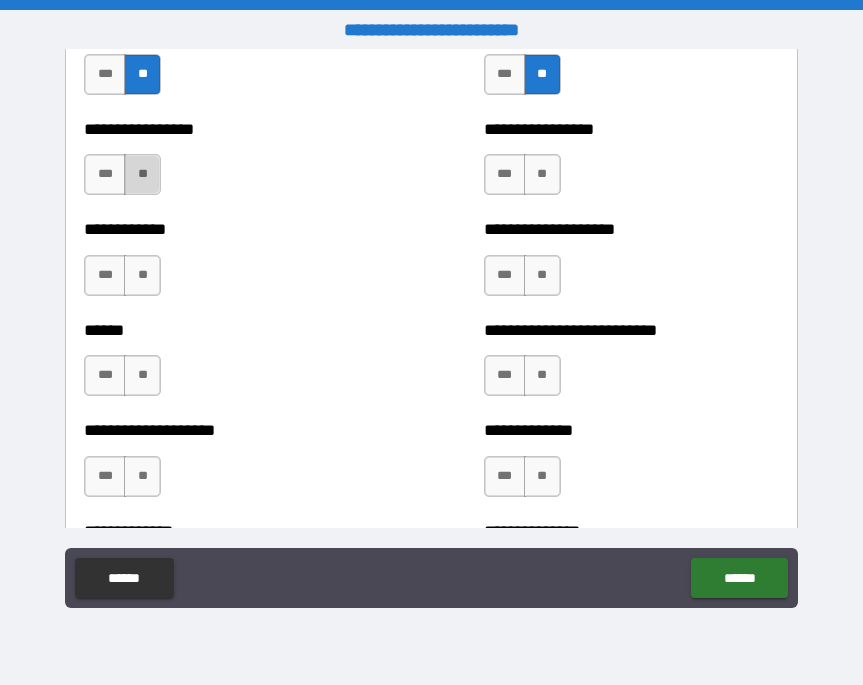 click on "**" at bounding box center (142, 174) 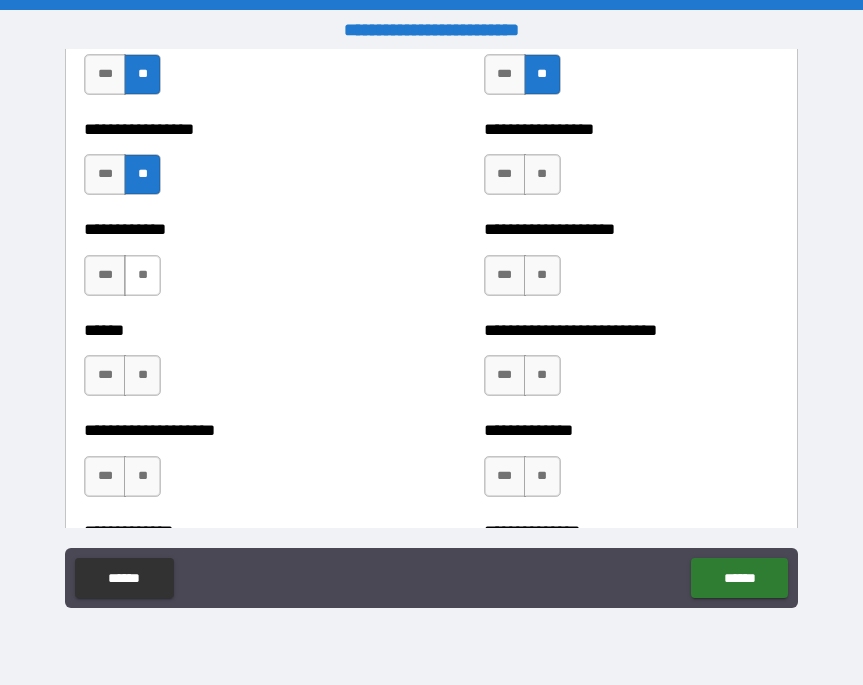click on "**" at bounding box center (142, 275) 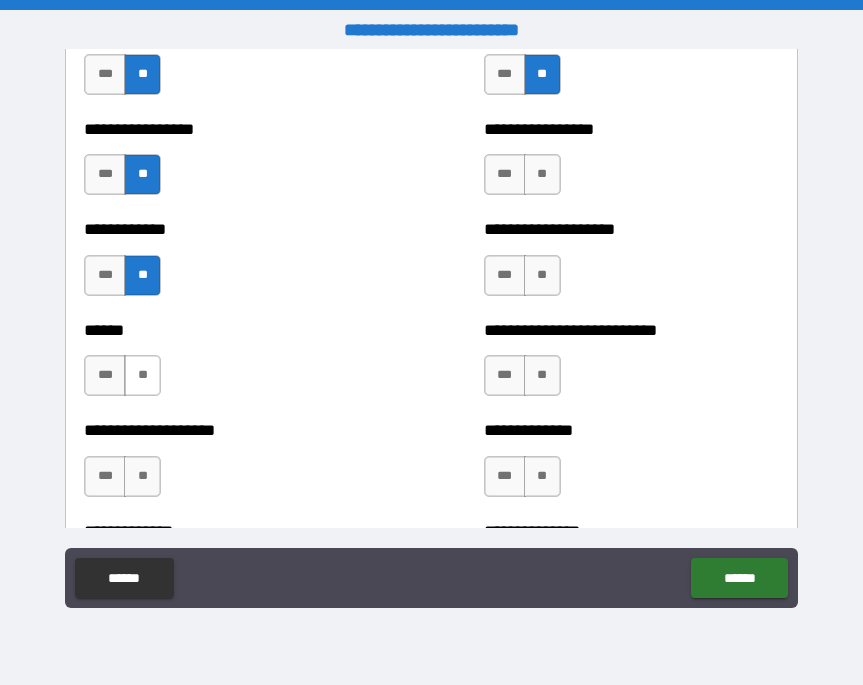 click on "**" at bounding box center [142, 375] 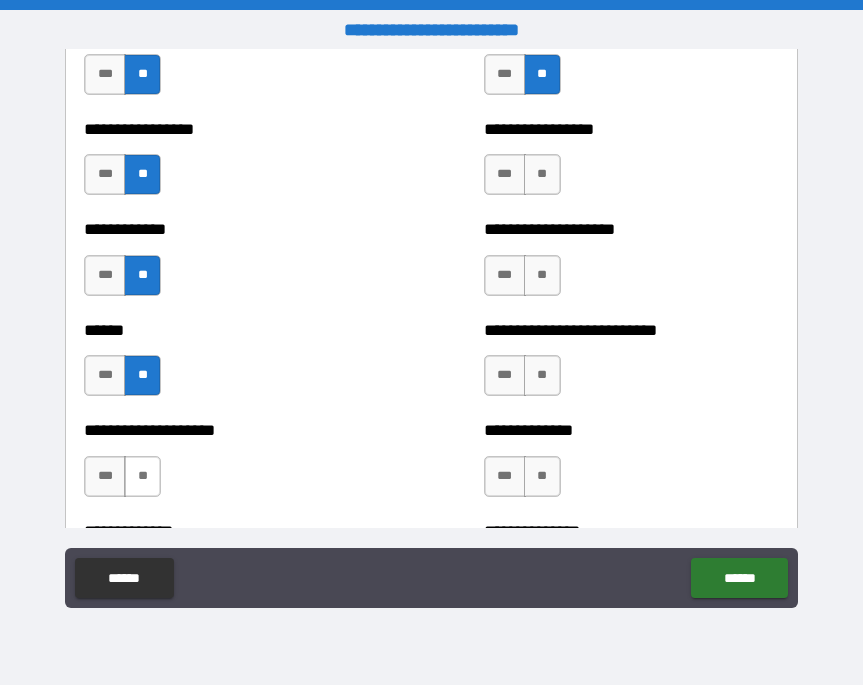 click on "**" at bounding box center [142, 476] 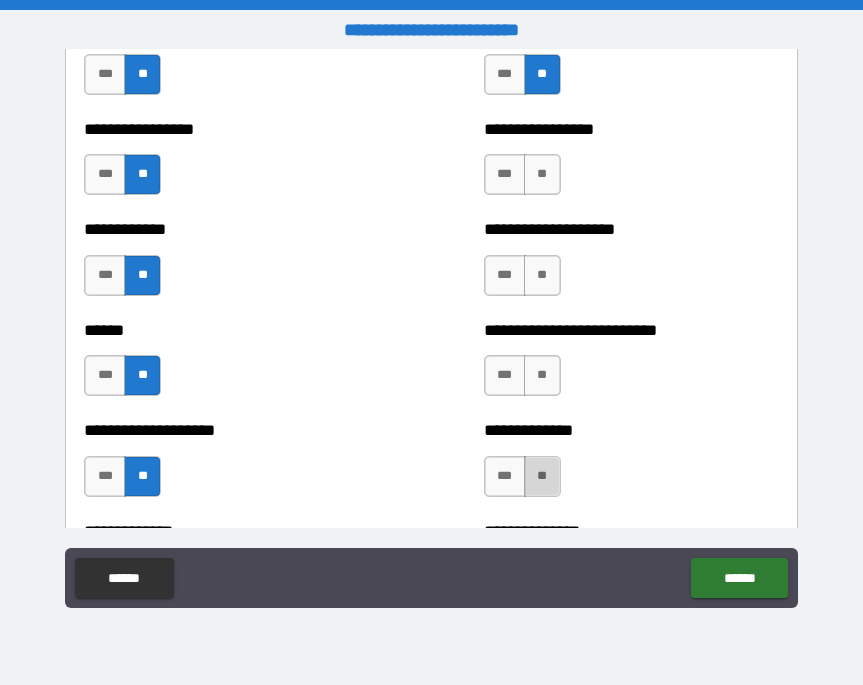 click on "**" at bounding box center (542, 476) 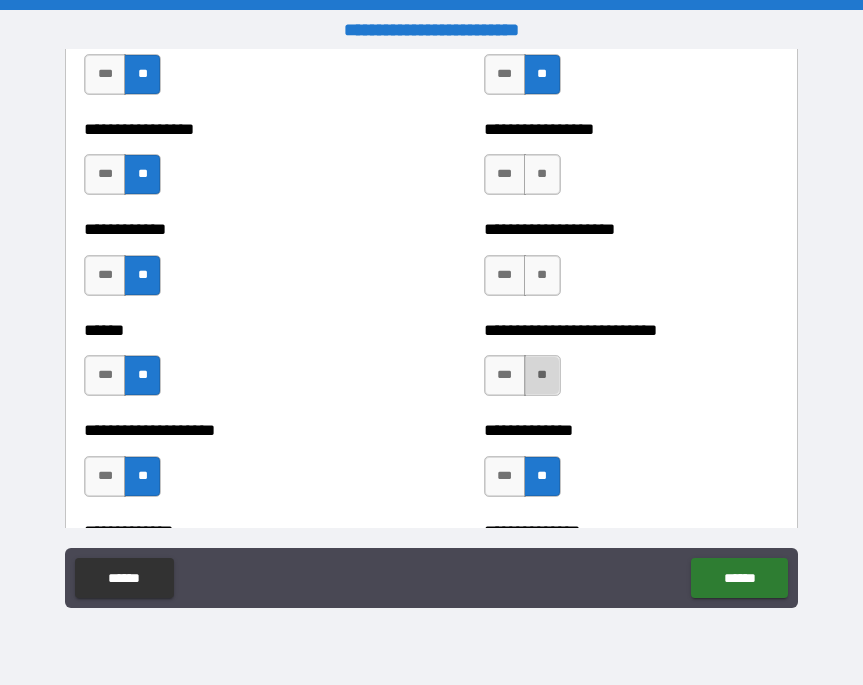 click on "**" at bounding box center (542, 375) 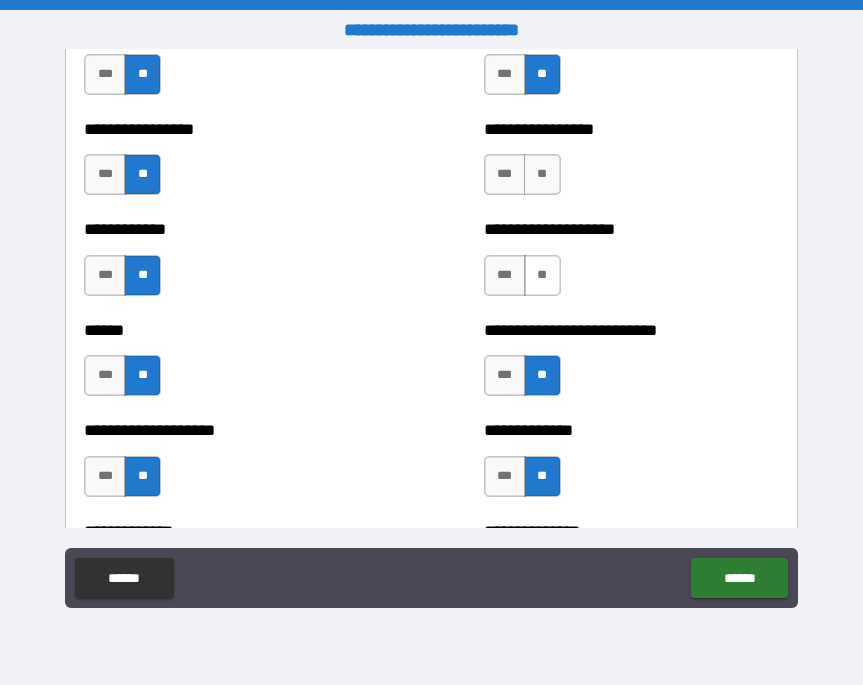 click on "**" at bounding box center [542, 275] 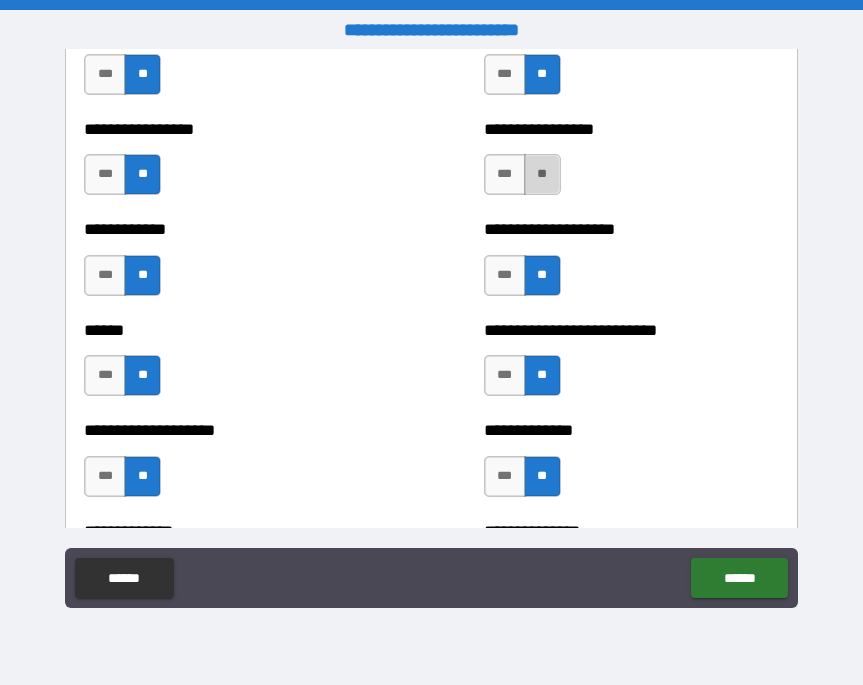 click on "**" at bounding box center (542, 174) 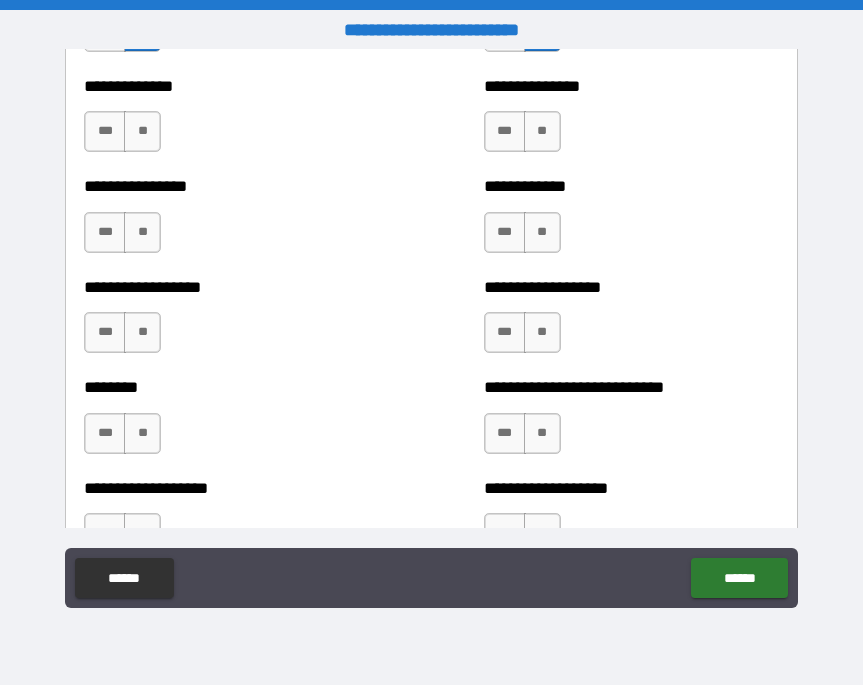 scroll, scrollTop: 4286, scrollLeft: 0, axis: vertical 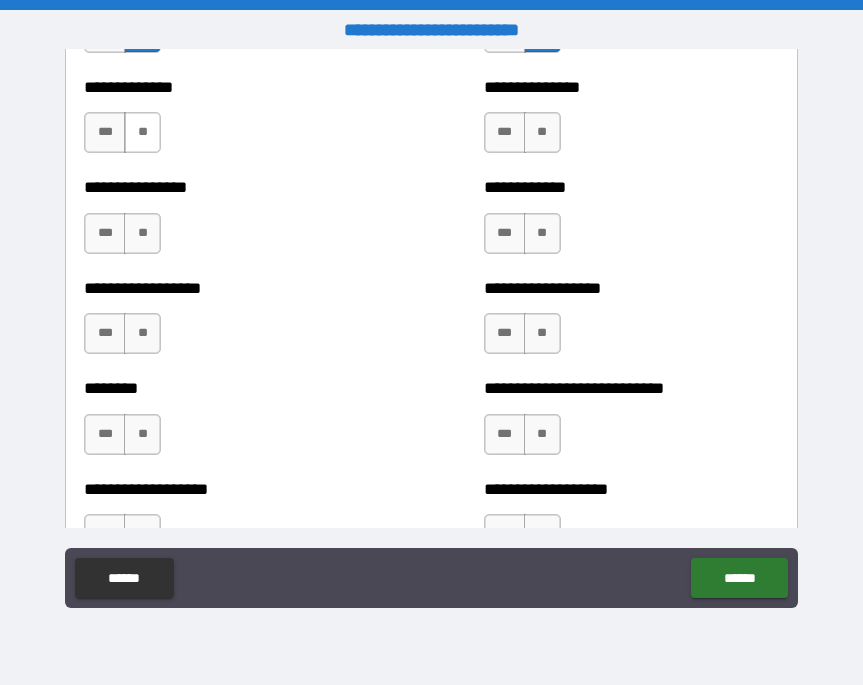 click on "**" at bounding box center [142, 132] 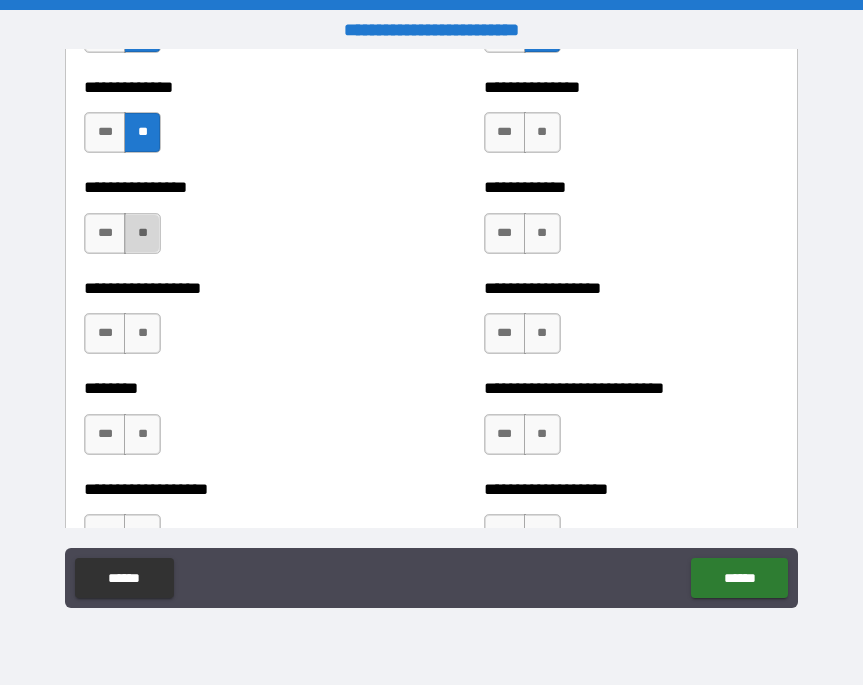 click on "**" at bounding box center (142, 233) 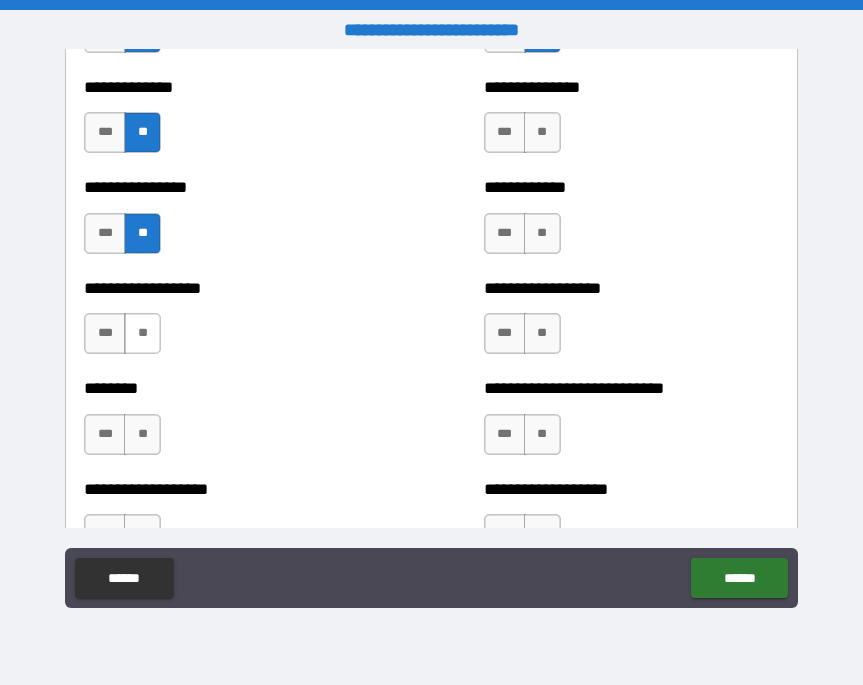 click on "**" at bounding box center [142, 333] 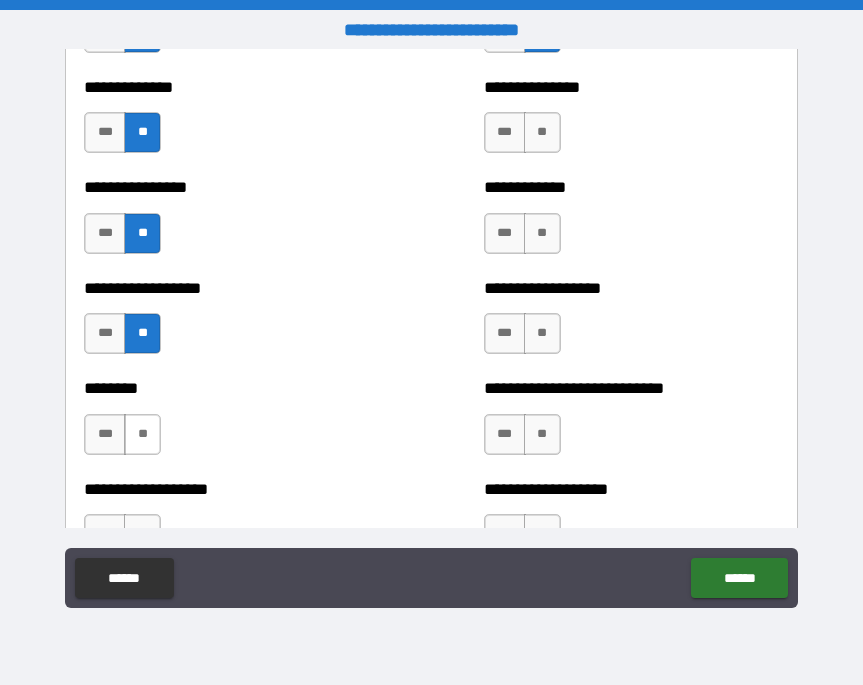 click on "**" at bounding box center (142, 434) 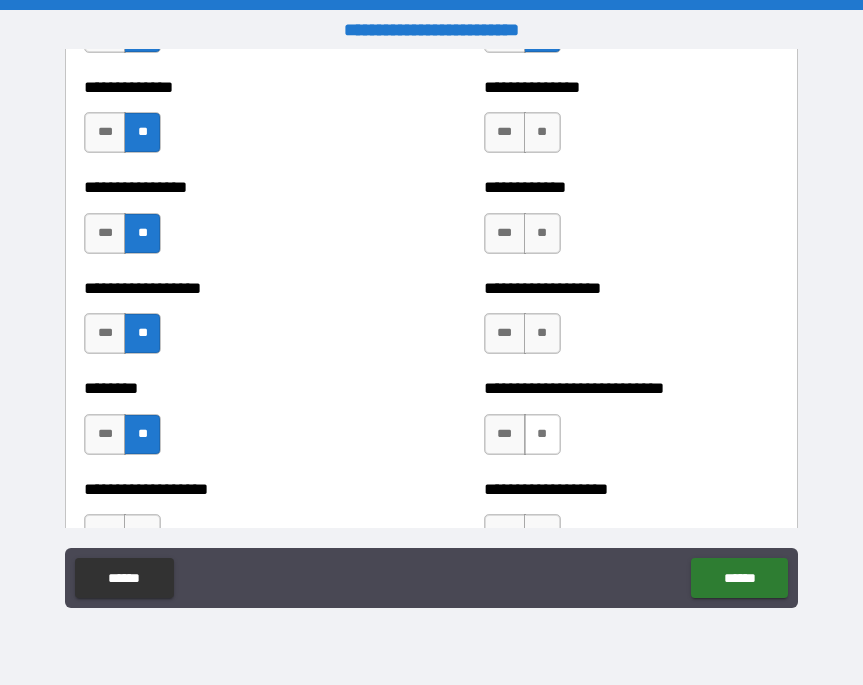 click on "**" at bounding box center (542, 434) 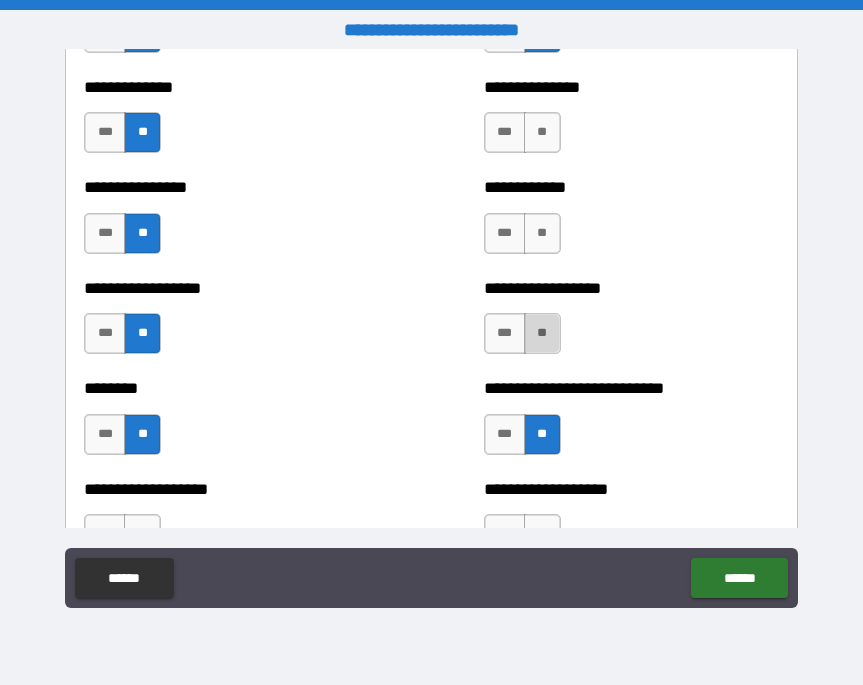 click on "**" at bounding box center [542, 333] 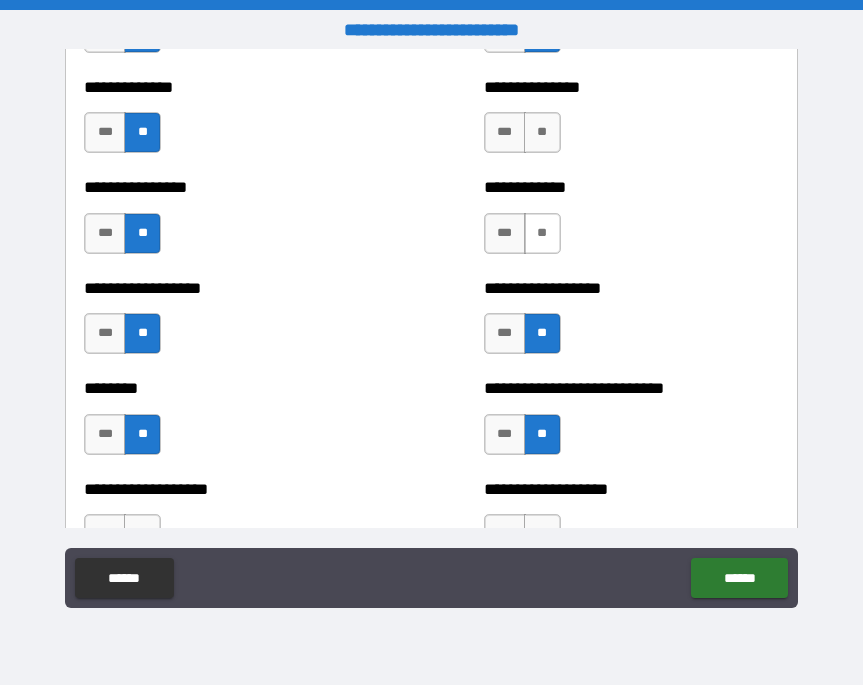 click on "**" at bounding box center (542, 233) 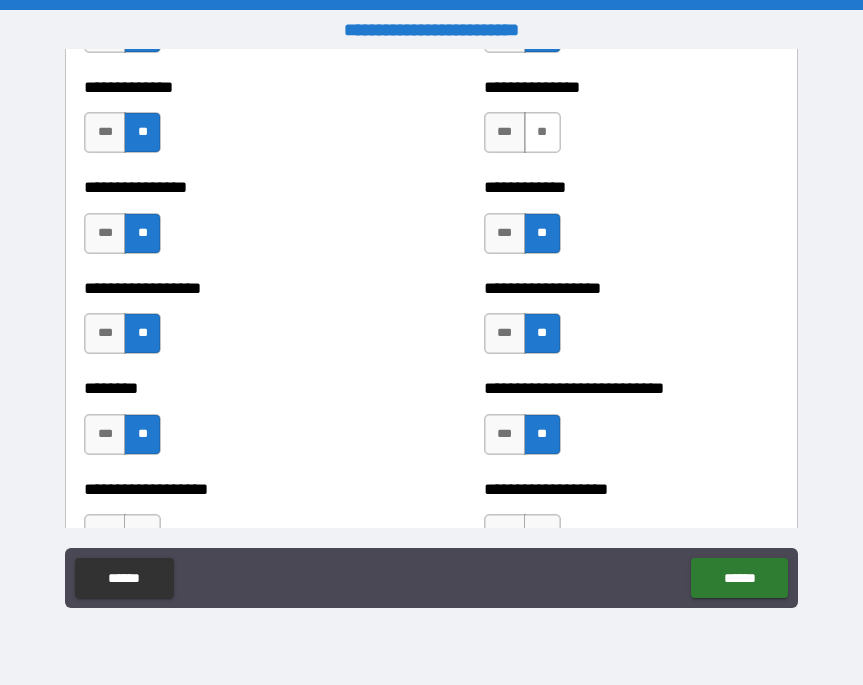click on "**" at bounding box center (542, 132) 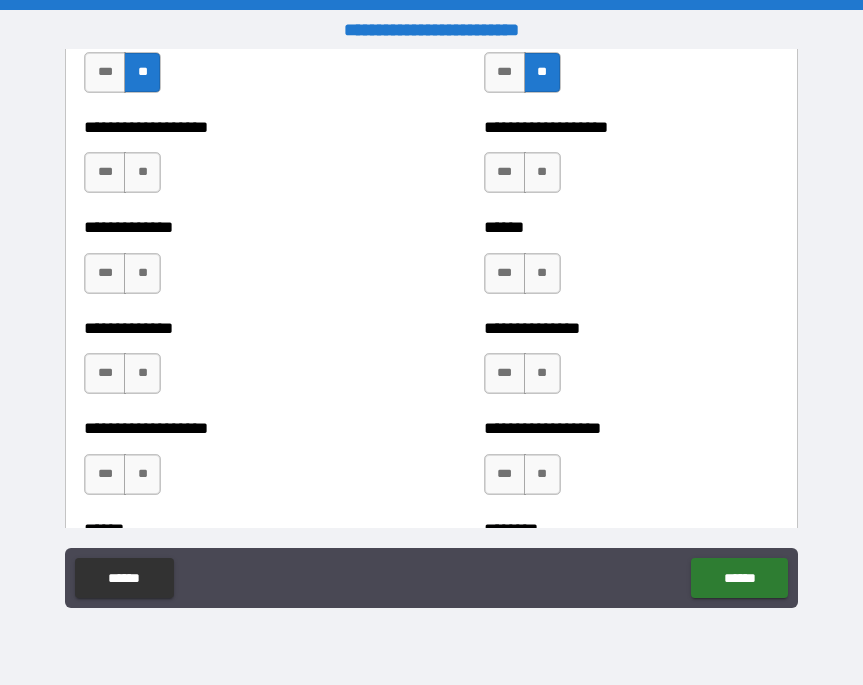 scroll, scrollTop: 4653, scrollLeft: 0, axis: vertical 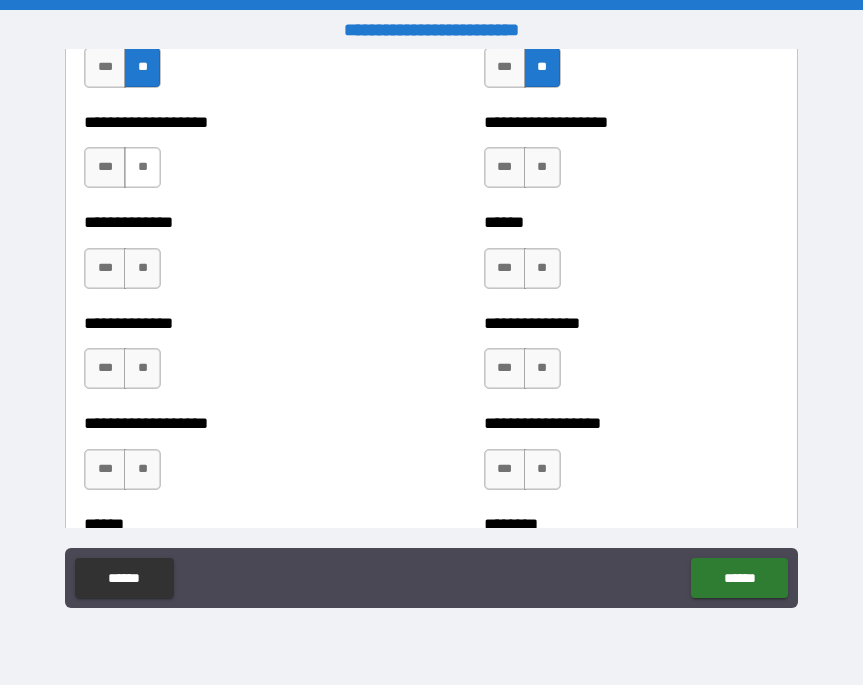 click on "**" at bounding box center [142, 167] 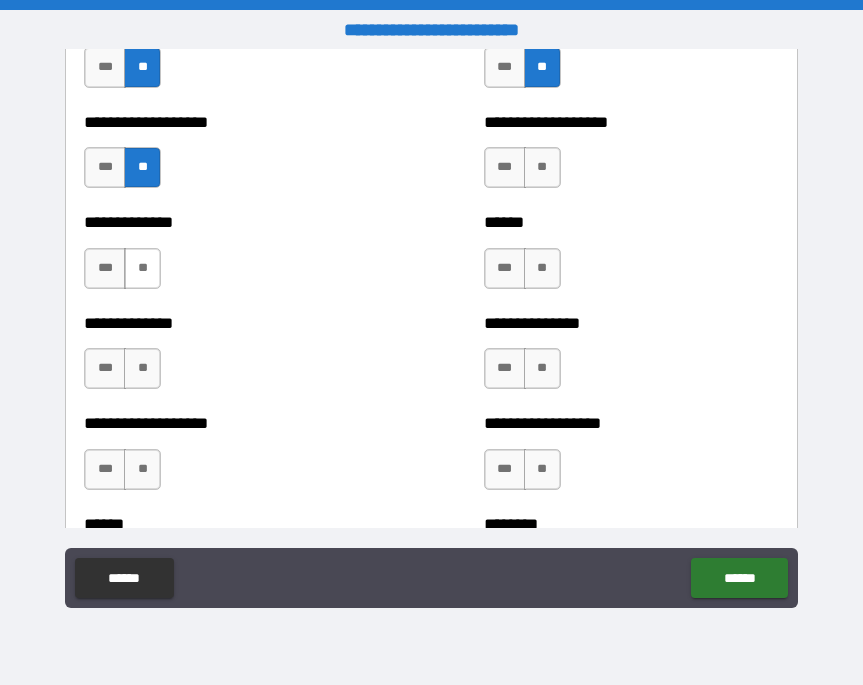 click on "**" at bounding box center [142, 268] 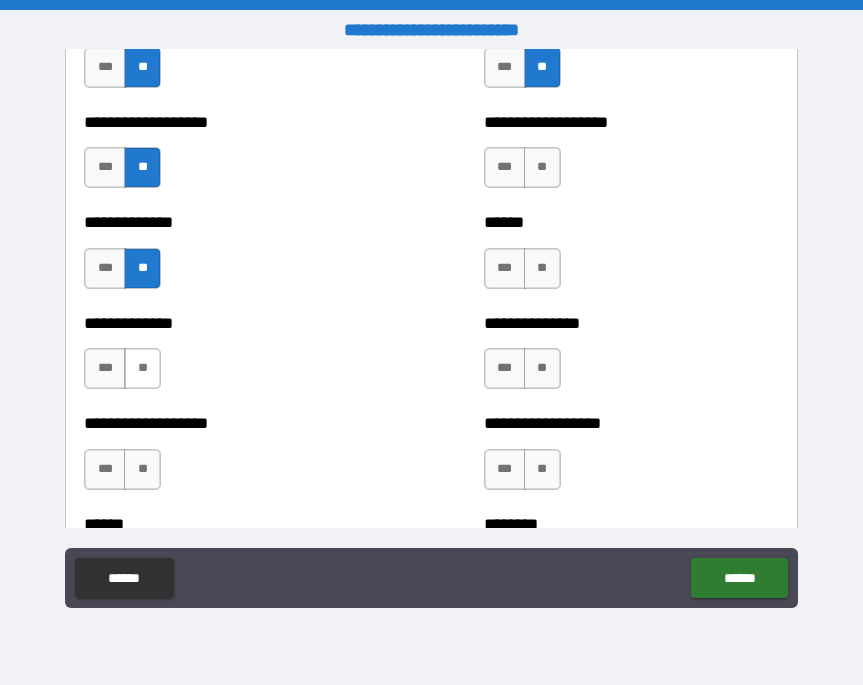 click on "**" at bounding box center (142, 368) 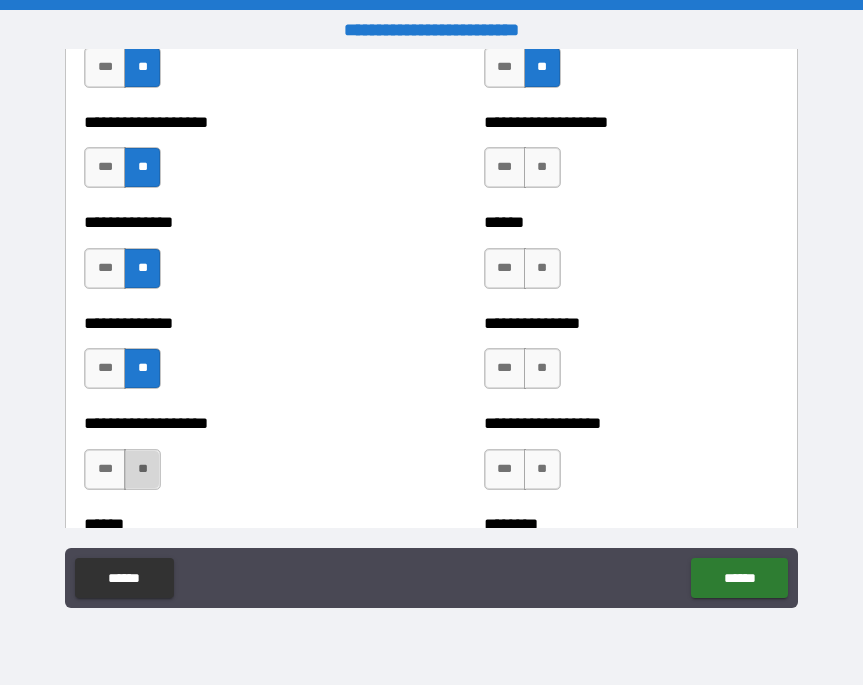 click on "**" at bounding box center (142, 469) 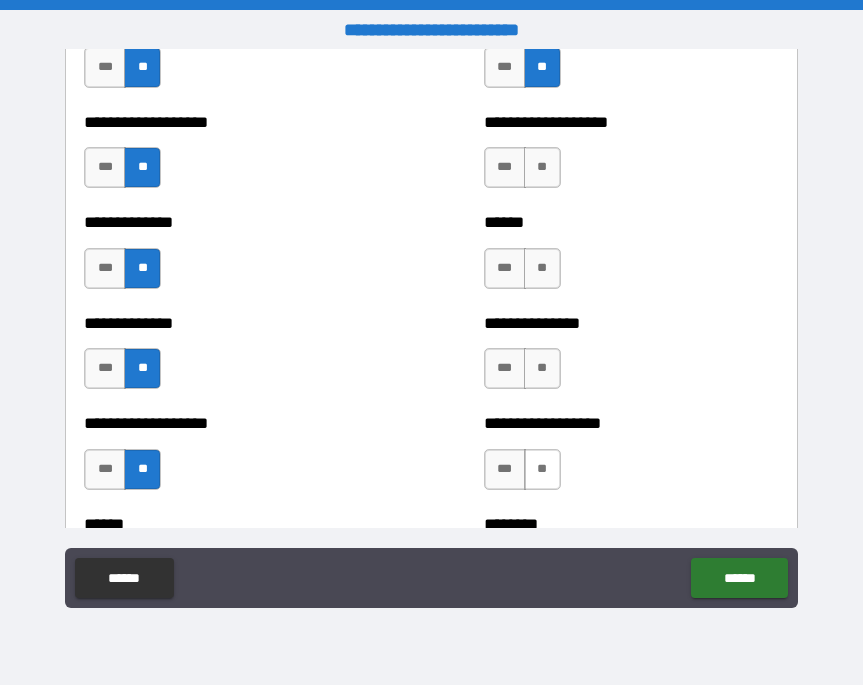 click on "**" at bounding box center (542, 469) 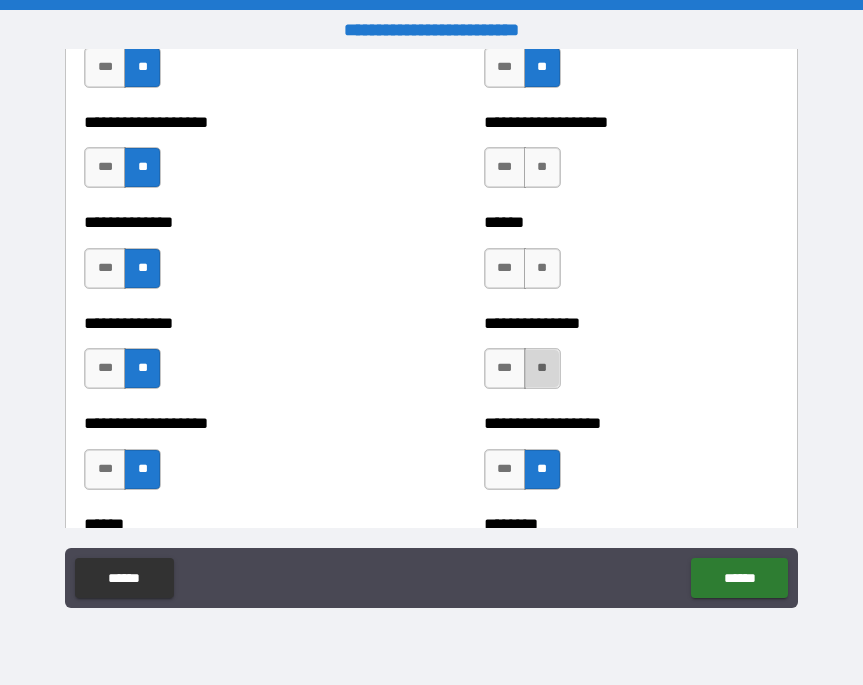click on "**" at bounding box center (542, 368) 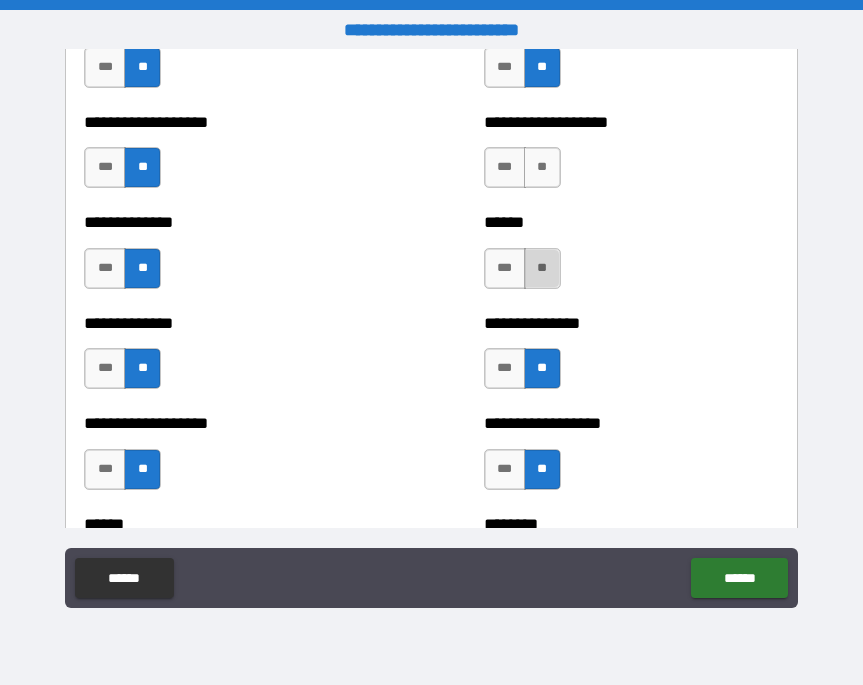 click on "**" at bounding box center [542, 268] 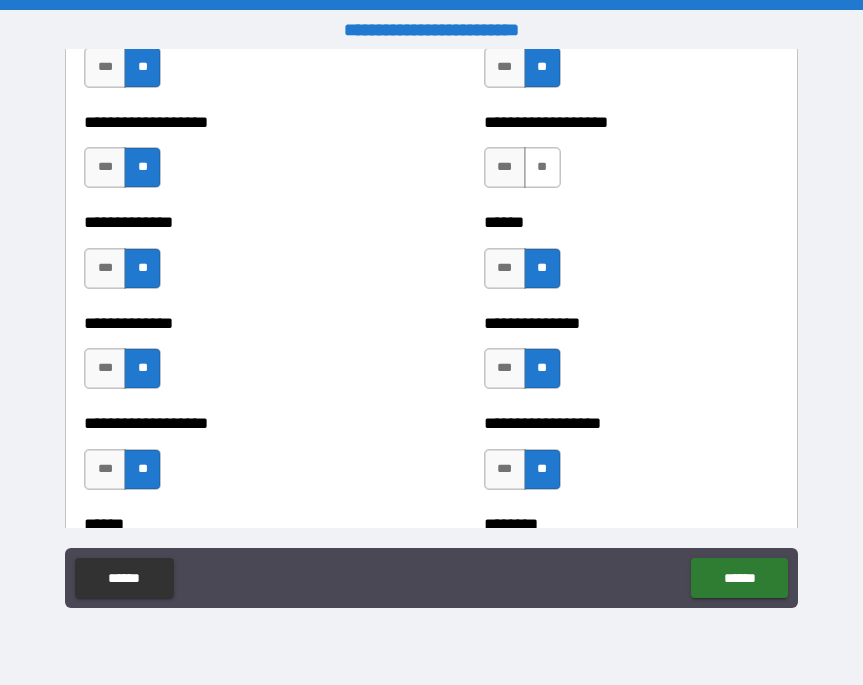 click on "**" at bounding box center (542, 167) 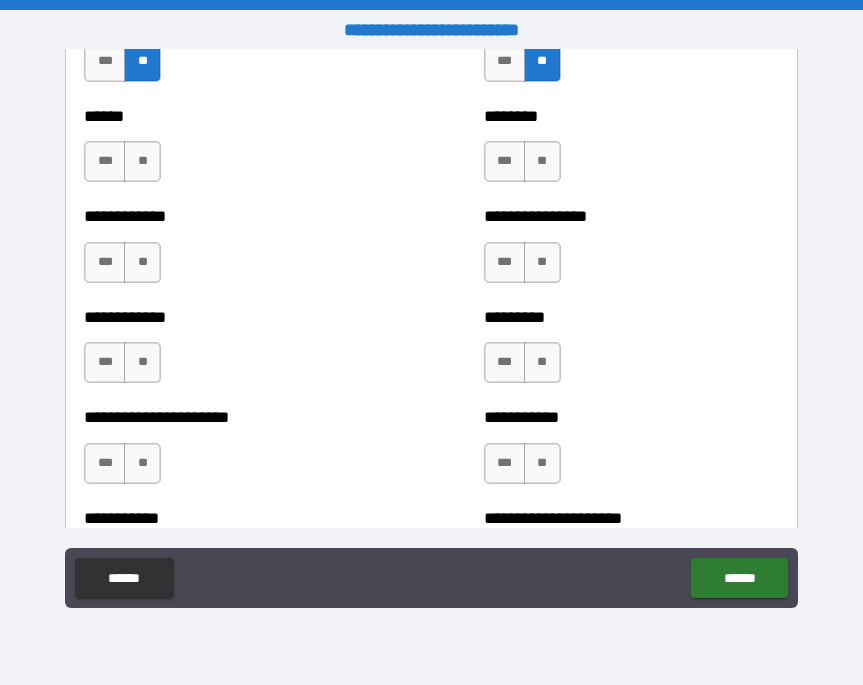 scroll, scrollTop: 5073, scrollLeft: 0, axis: vertical 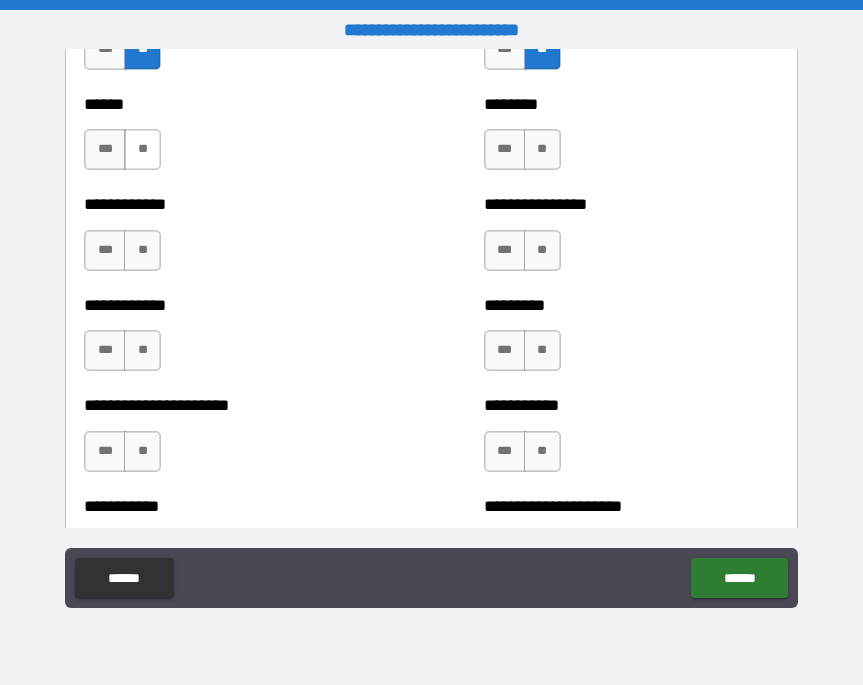 click on "**" at bounding box center (142, 149) 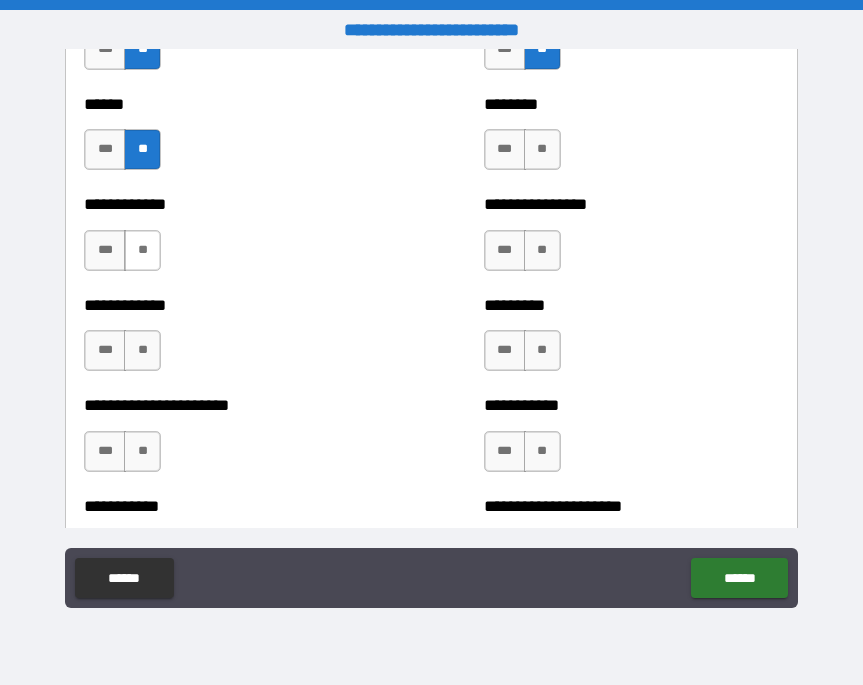 click on "**" at bounding box center (142, 250) 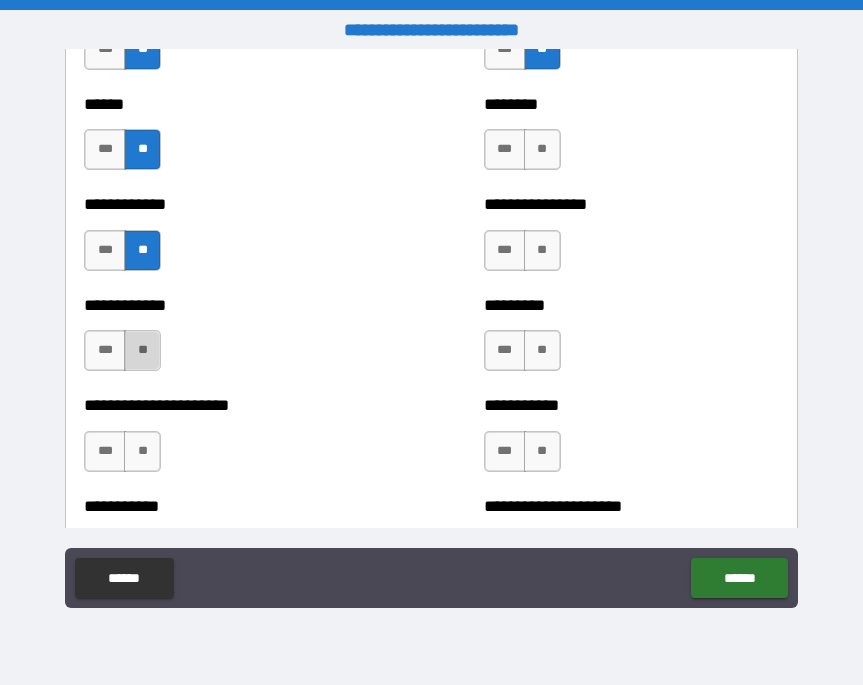 click on "**" at bounding box center [142, 350] 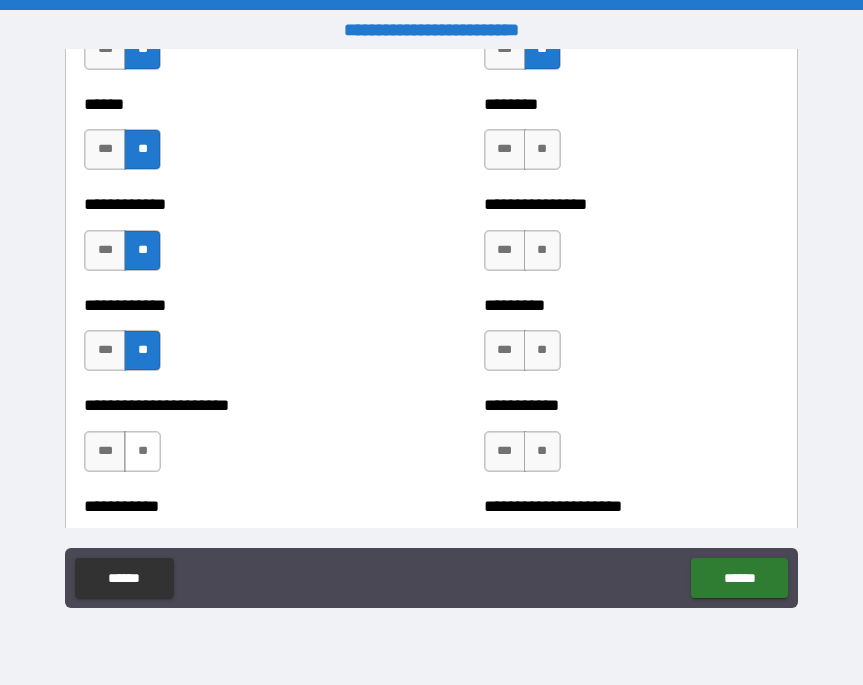 click on "**" at bounding box center [142, 451] 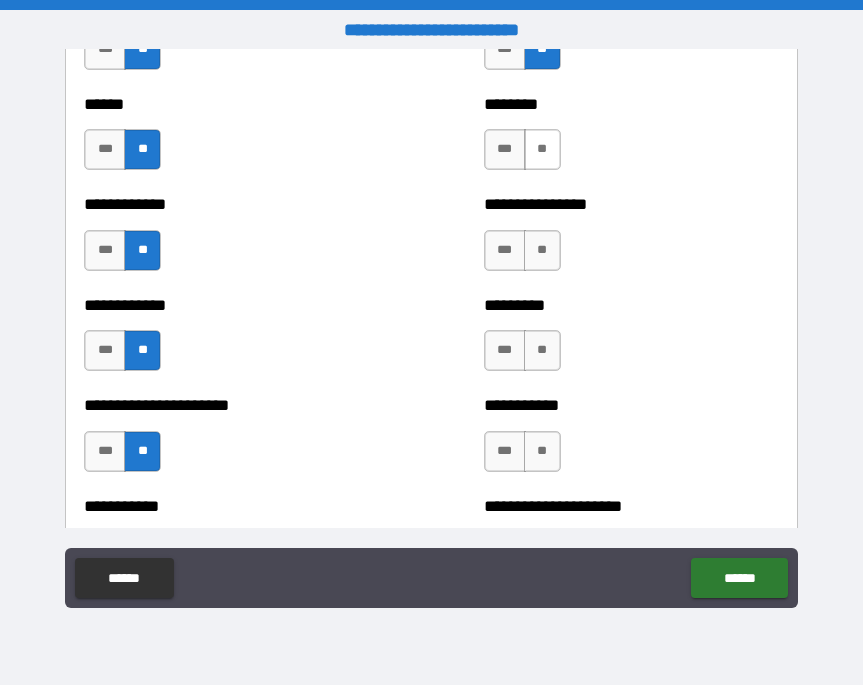 click on "**" at bounding box center [542, 149] 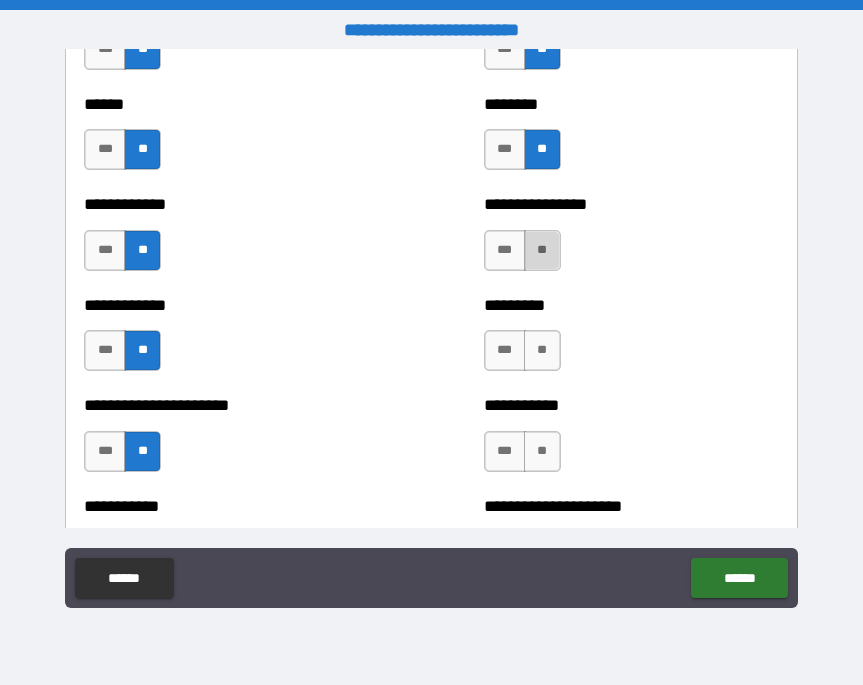 click on "**" at bounding box center [542, 250] 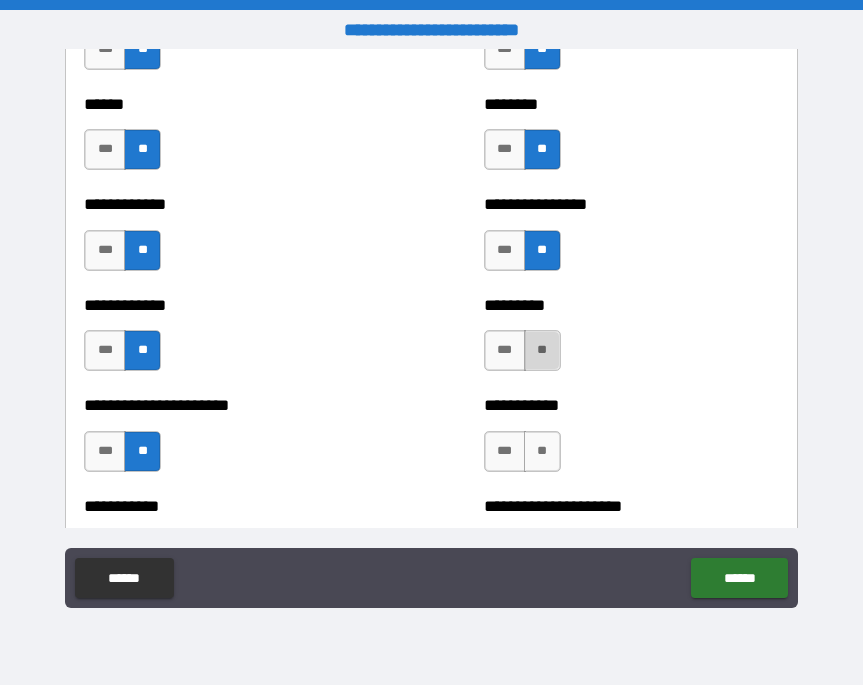 click on "**" at bounding box center (542, 350) 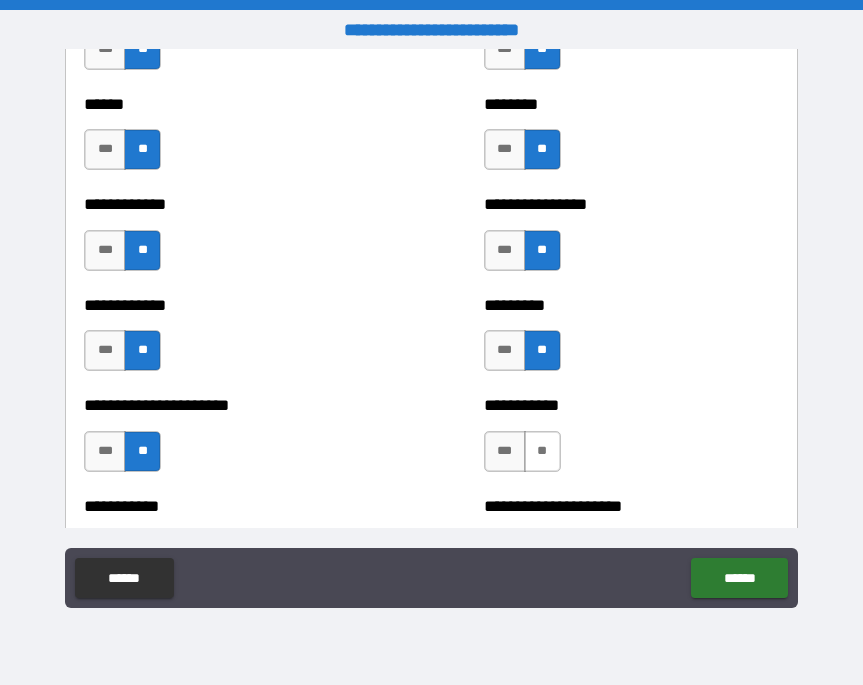 click on "**" at bounding box center (542, 451) 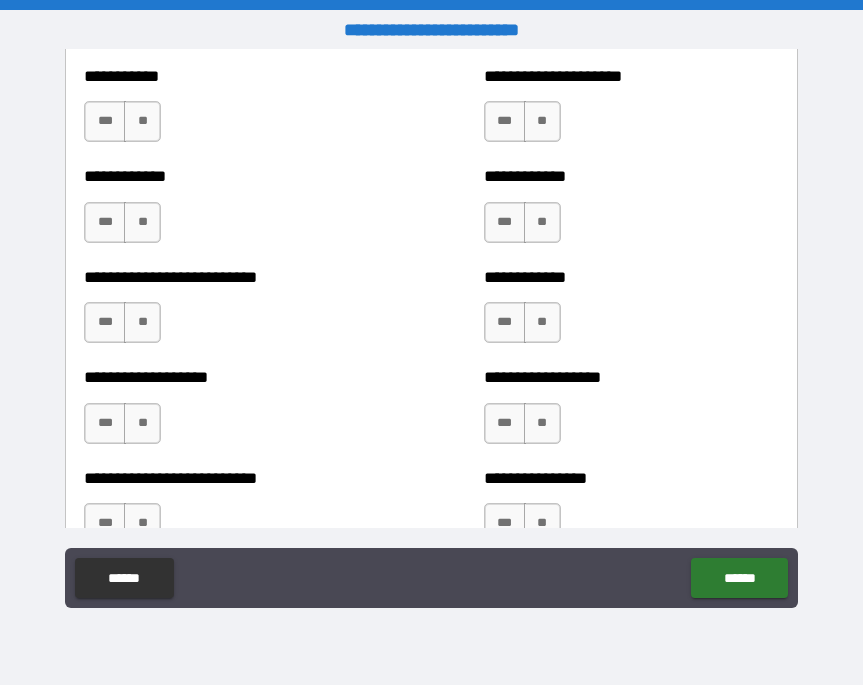 scroll, scrollTop: 5510, scrollLeft: 0, axis: vertical 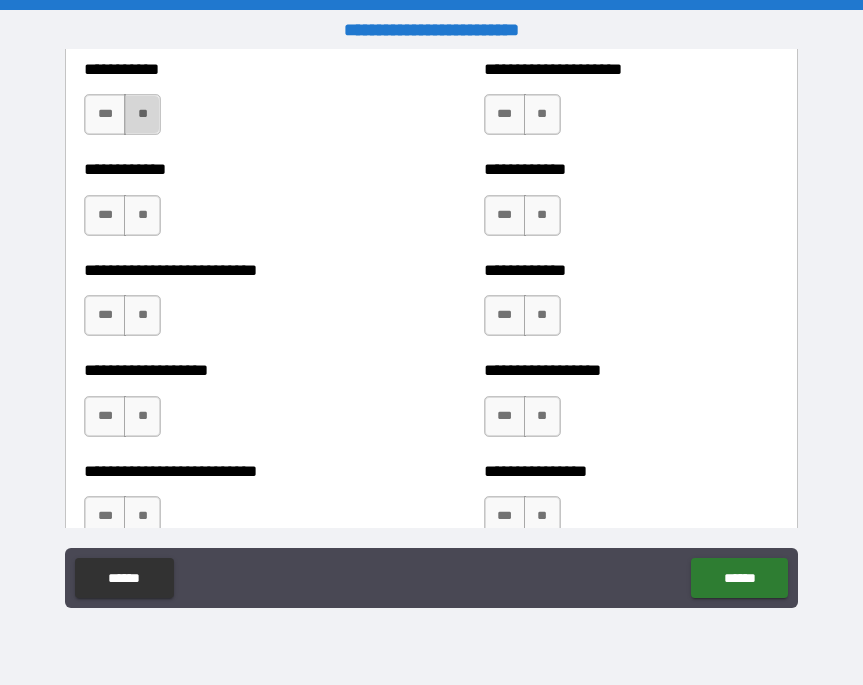 click on "**" at bounding box center (142, 114) 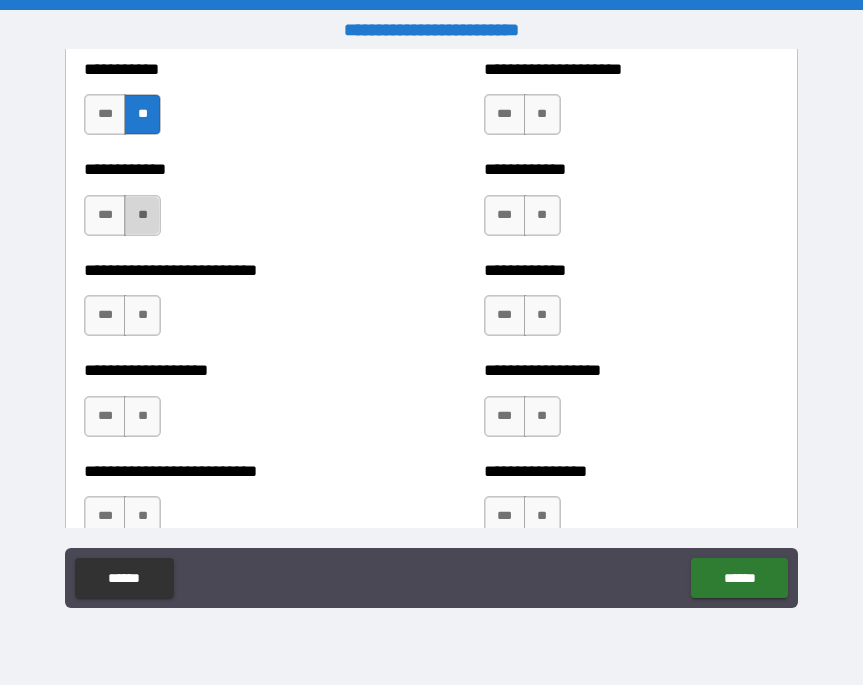 click on "**" at bounding box center [142, 215] 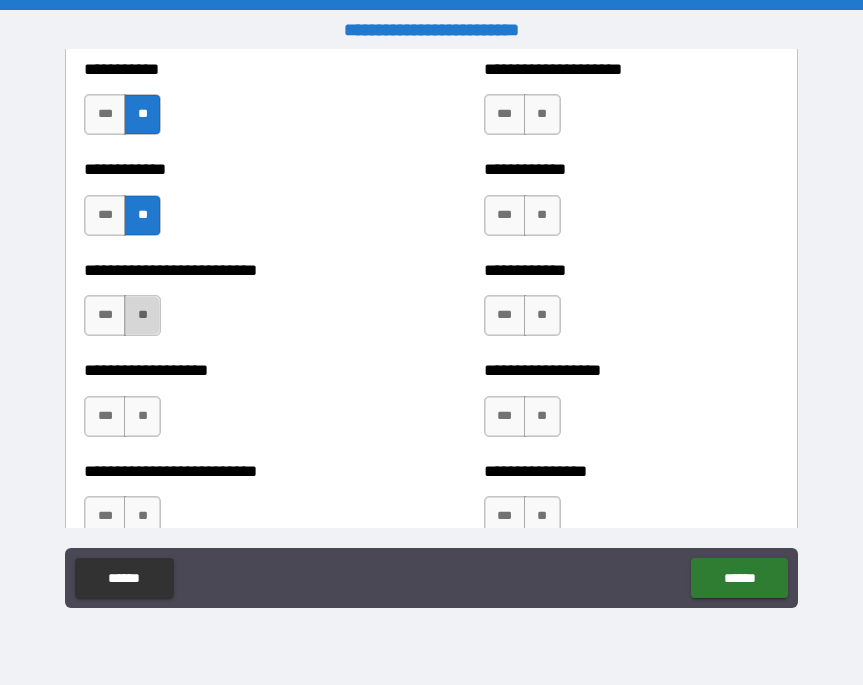 click on "**" at bounding box center (142, 315) 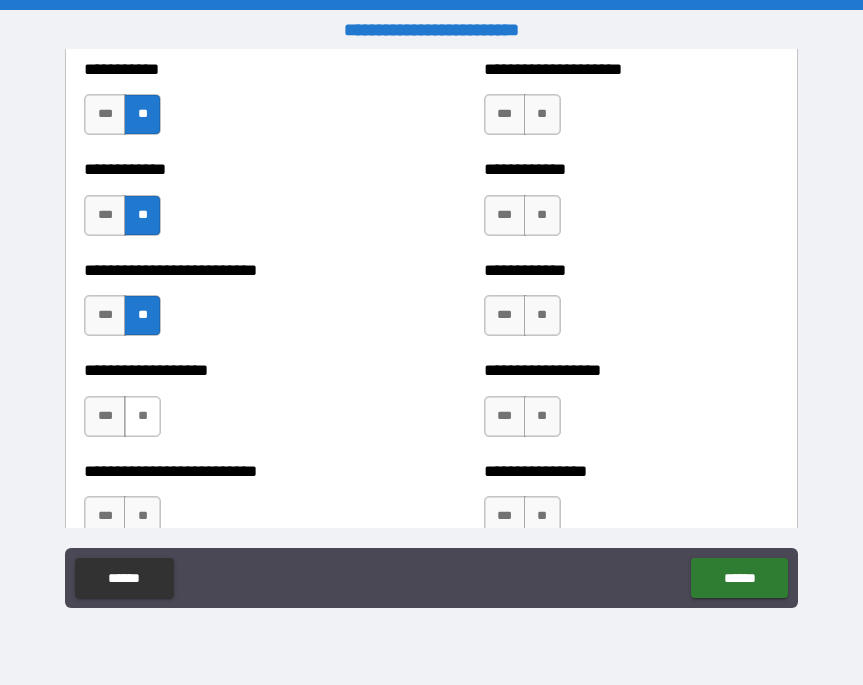 click on "**" at bounding box center [142, 416] 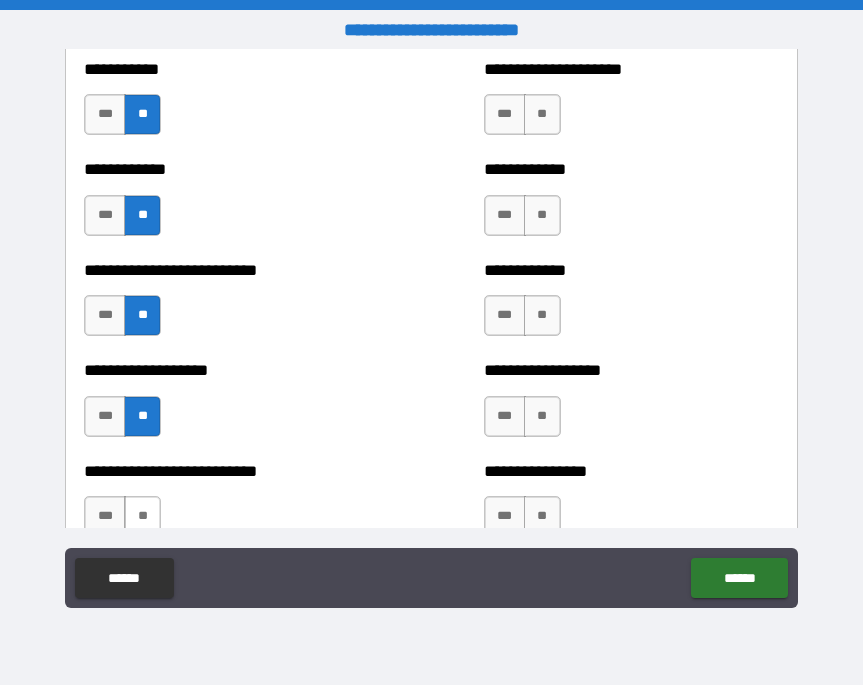 click on "**" at bounding box center [142, 516] 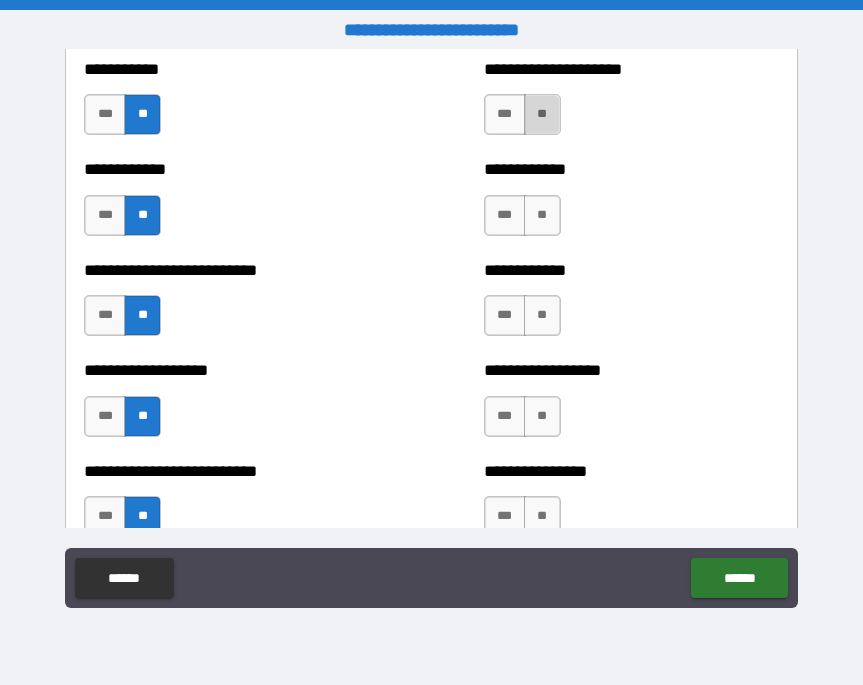 click on "**" at bounding box center (542, 114) 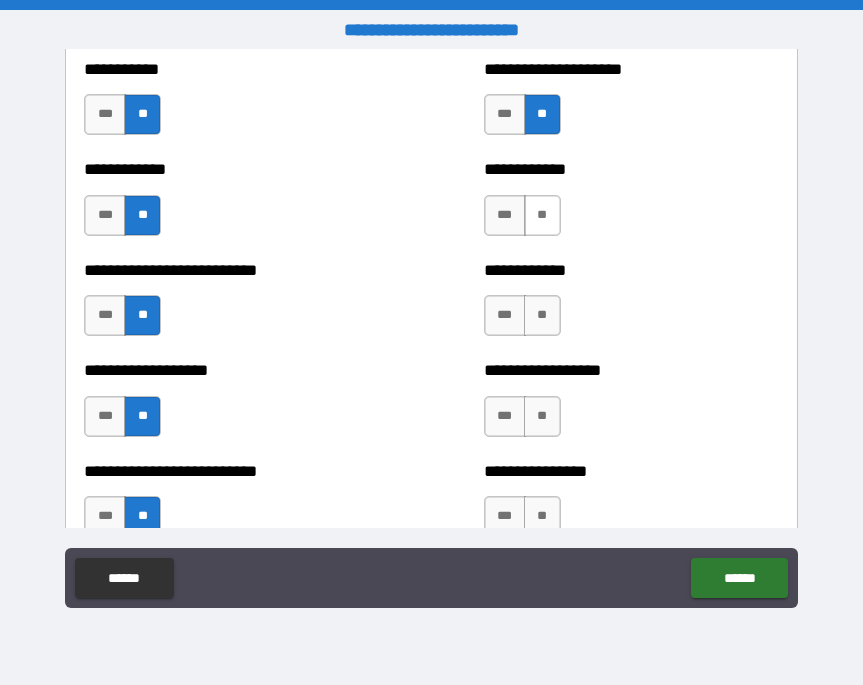 click on "**" at bounding box center [542, 215] 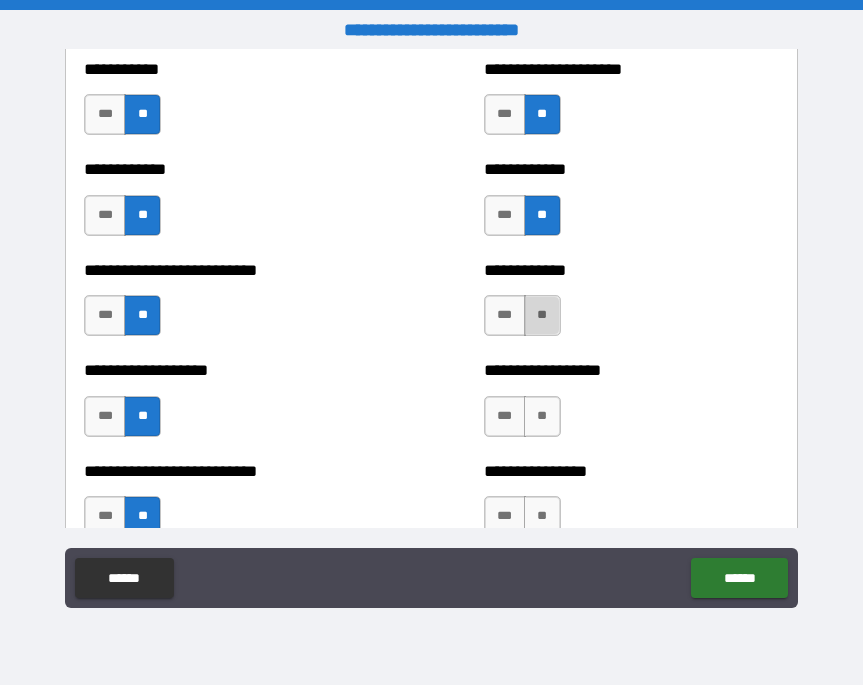 click on "**" at bounding box center [542, 315] 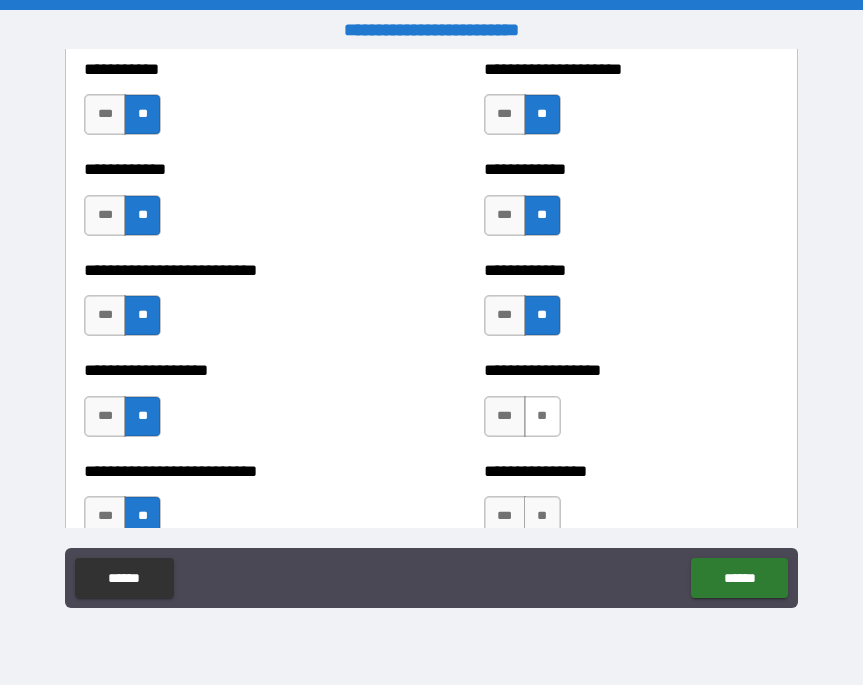 click on "**" at bounding box center [542, 416] 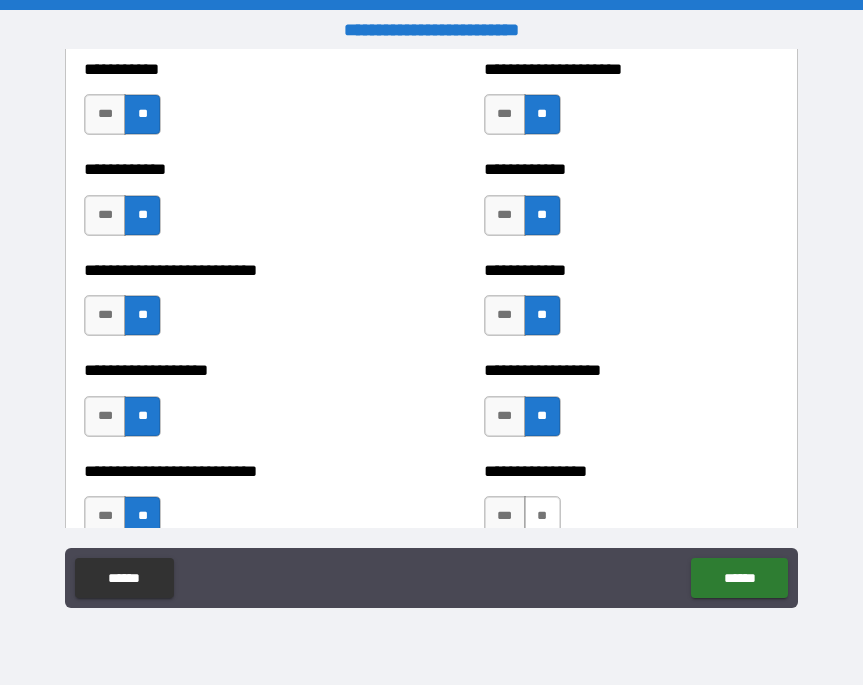 click on "**" at bounding box center [542, 516] 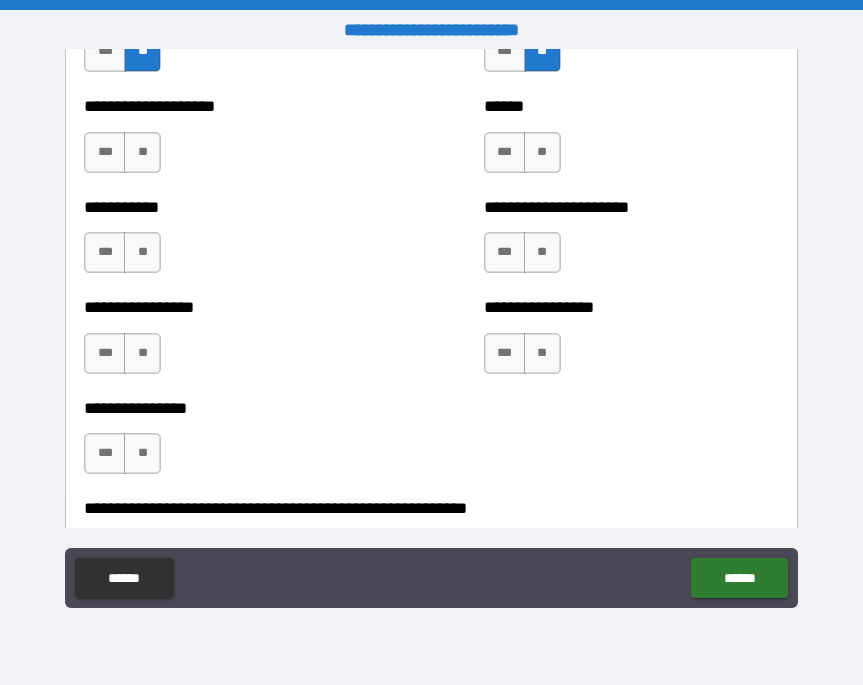 scroll, scrollTop: 5992, scrollLeft: 0, axis: vertical 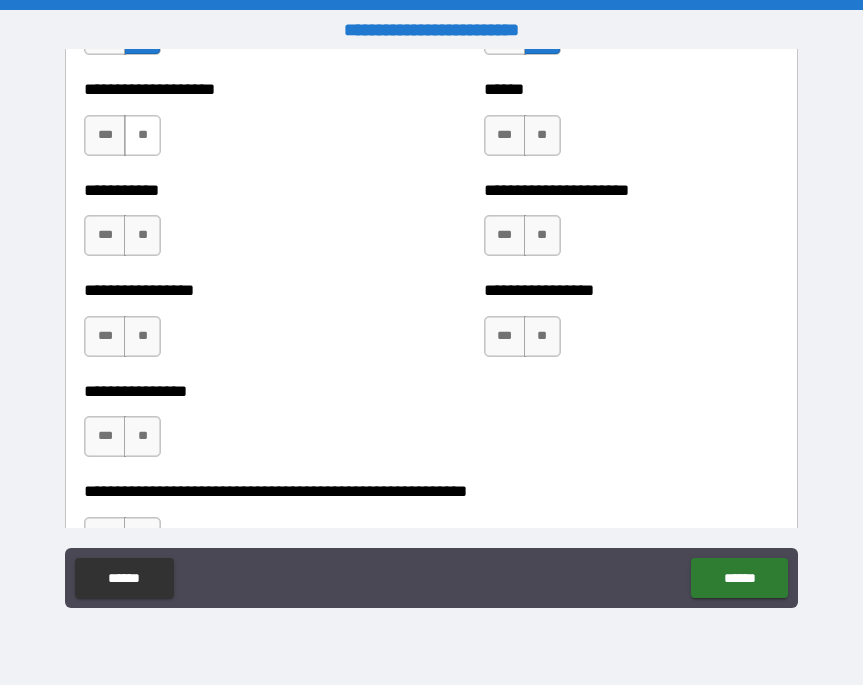 click on "**" at bounding box center (142, 135) 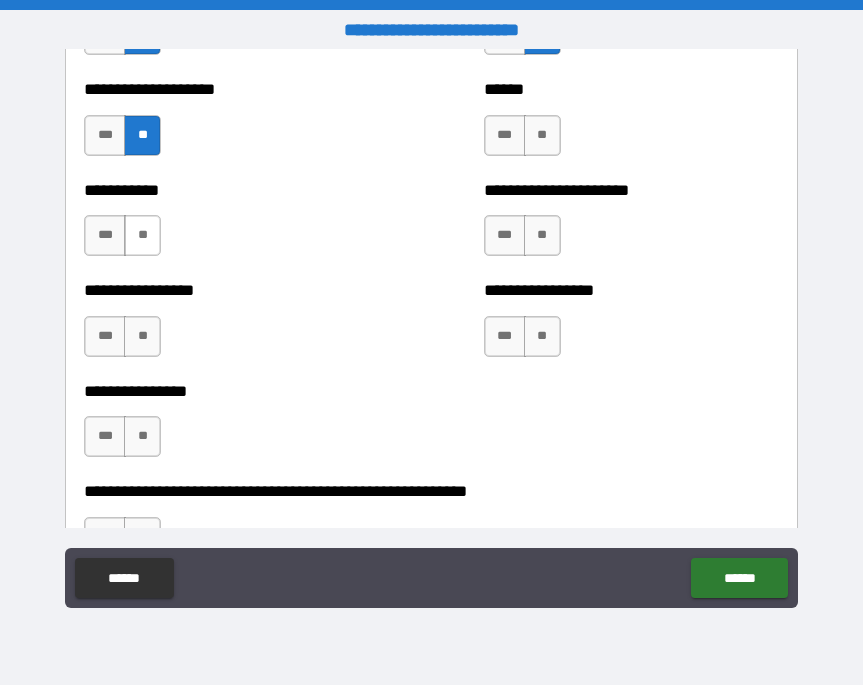 click on "**" at bounding box center [142, 235] 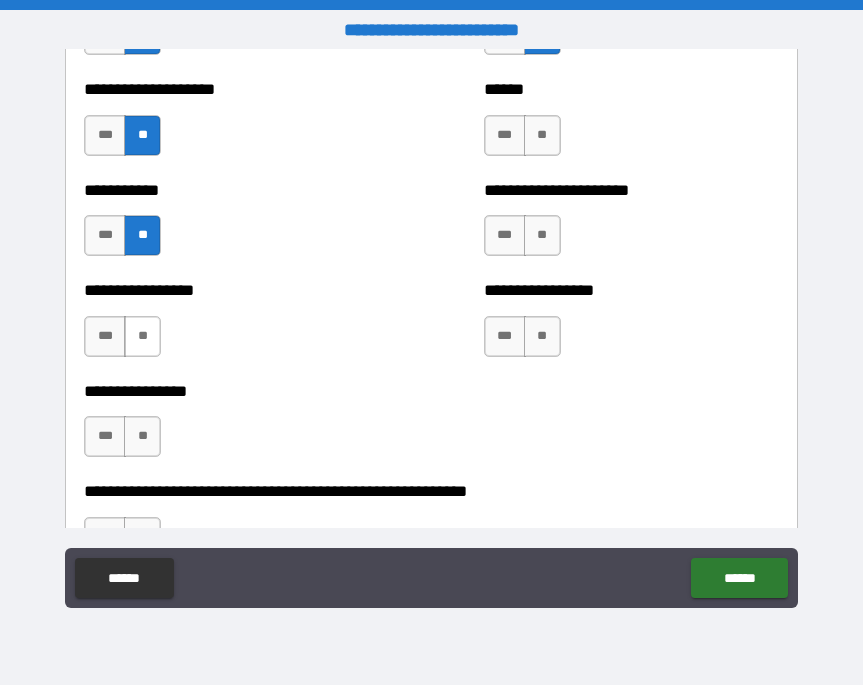click on "**" at bounding box center (142, 336) 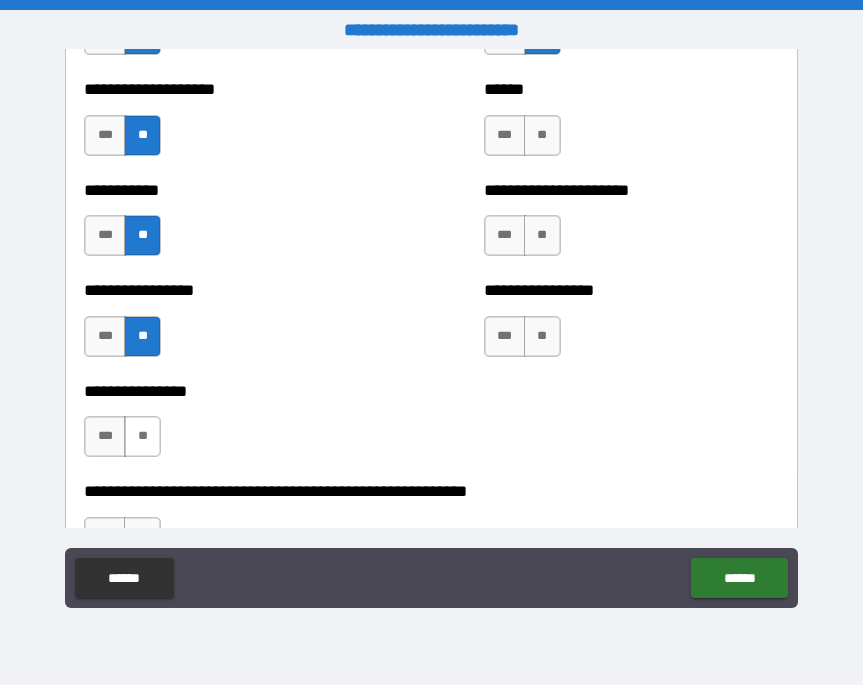 click on "**" at bounding box center (142, 436) 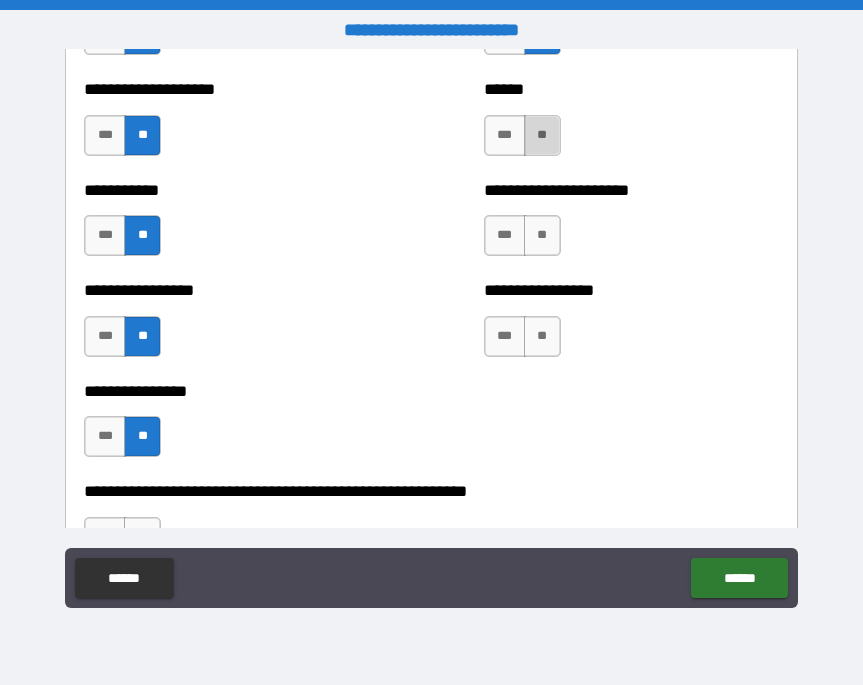 click on "**" at bounding box center (542, 135) 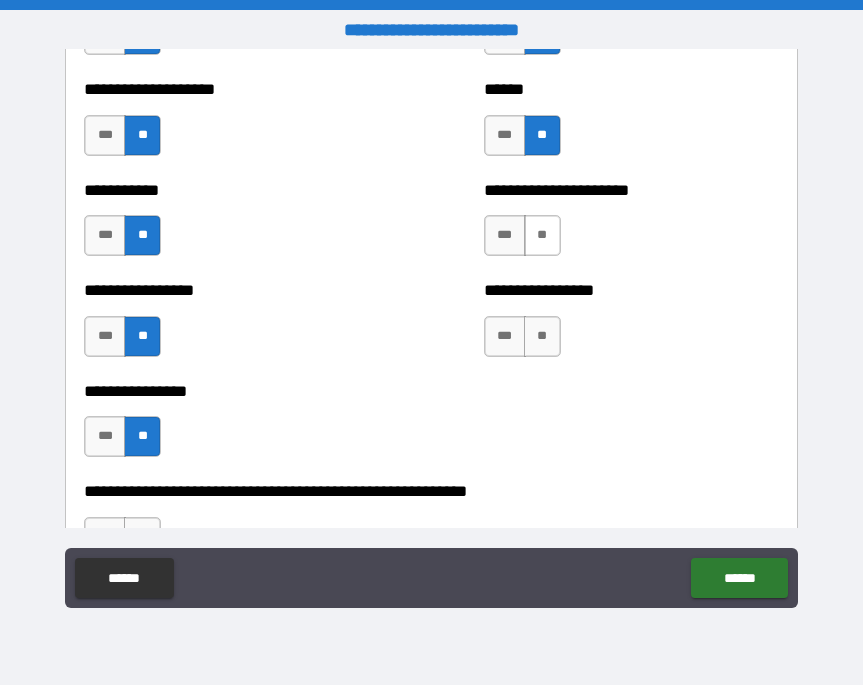 click on "**" at bounding box center (542, 235) 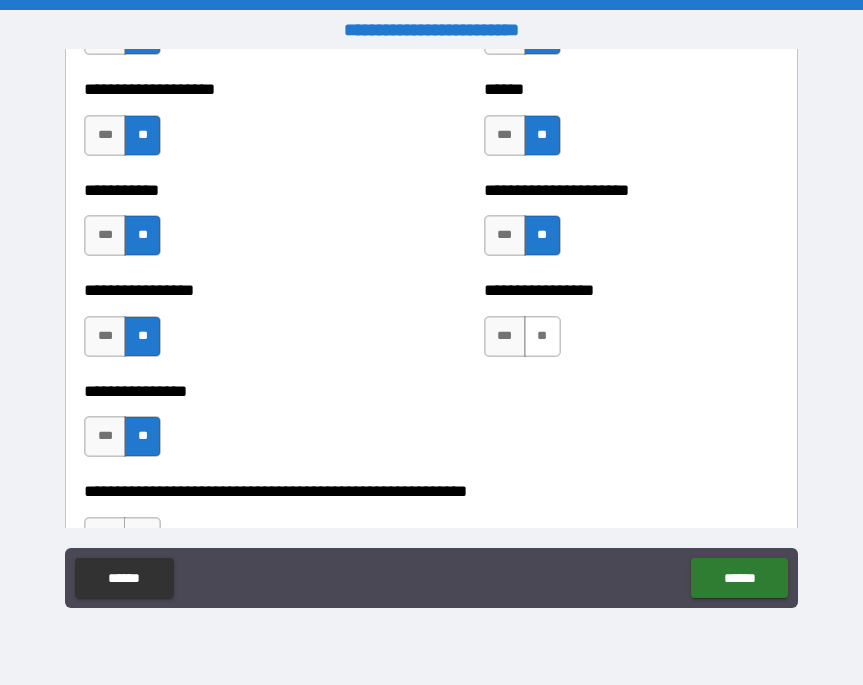 click on "**" at bounding box center [542, 336] 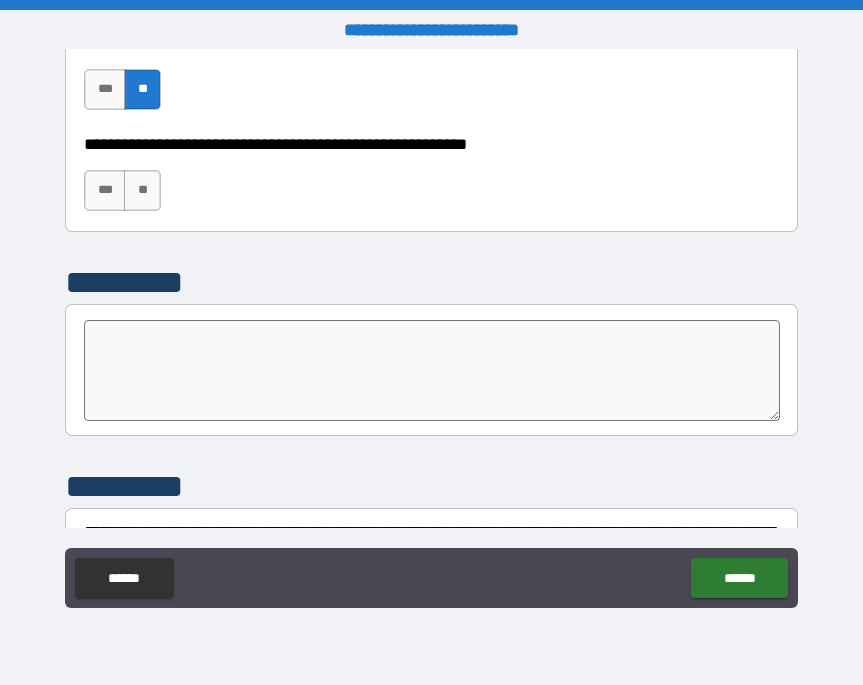 scroll, scrollTop: 6347, scrollLeft: 0, axis: vertical 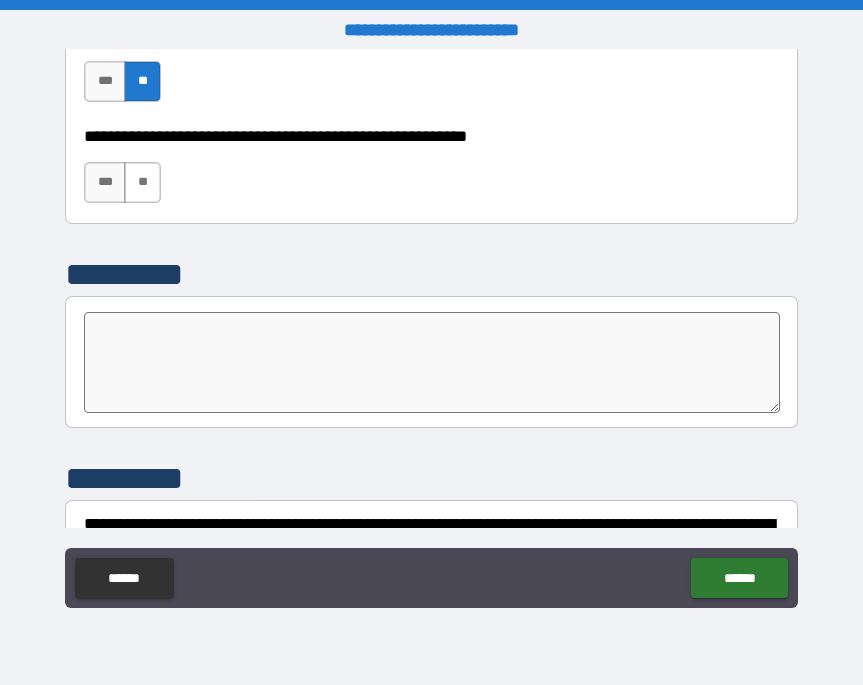 click on "**" at bounding box center (142, 182) 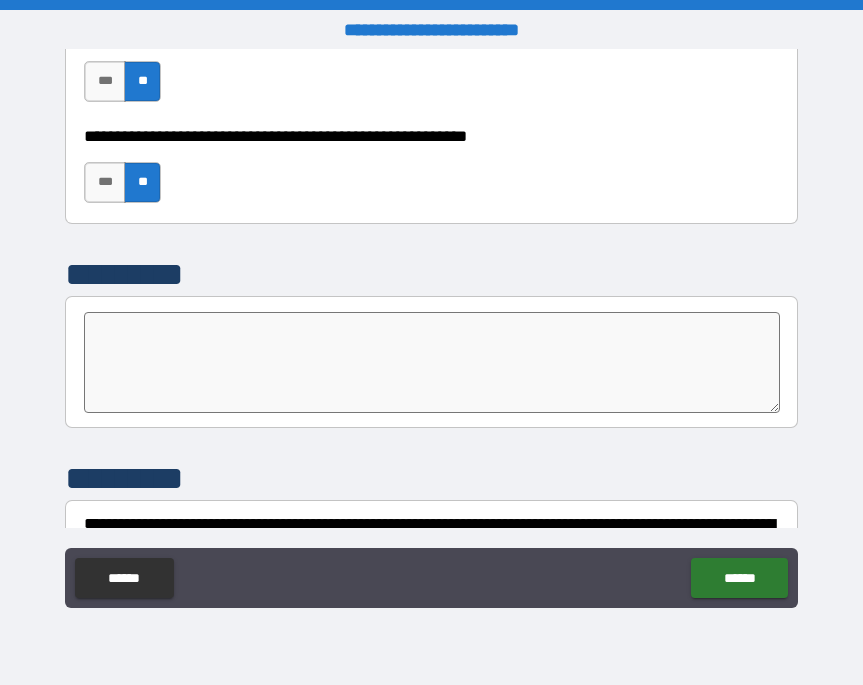 scroll, scrollTop: 6461, scrollLeft: 0, axis: vertical 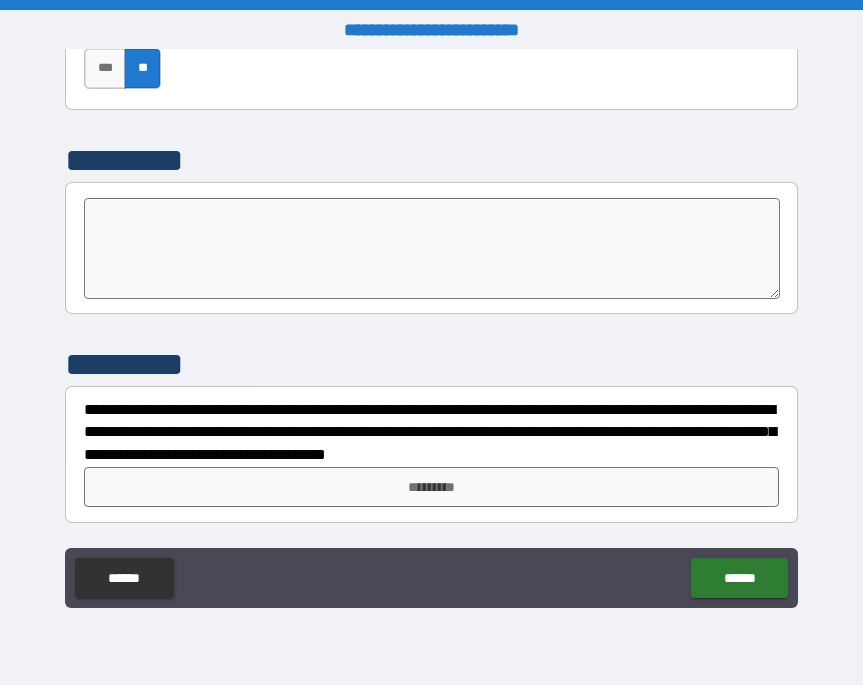 click at bounding box center [432, 248] 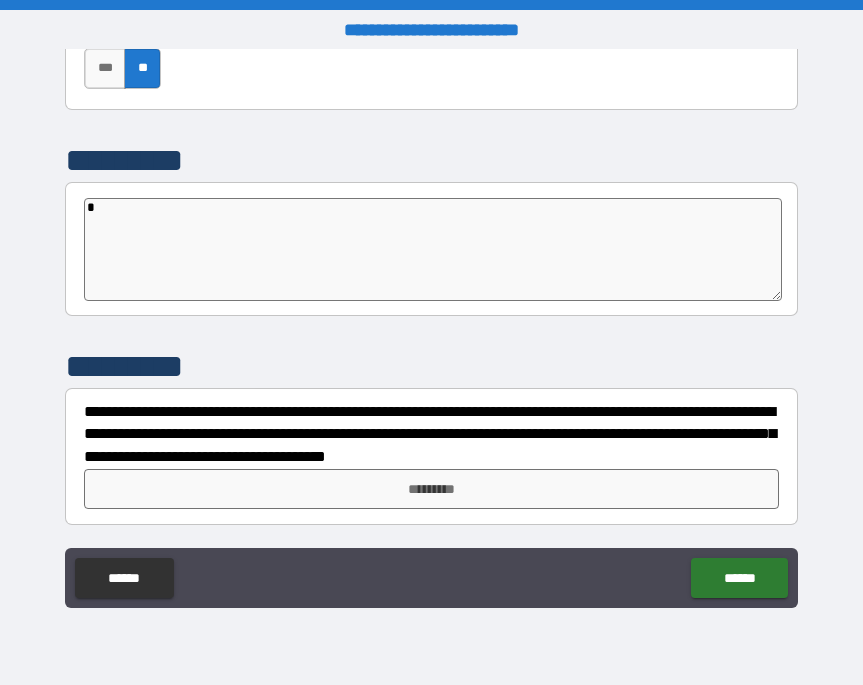 type on "*" 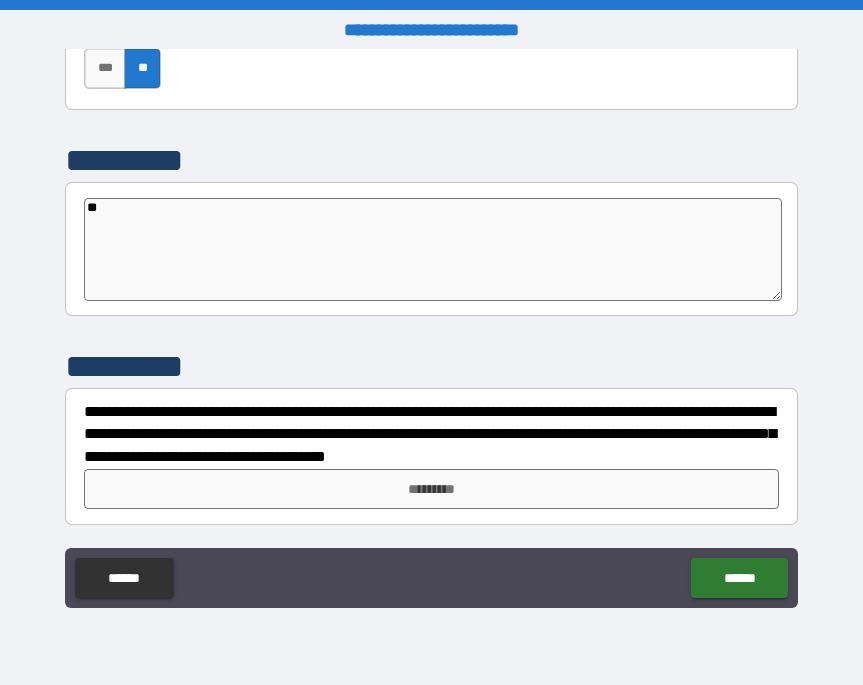 type on "*" 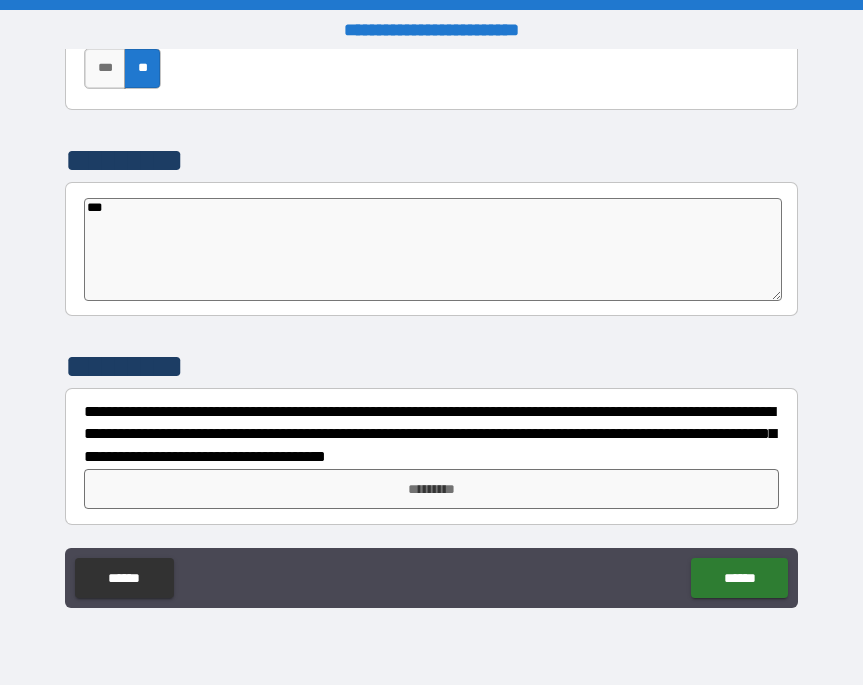 type on "*" 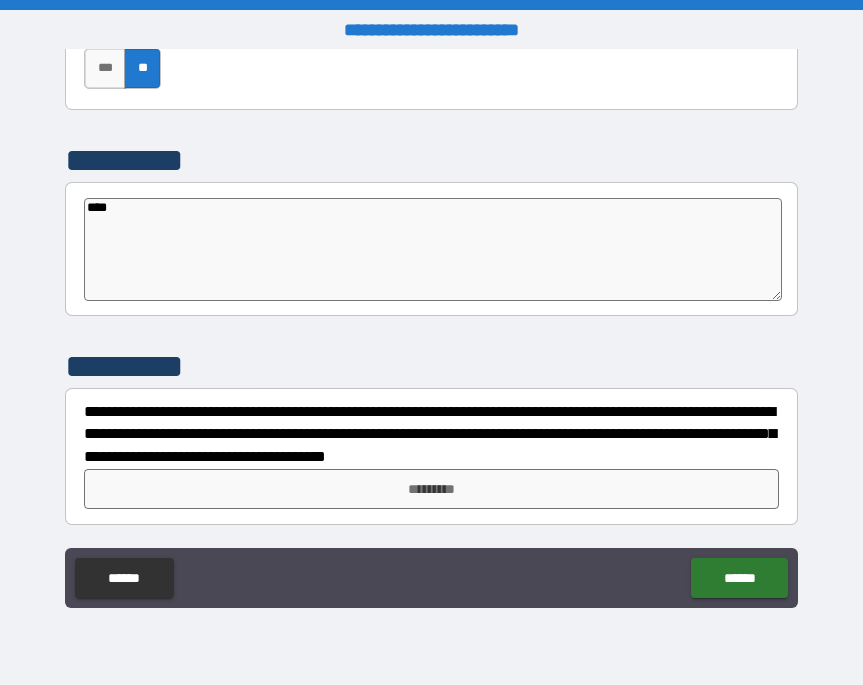 type on "*" 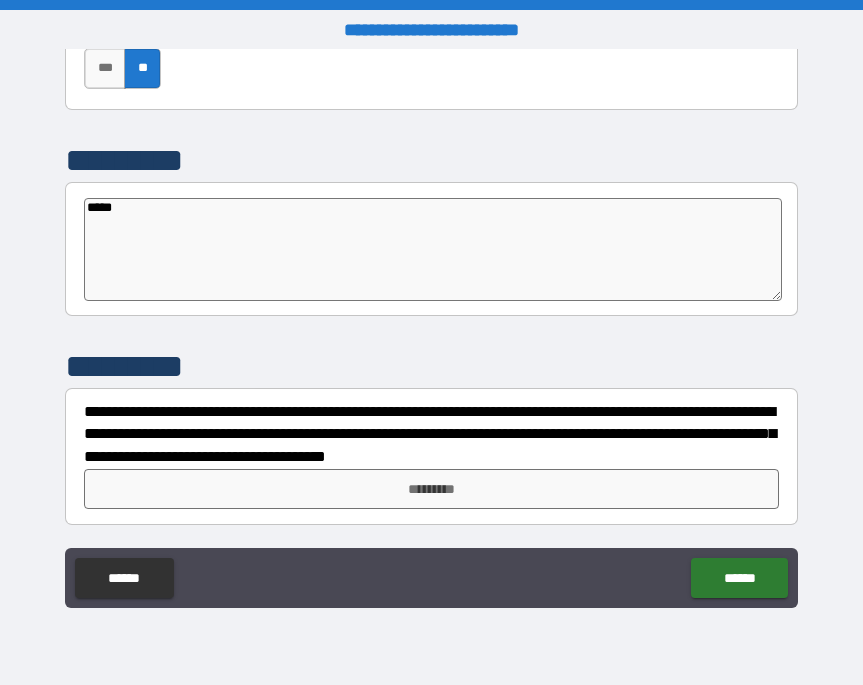 type on "******" 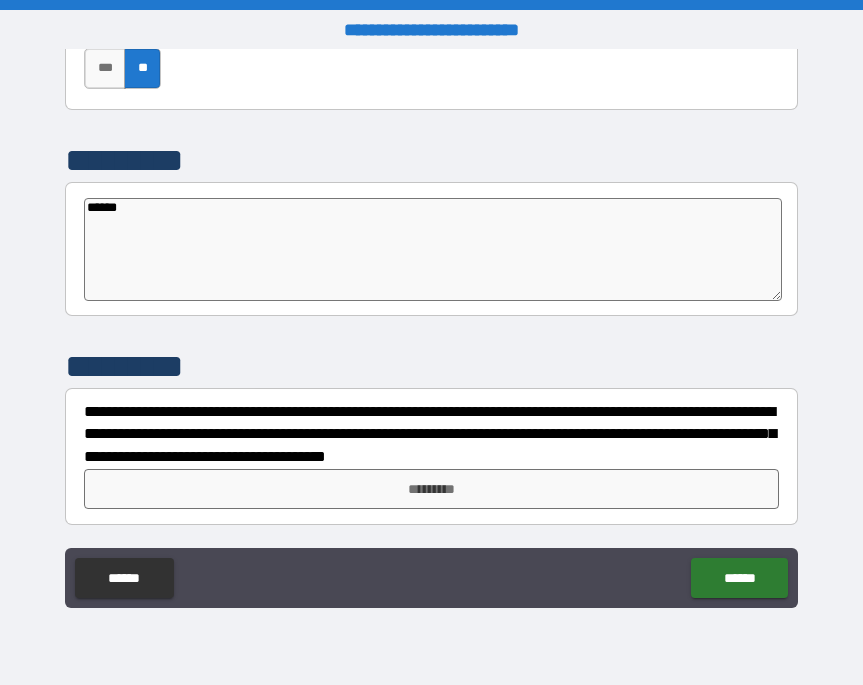 type on "*******" 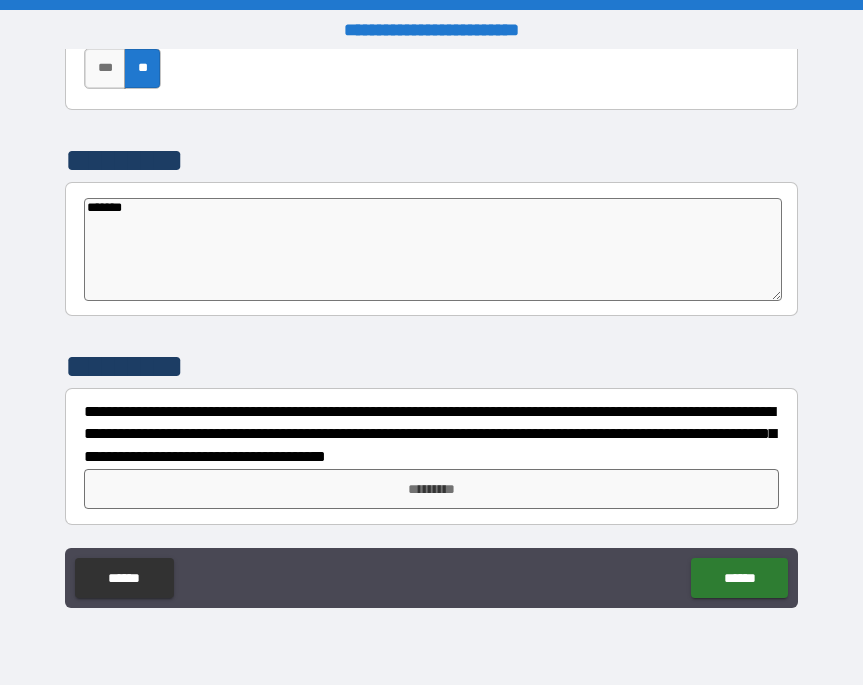 type on "*" 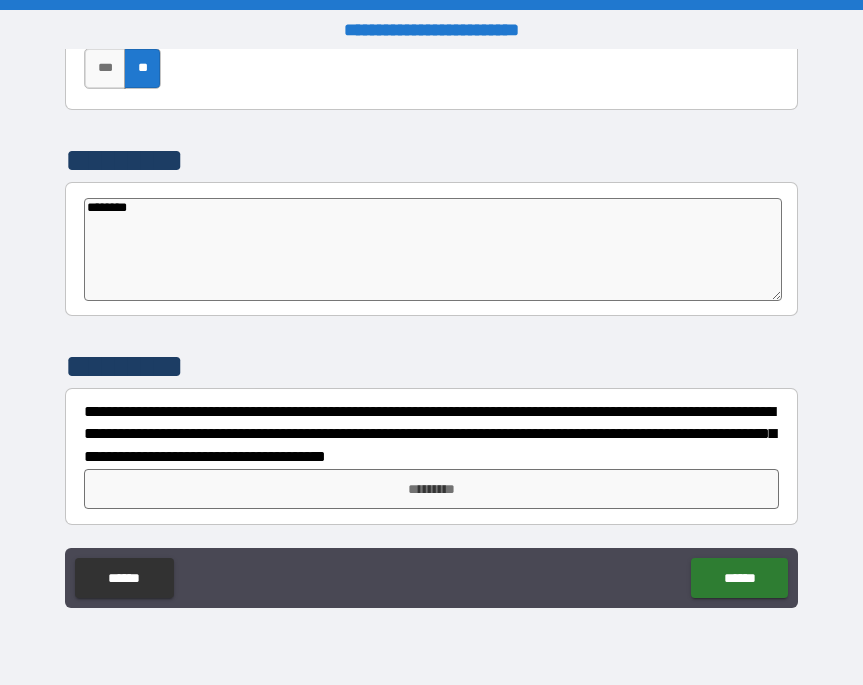 type on "*" 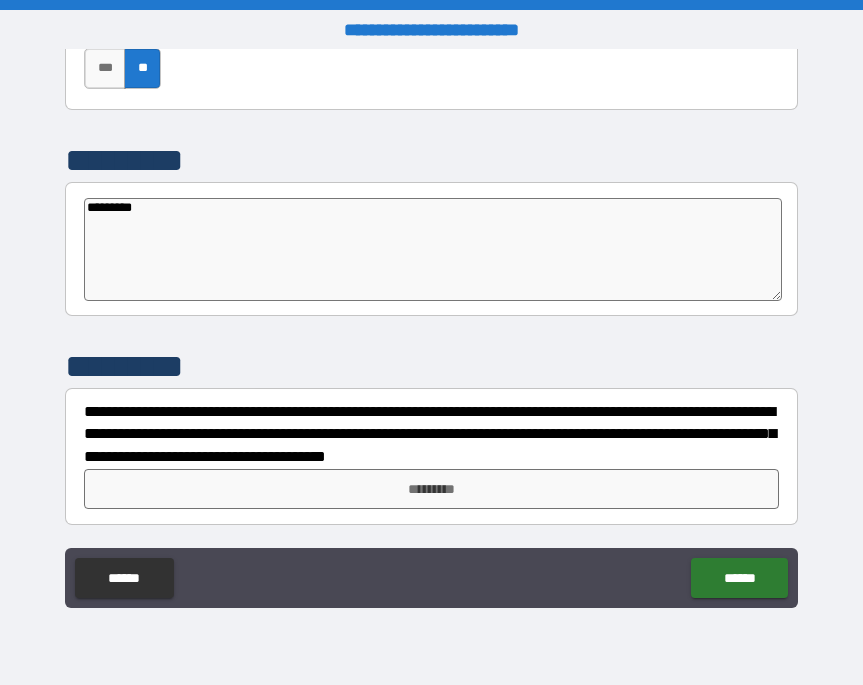 type on "*" 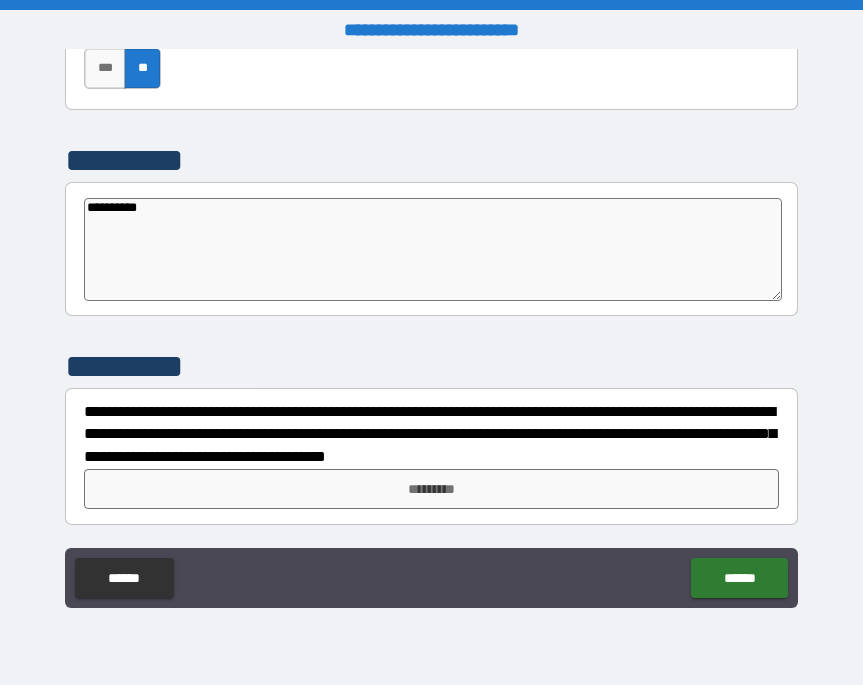 type on "*" 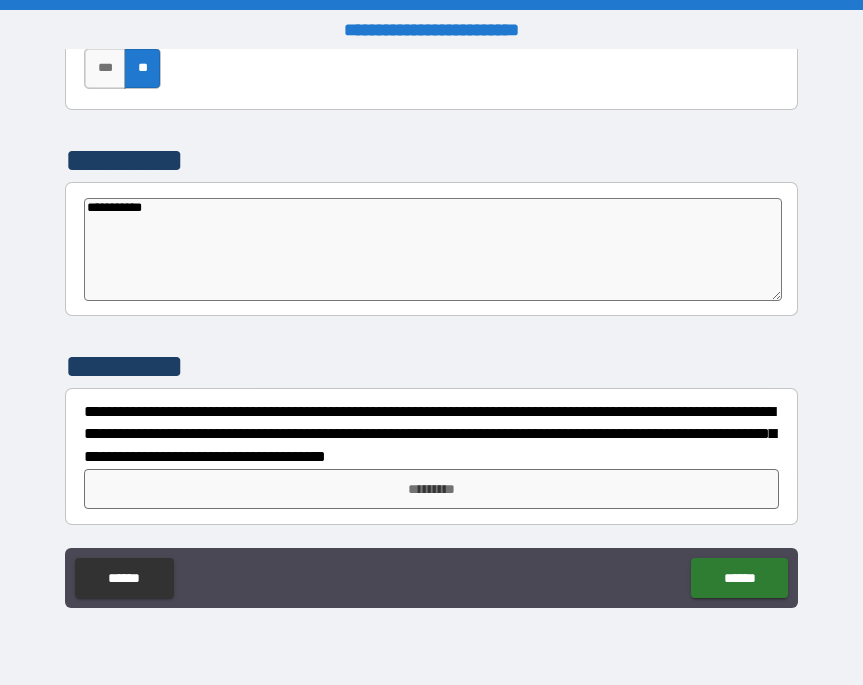type on "*" 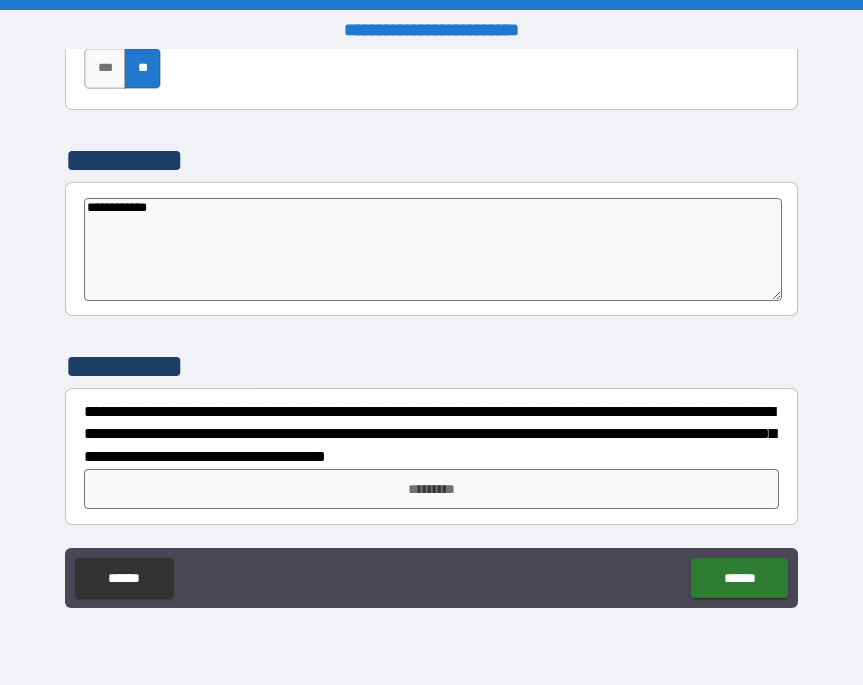 type on "*" 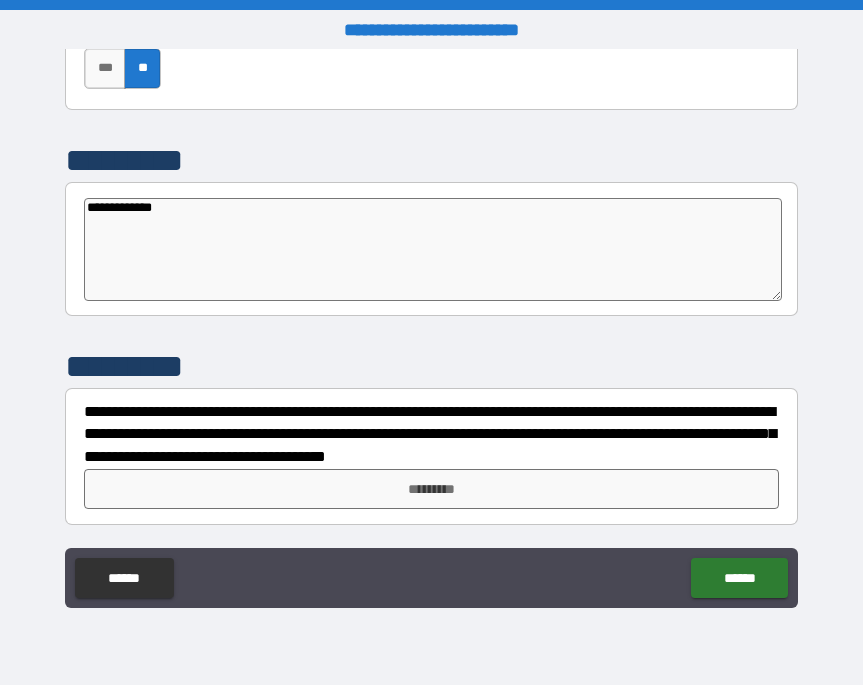 type on "**********" 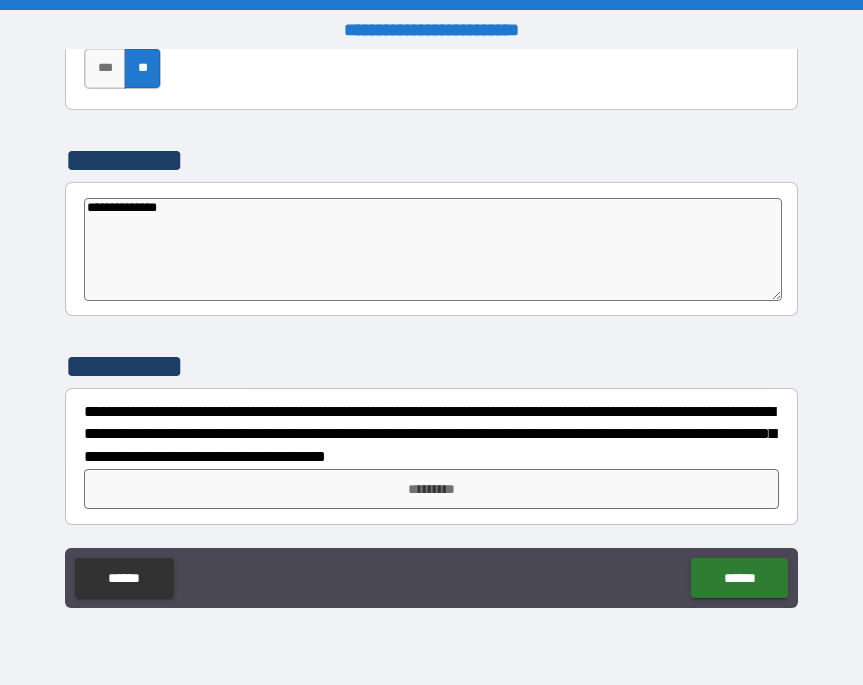type on "*" 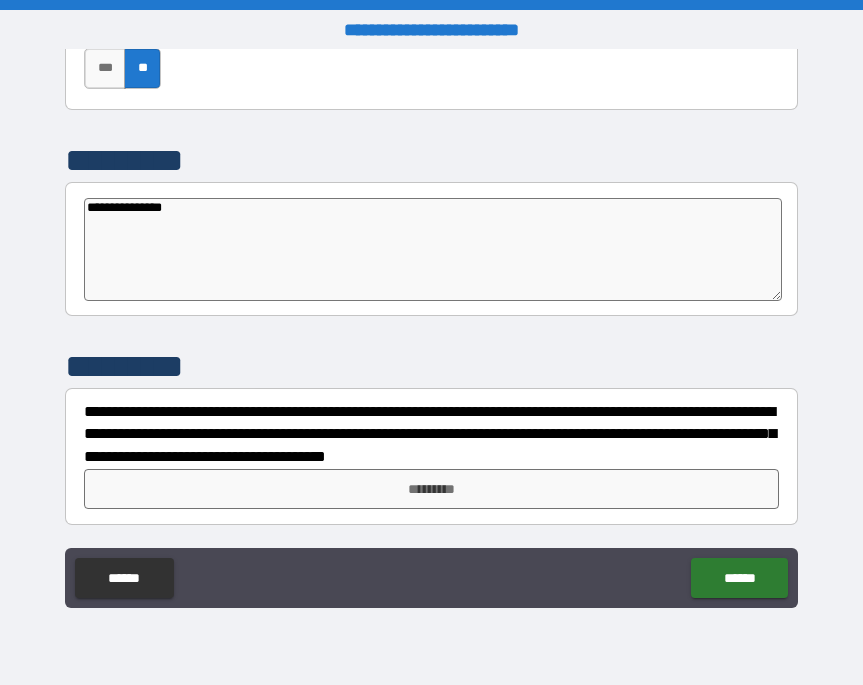 type on "*" 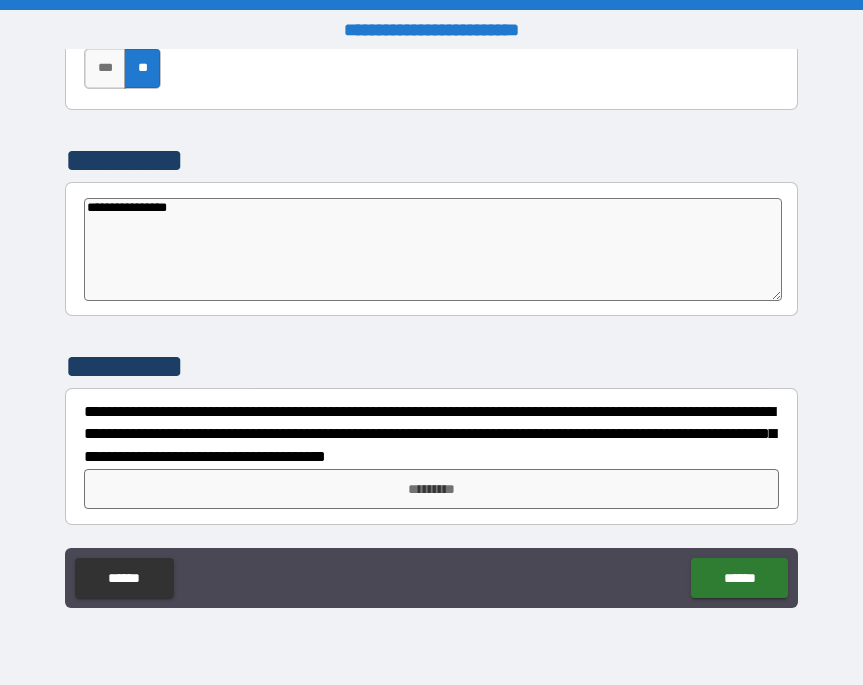 type on "**********" 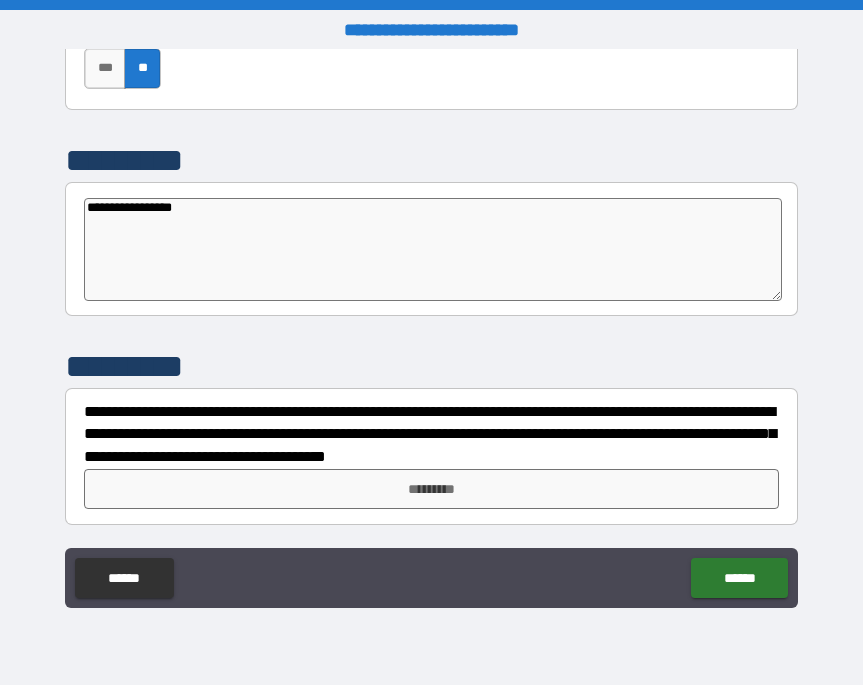 type on "**********" 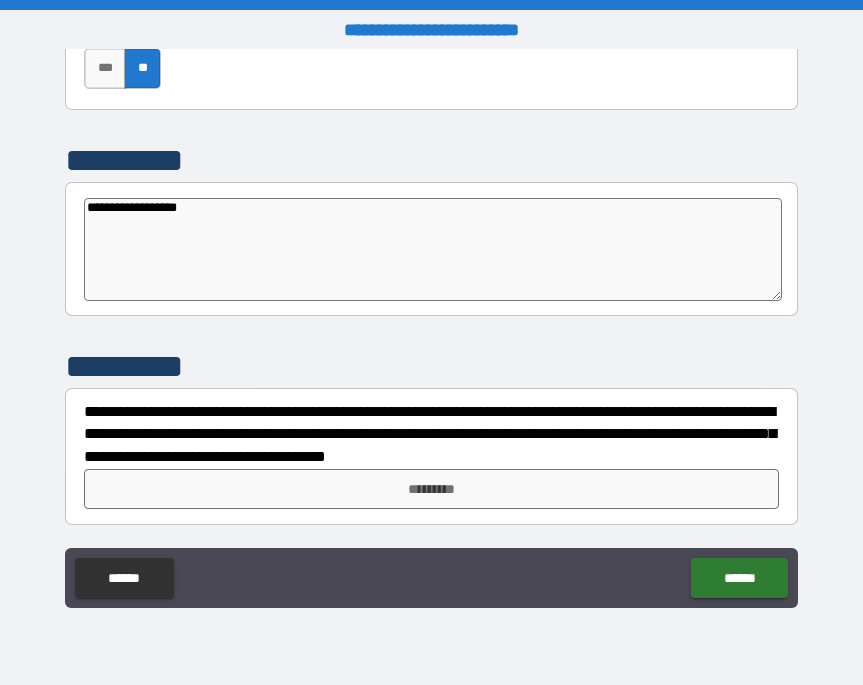 type on "*" 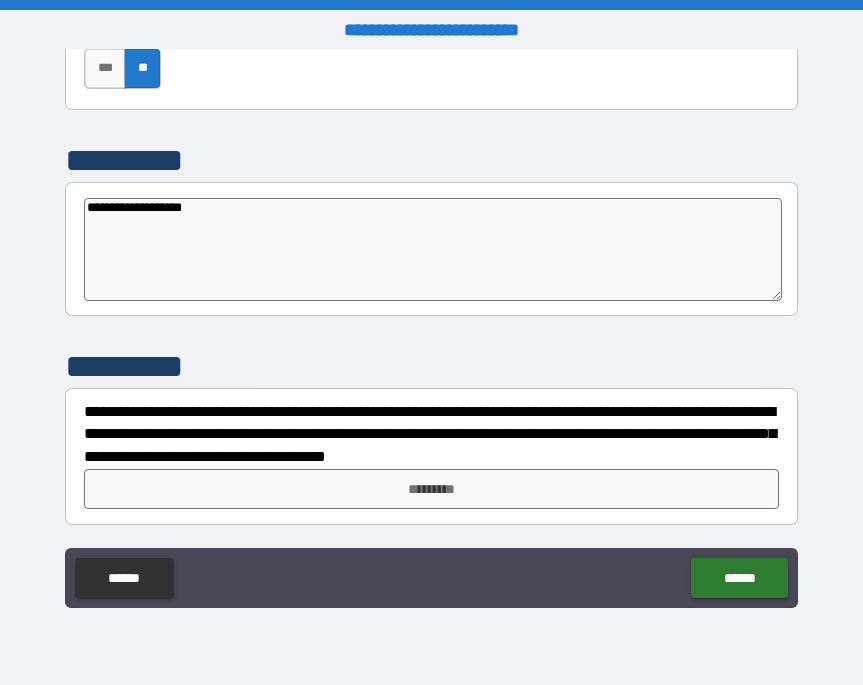 type on "*" 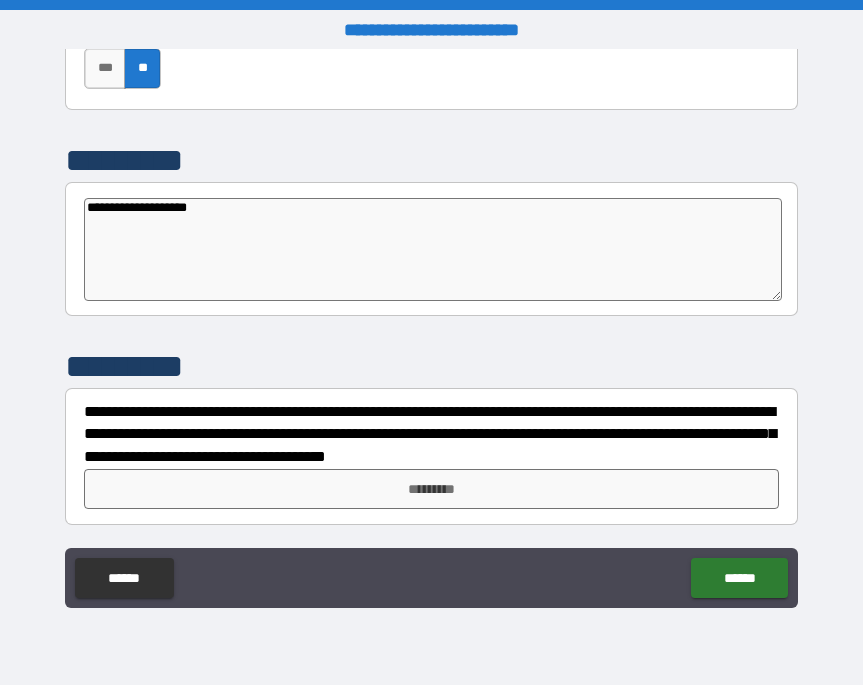 type on "*" 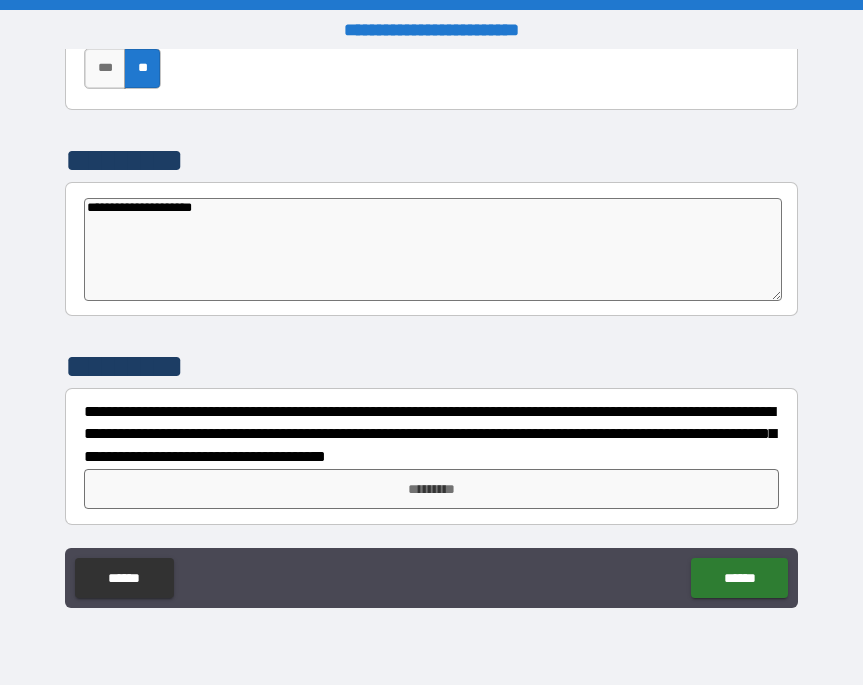 type on "*" 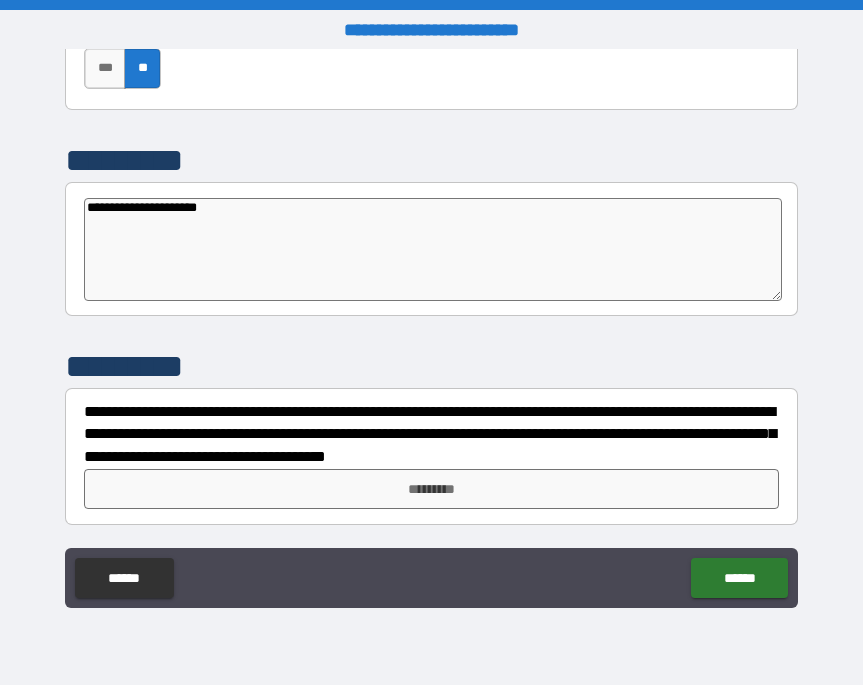 type on "*" 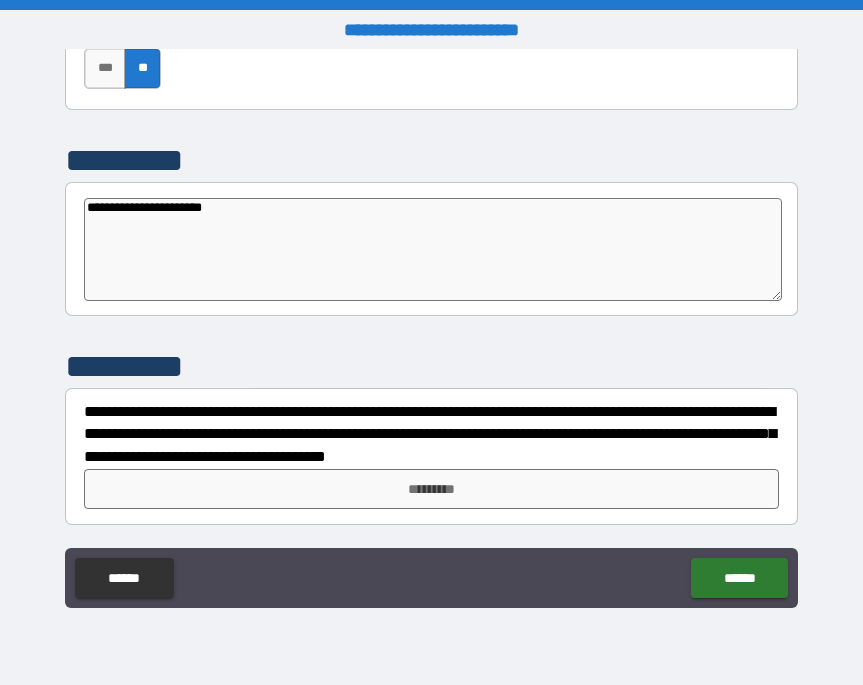 type on "*" 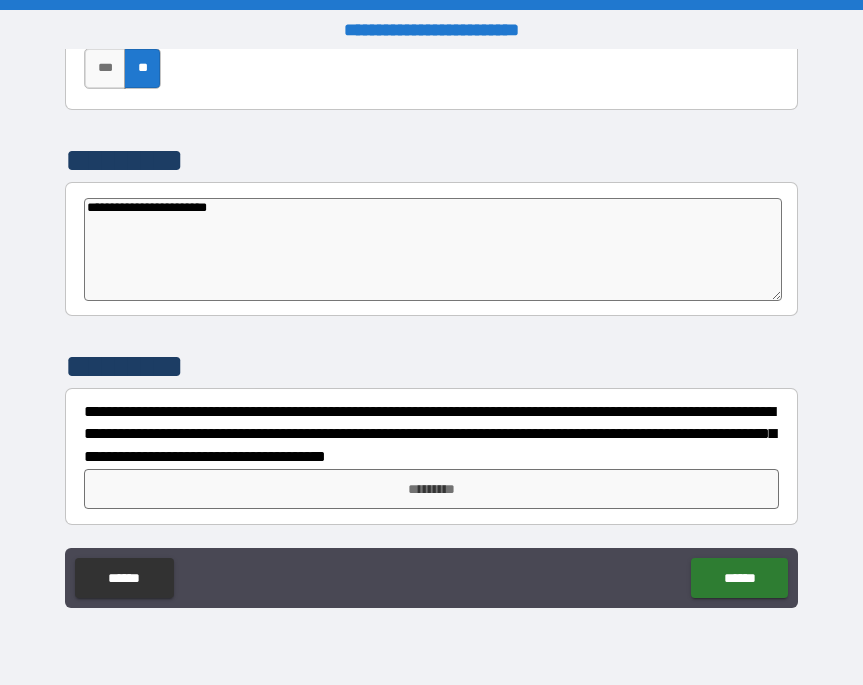 type on "*" 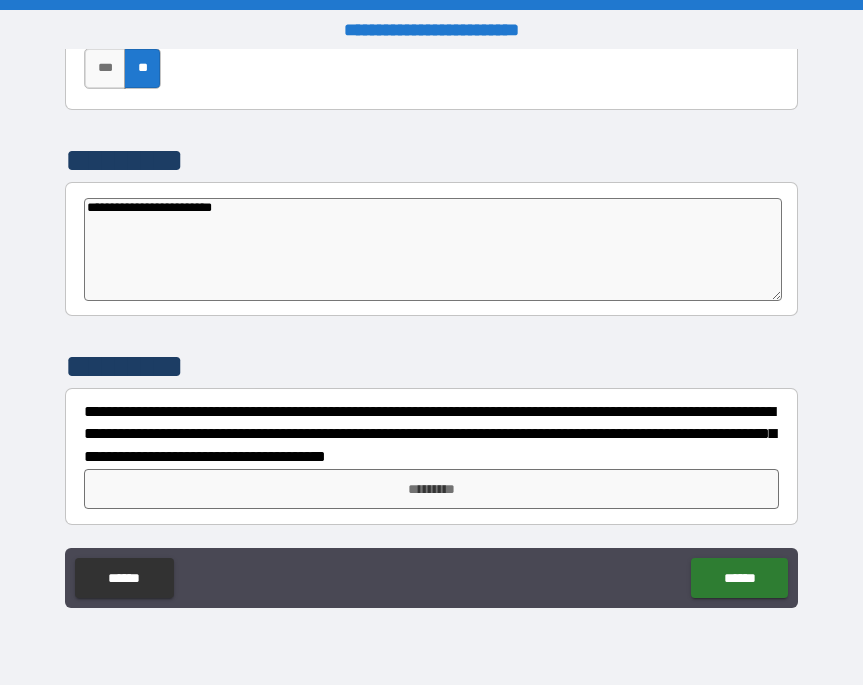type on "*" 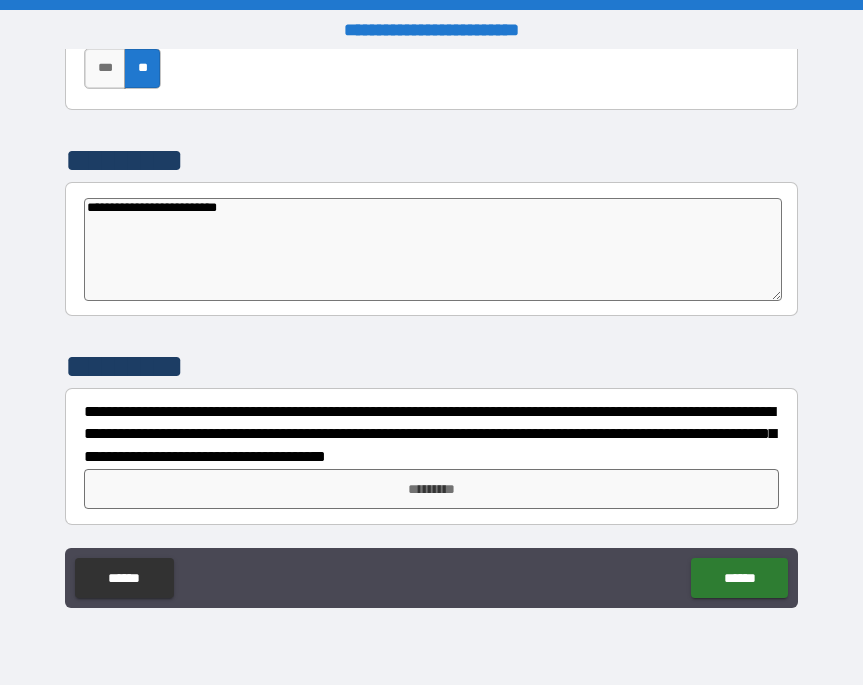 type on "*" 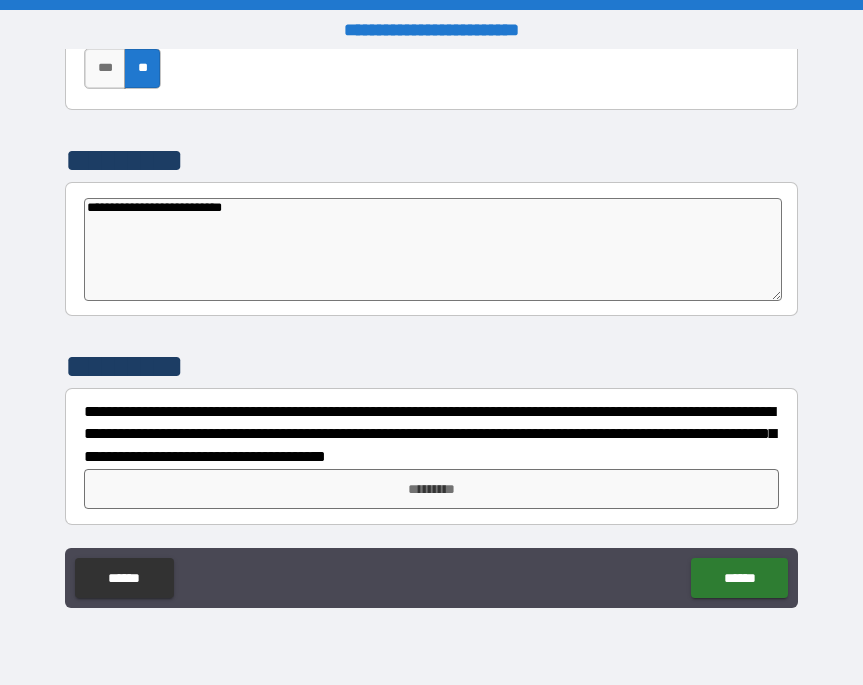 type on "*" 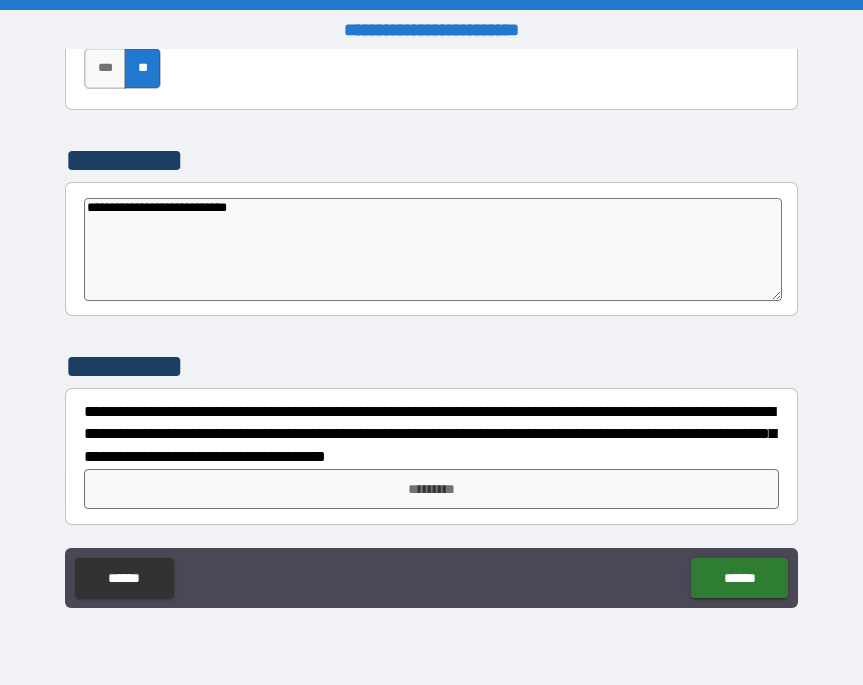 type on "*" 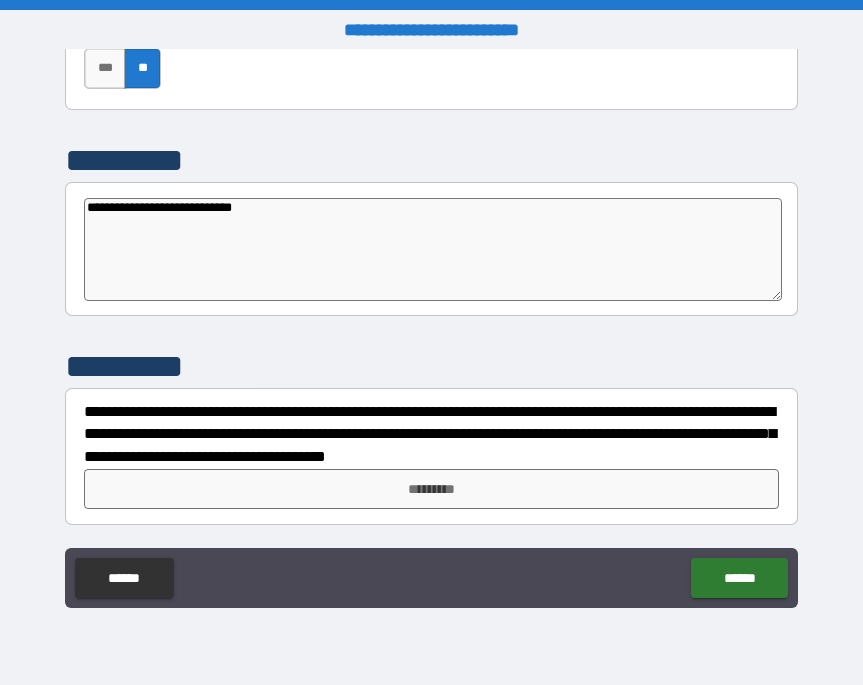 type on "*" 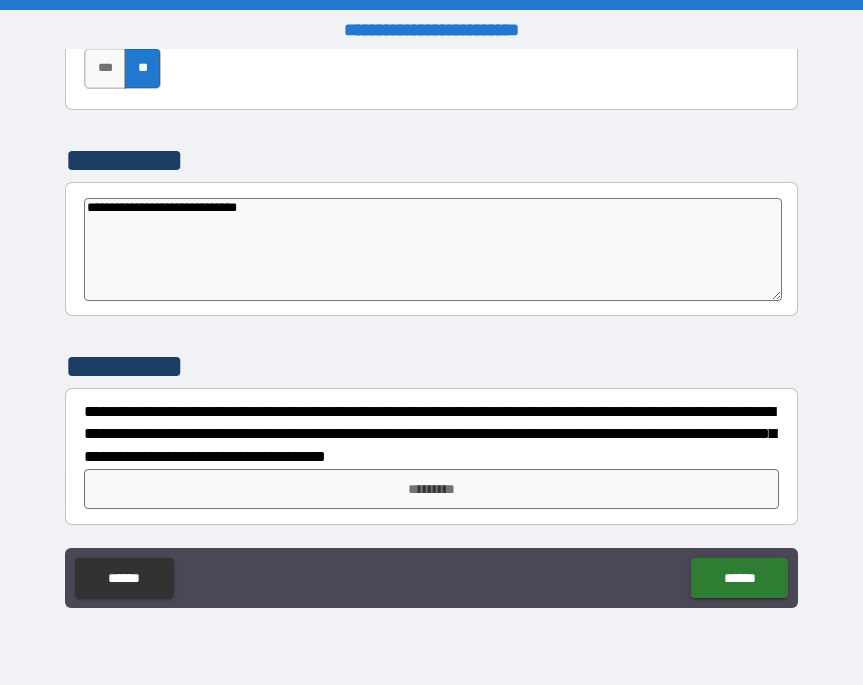 type on "**********" 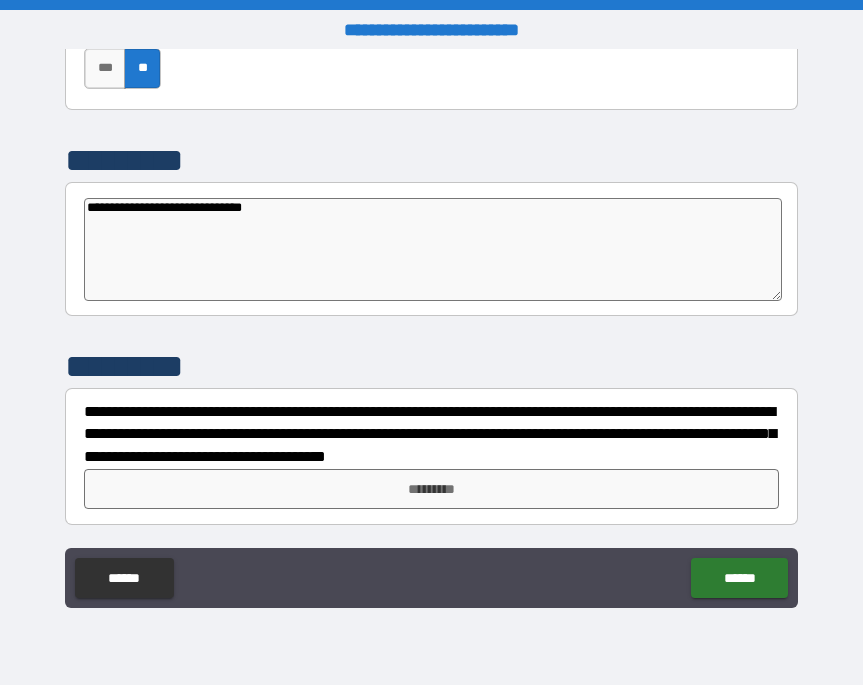 type on "*" 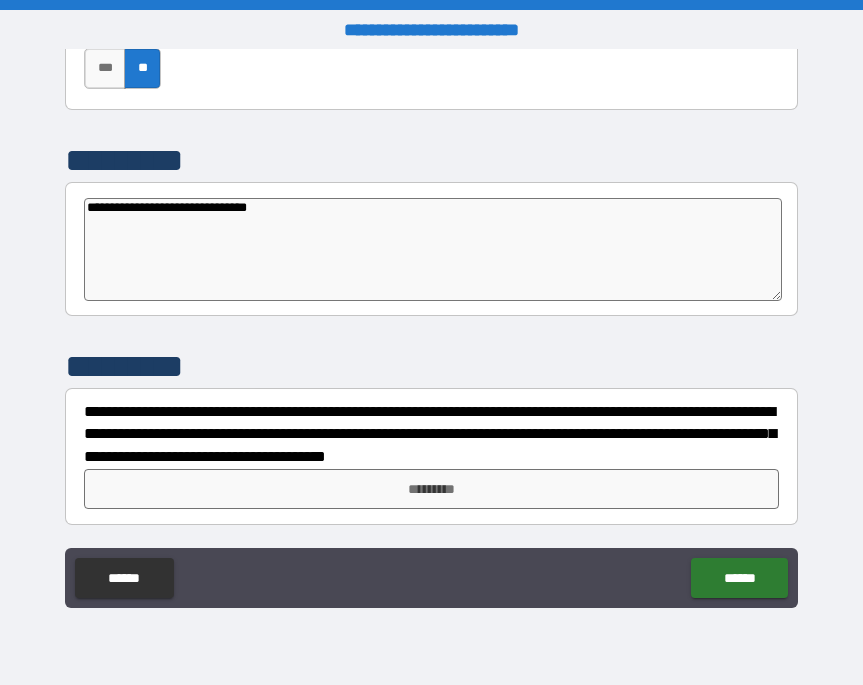type on "*" 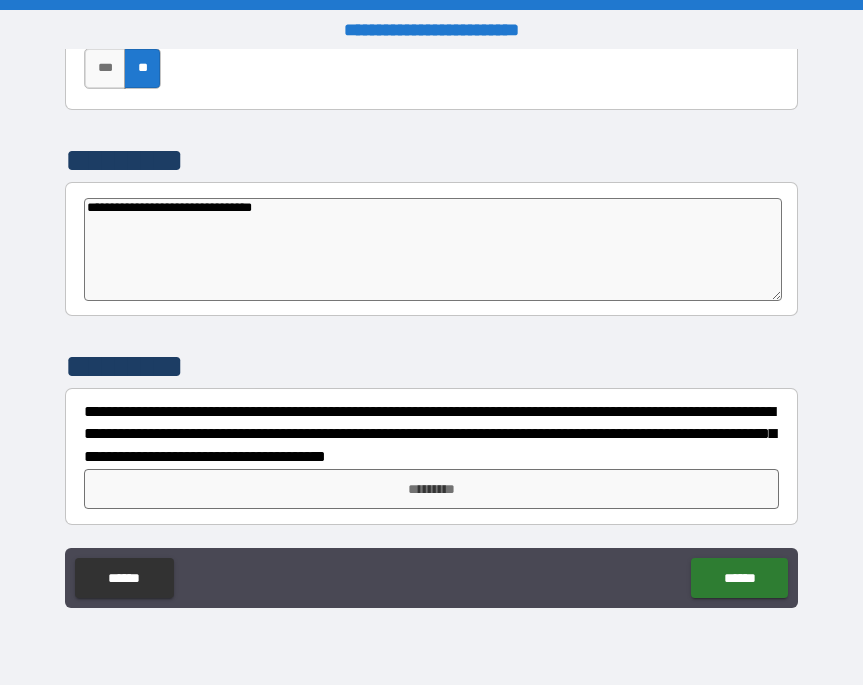 type on "*" 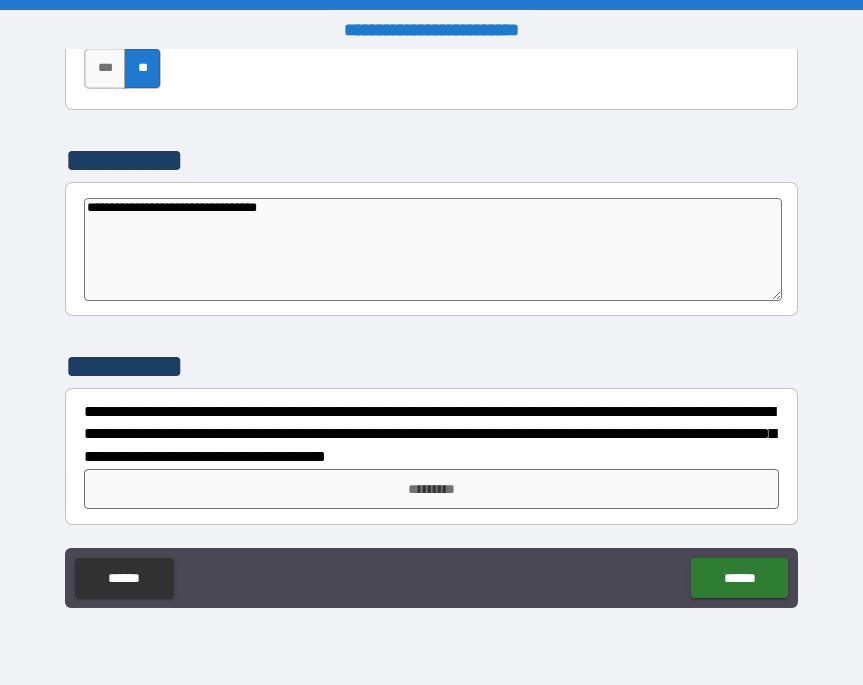 type on "*" 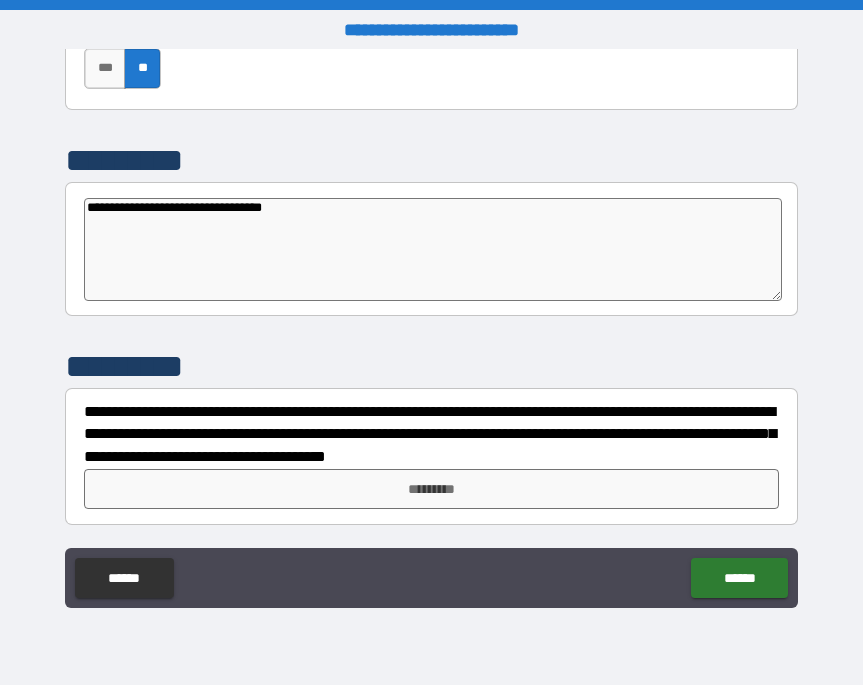 type on "*" 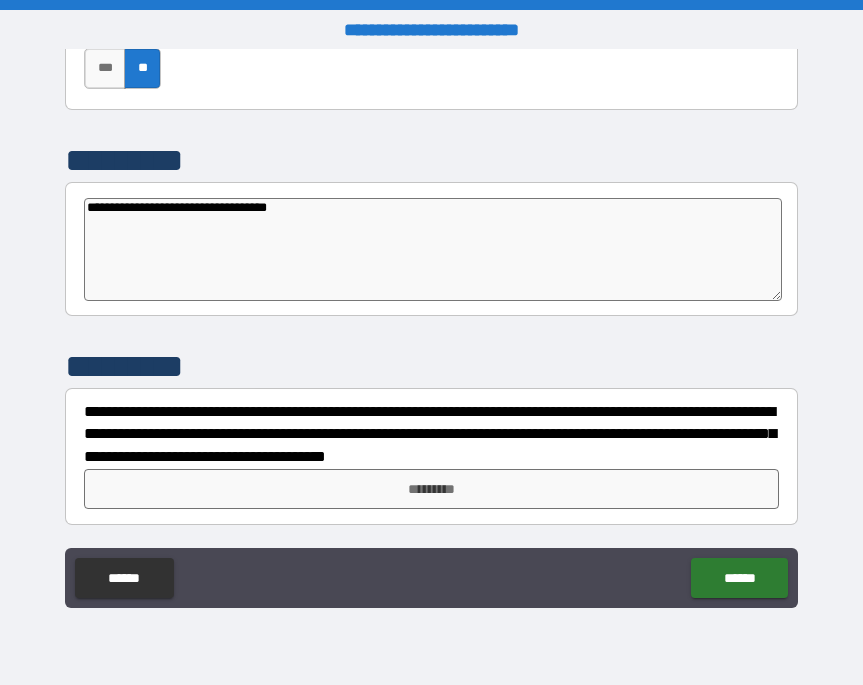 type on "**********" 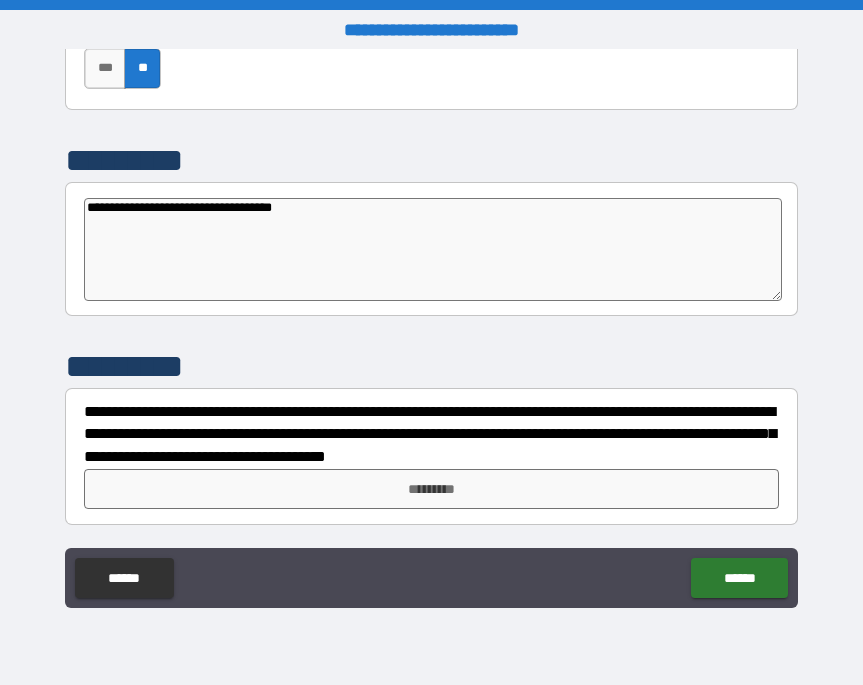 type on "*" 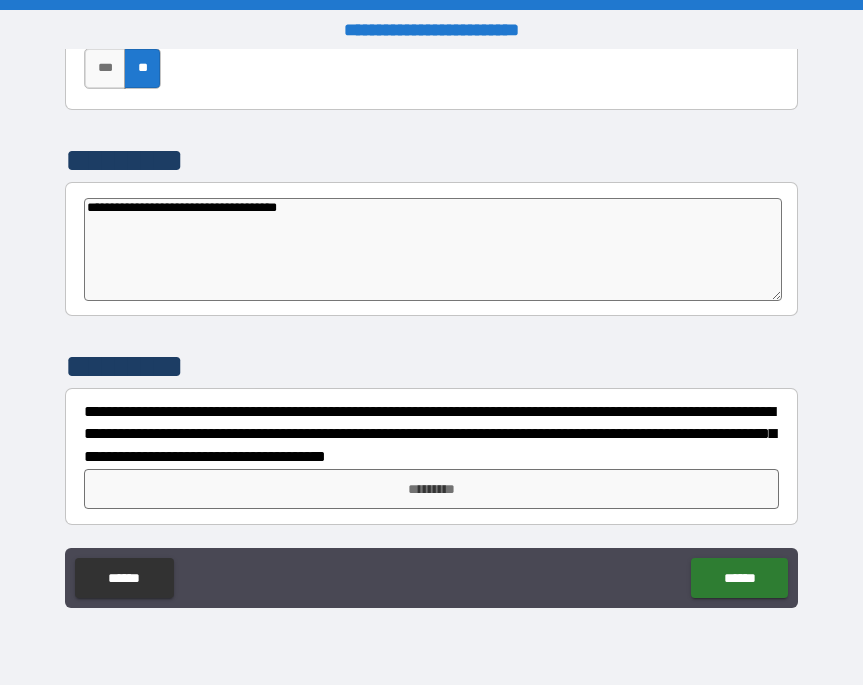 type on "**********" 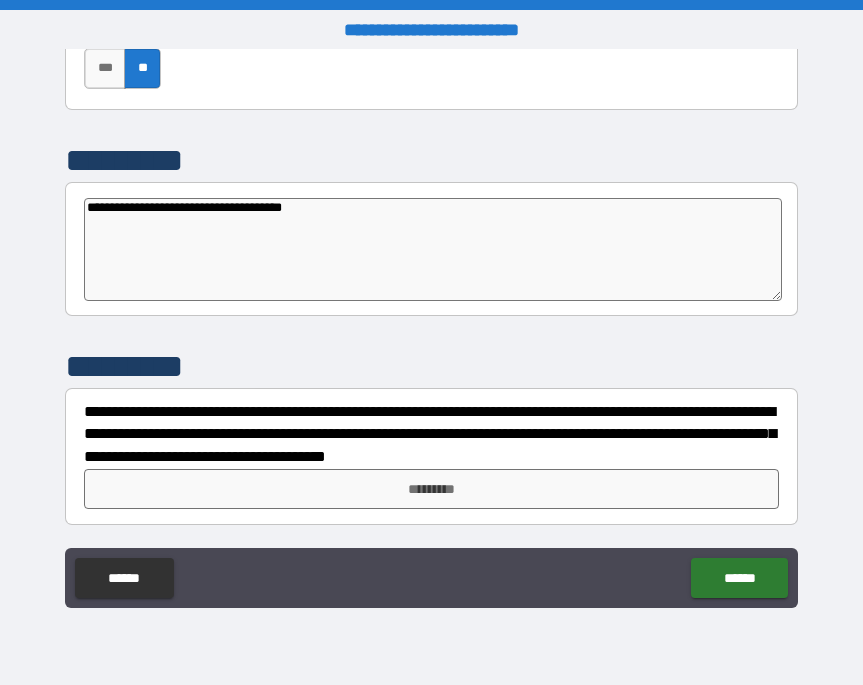 type on "*" 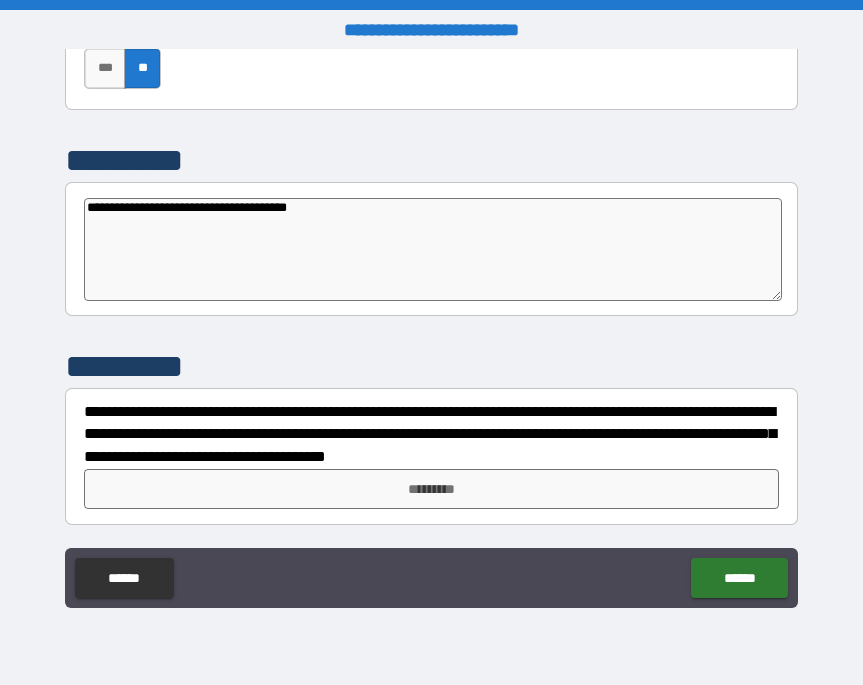 type on "*" 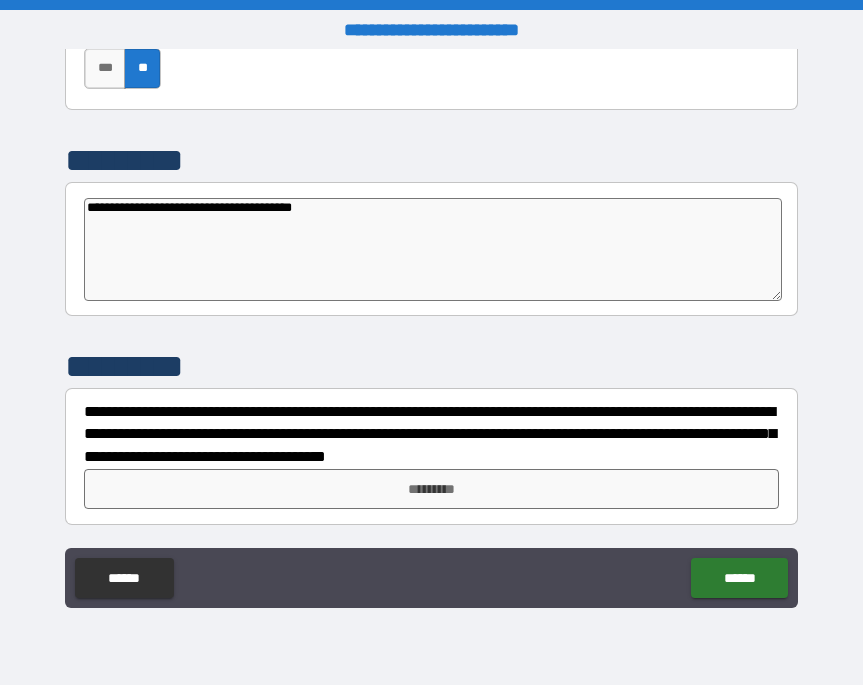 type on "*" 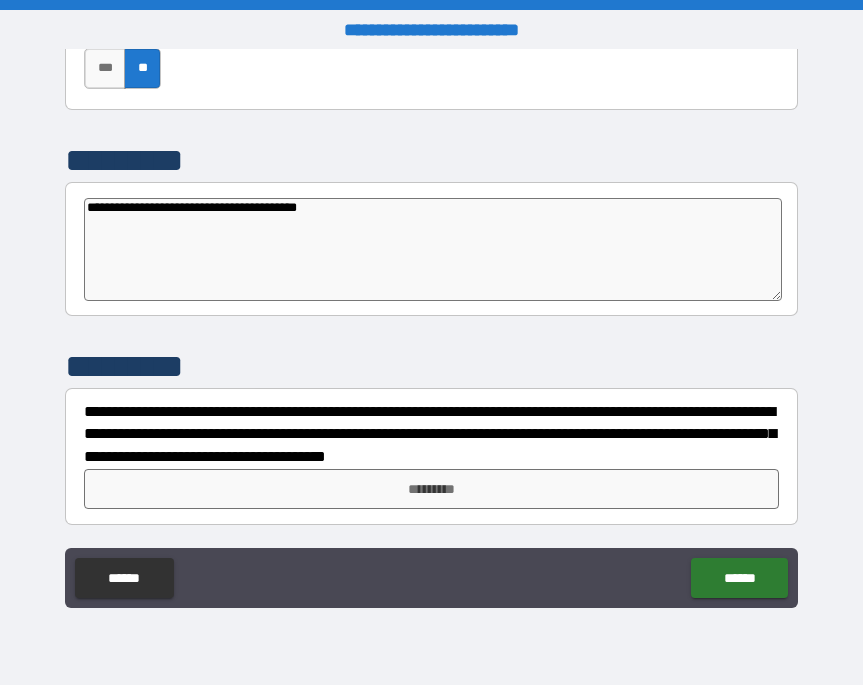 type on "*" 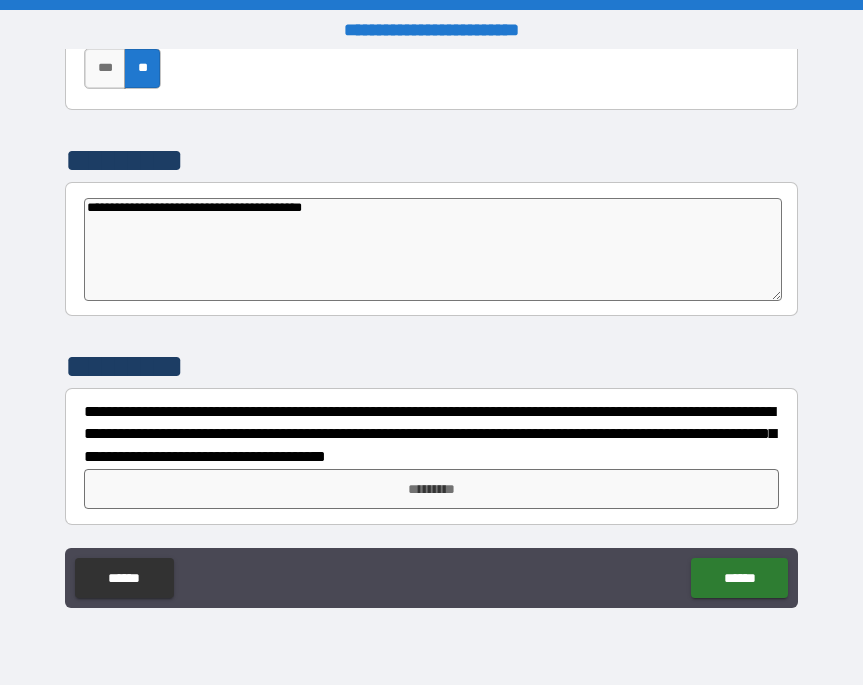 type on "*" 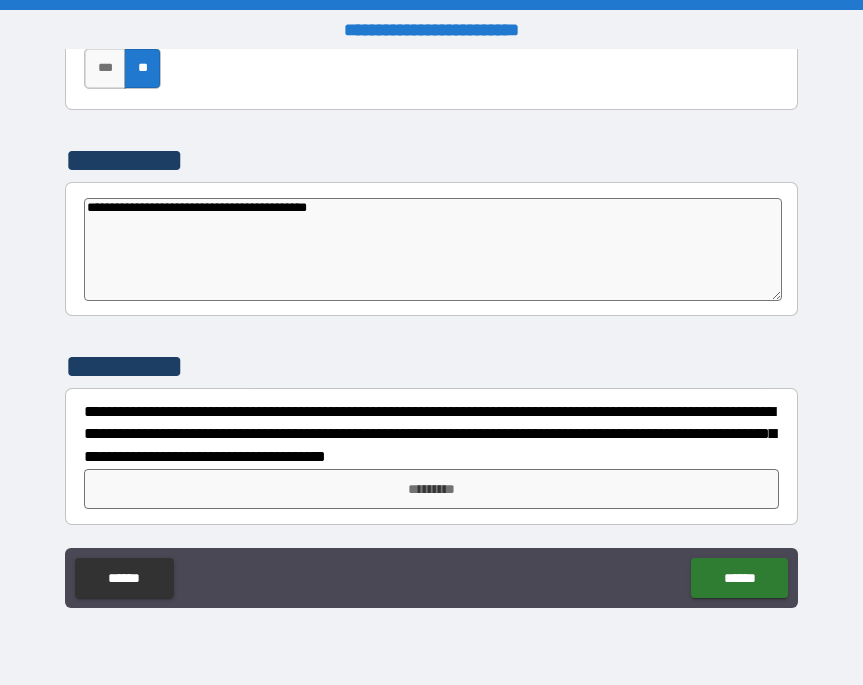 type on "**********" 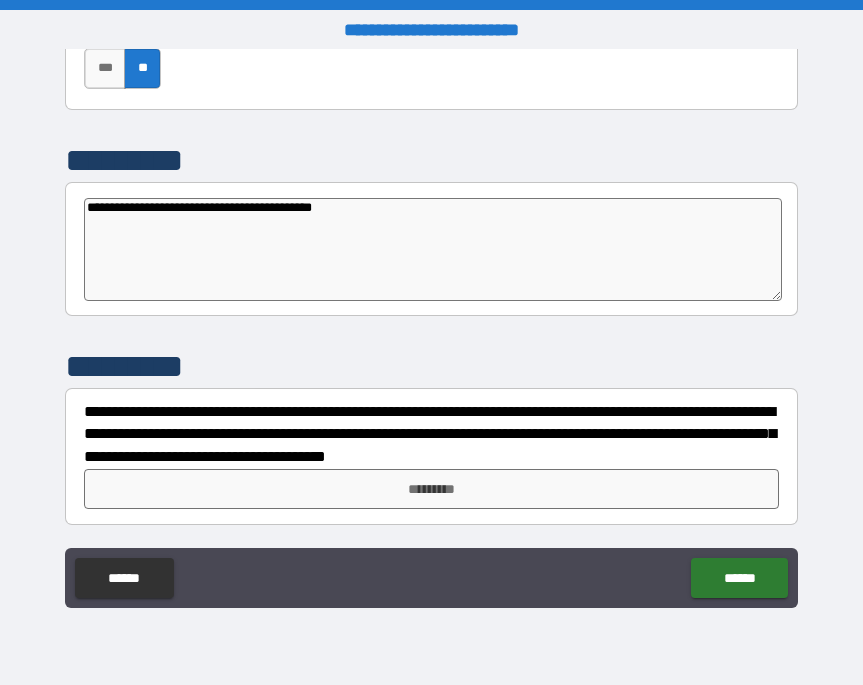 type on "**********" 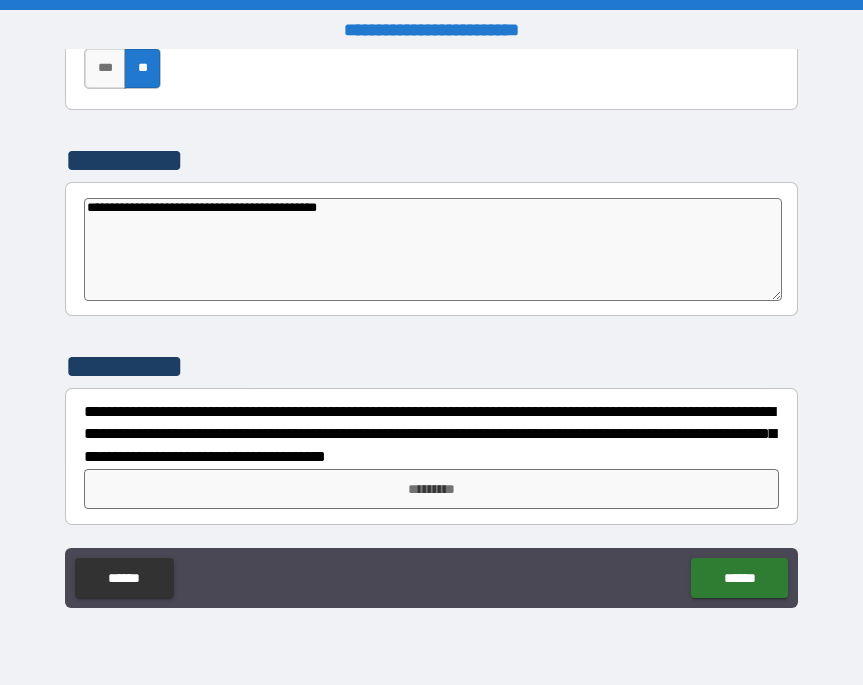 type on "*" 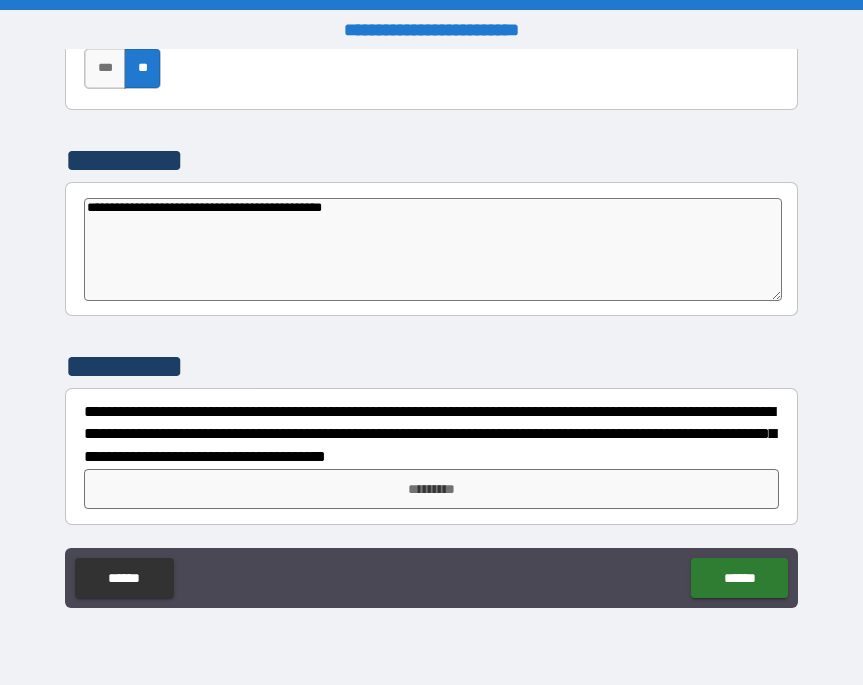 type on "*" 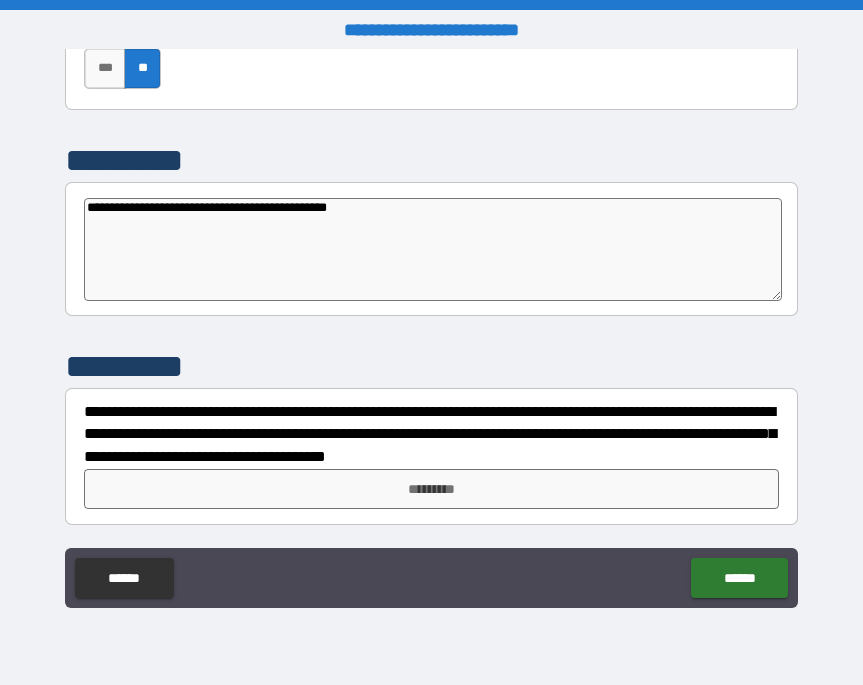 type on "*" 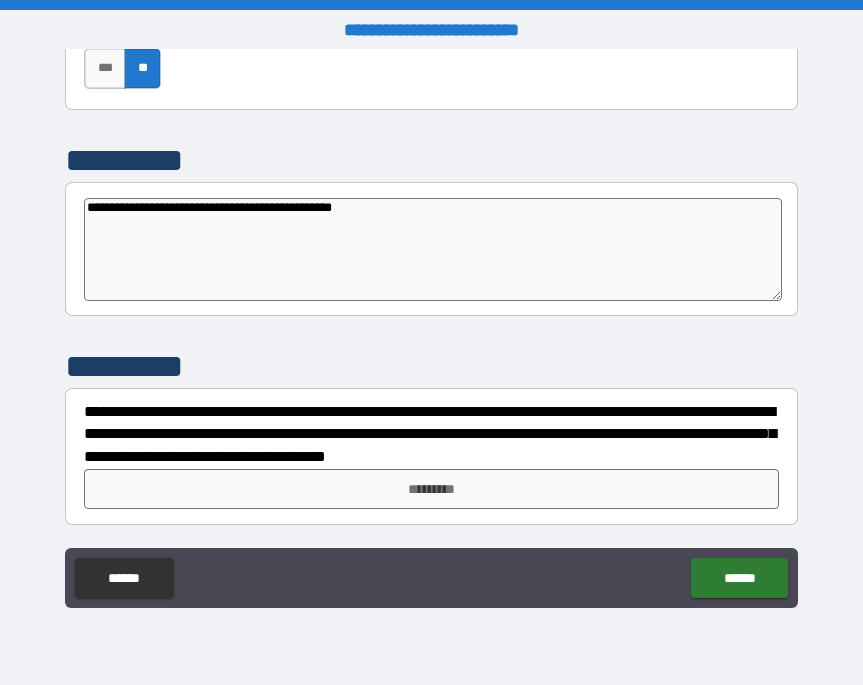 type on "*" 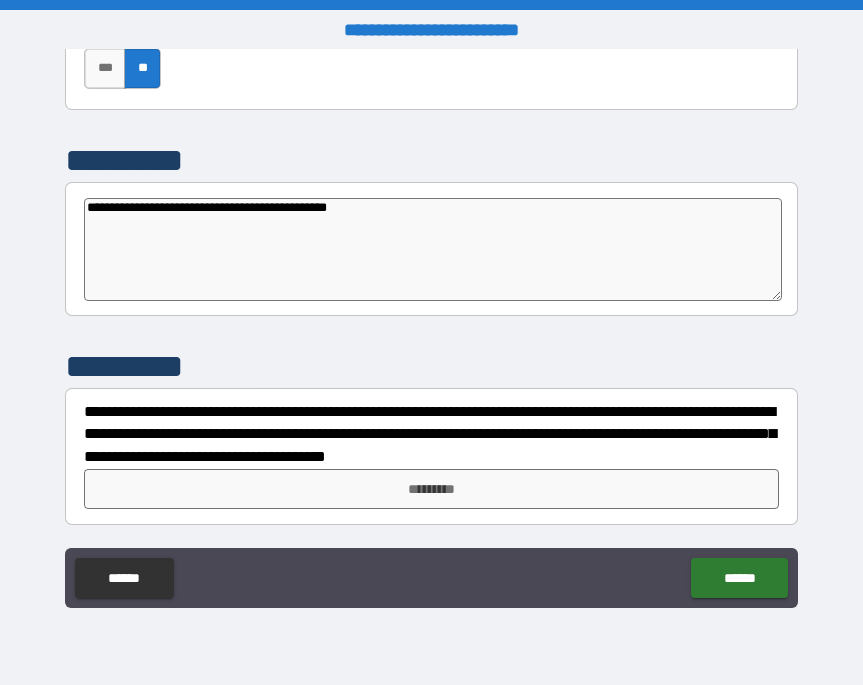 type on "*" 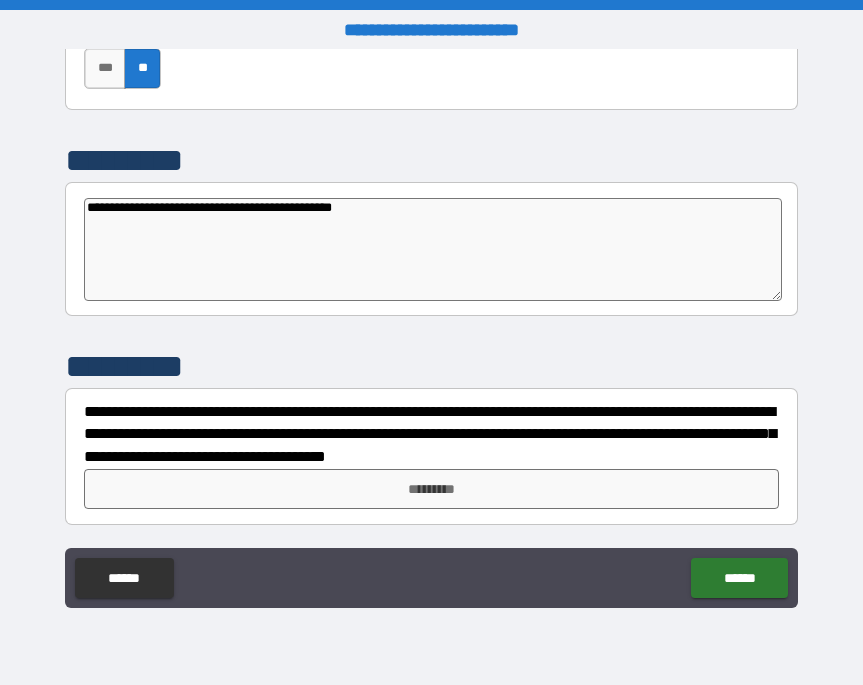 type on "*" 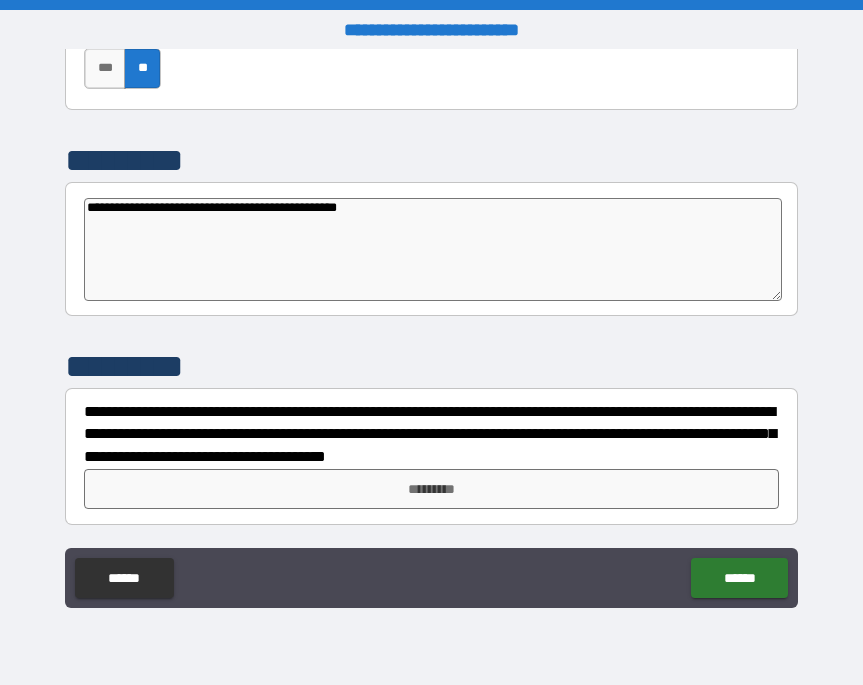 type on "**********" 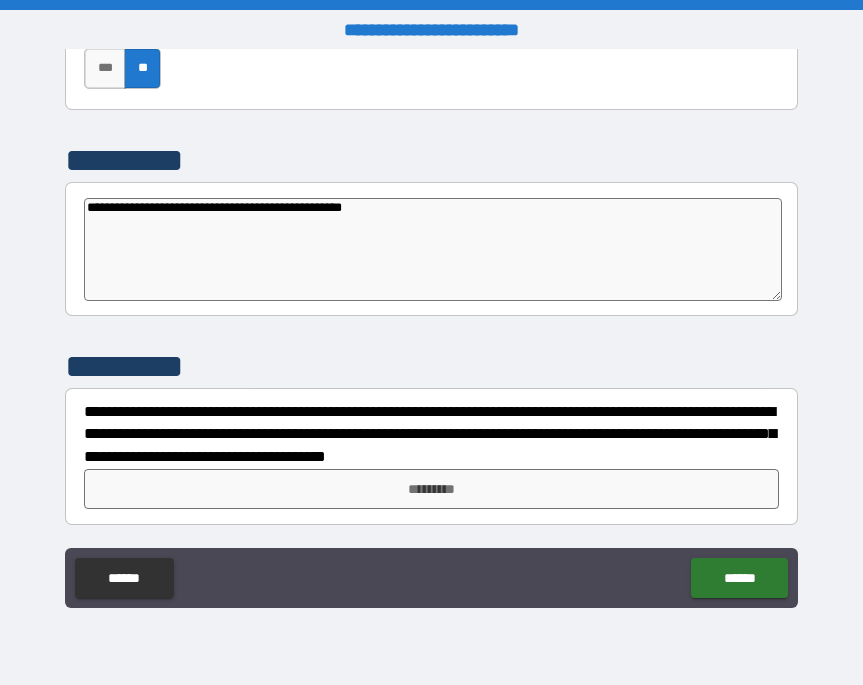 type on "*" 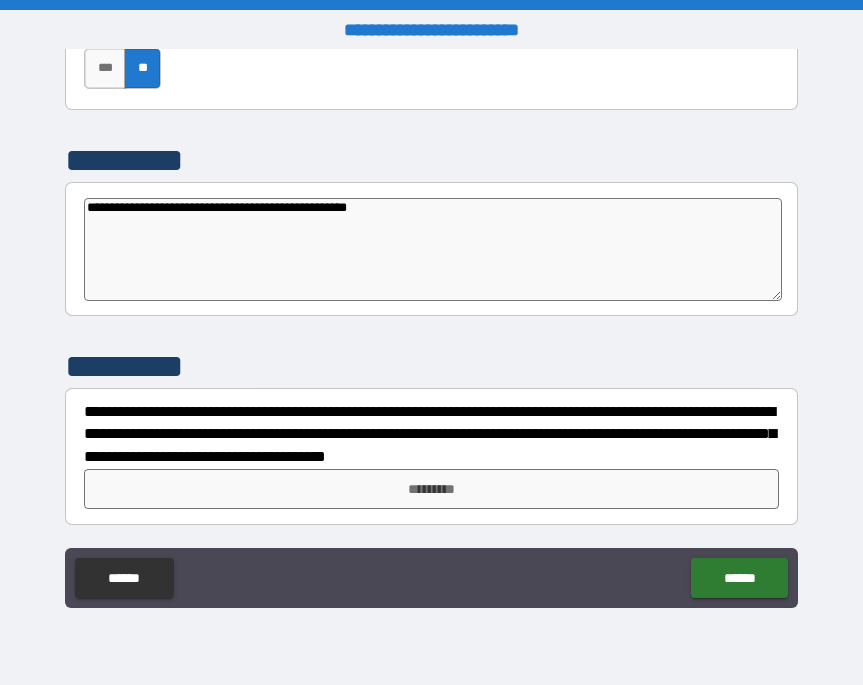 type on "*" 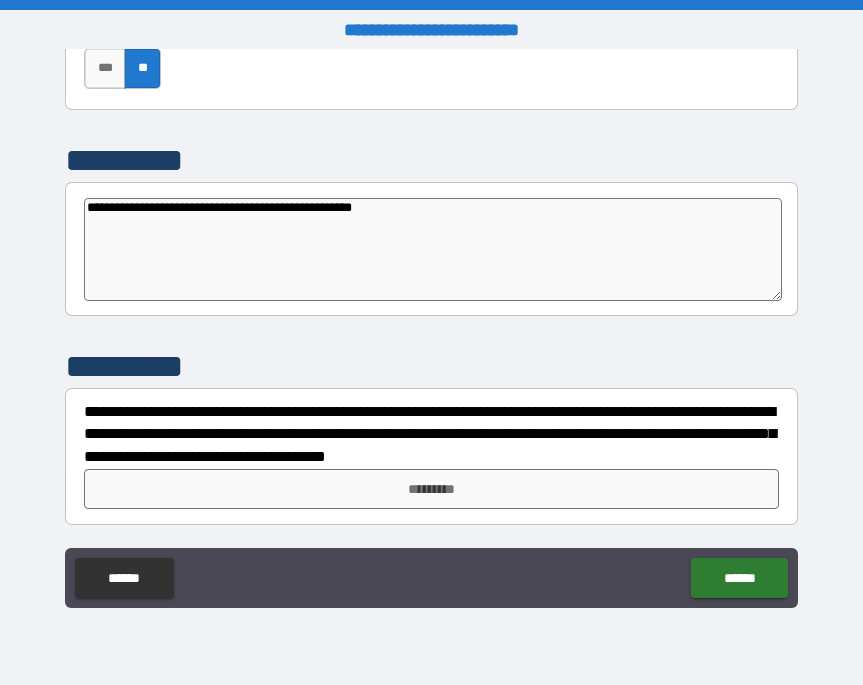 type on "*" 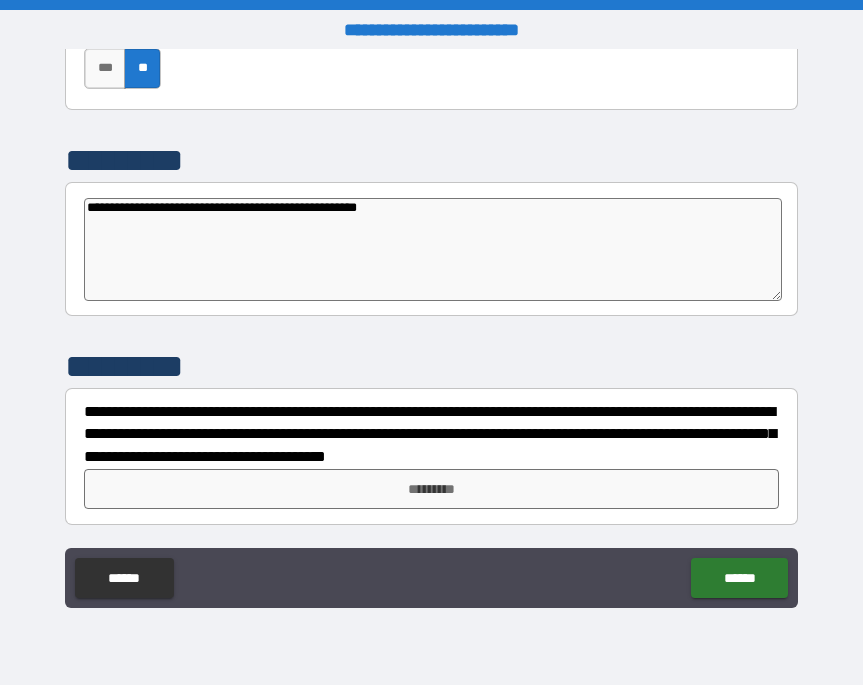 type on "*" 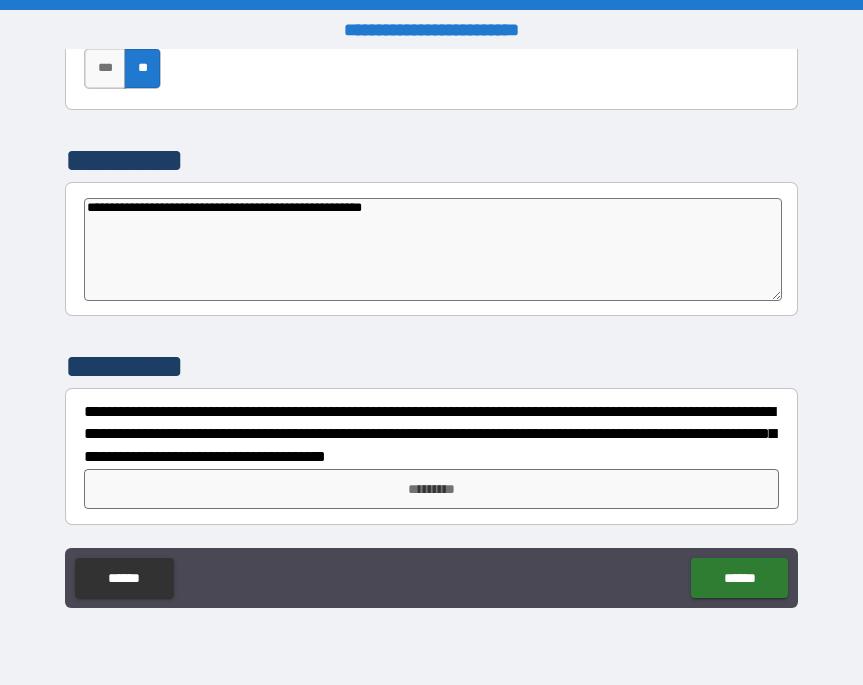 type on "**********" 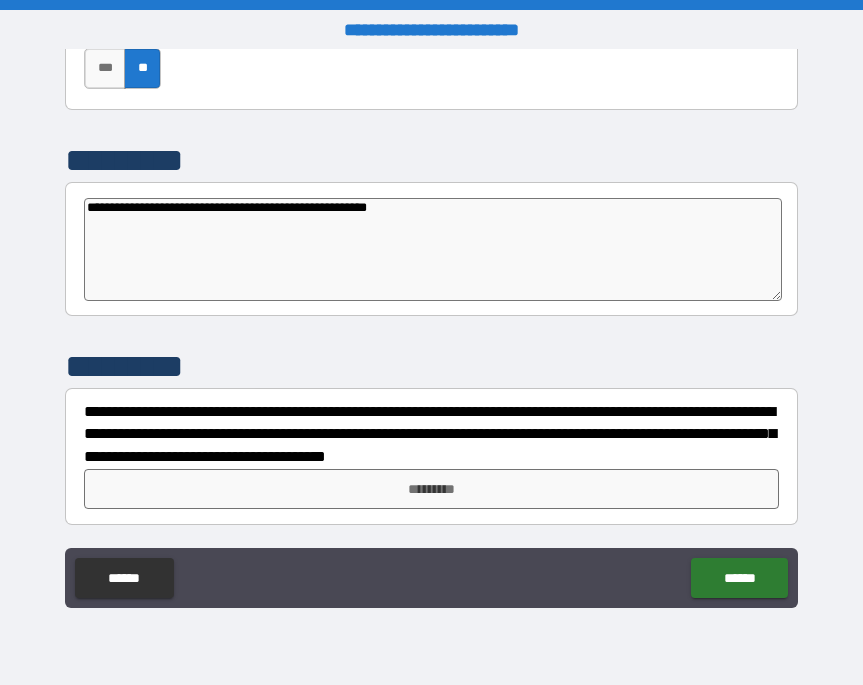 type on "*" 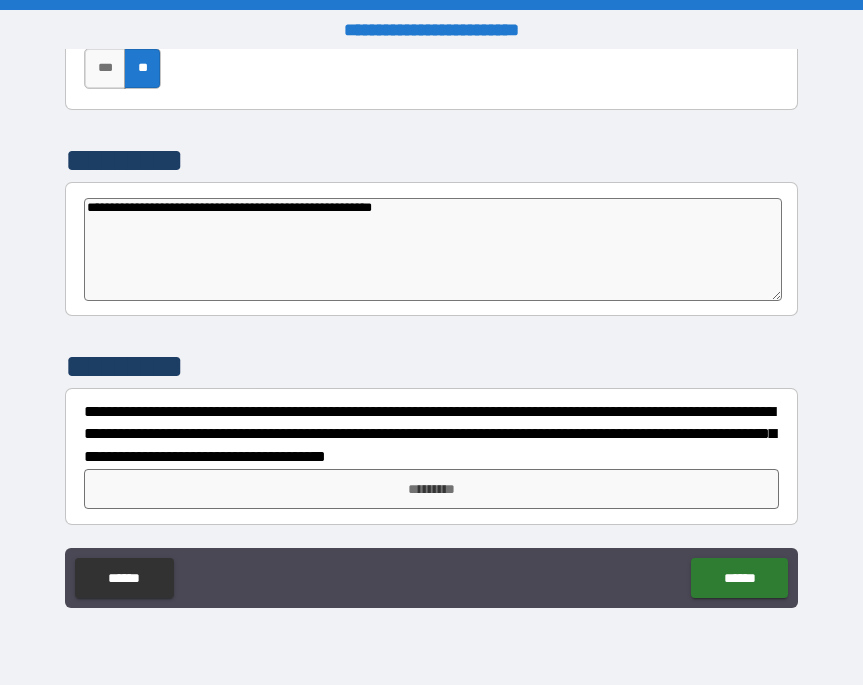 type on "**********" 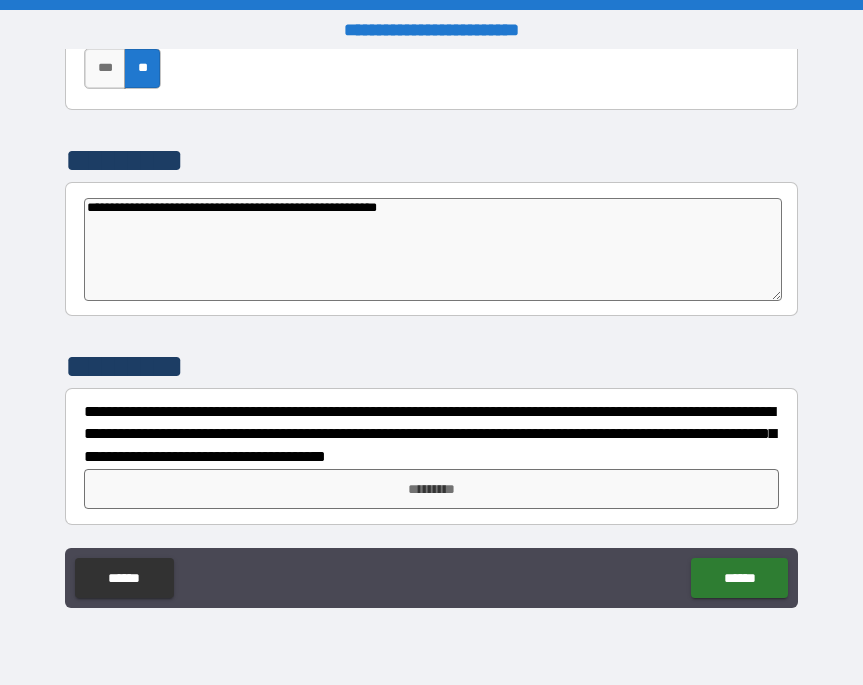 type on "*" 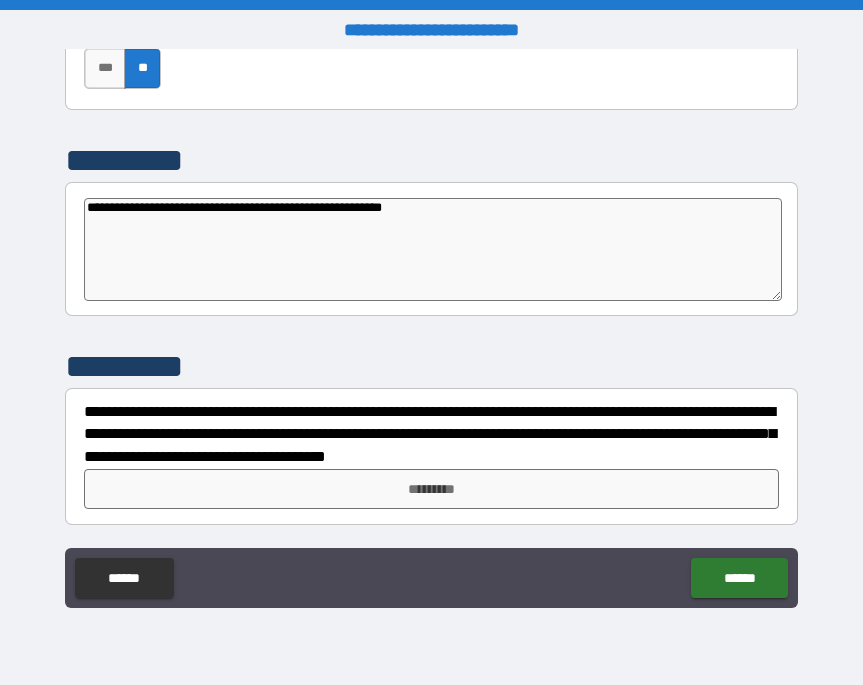 type on "*" 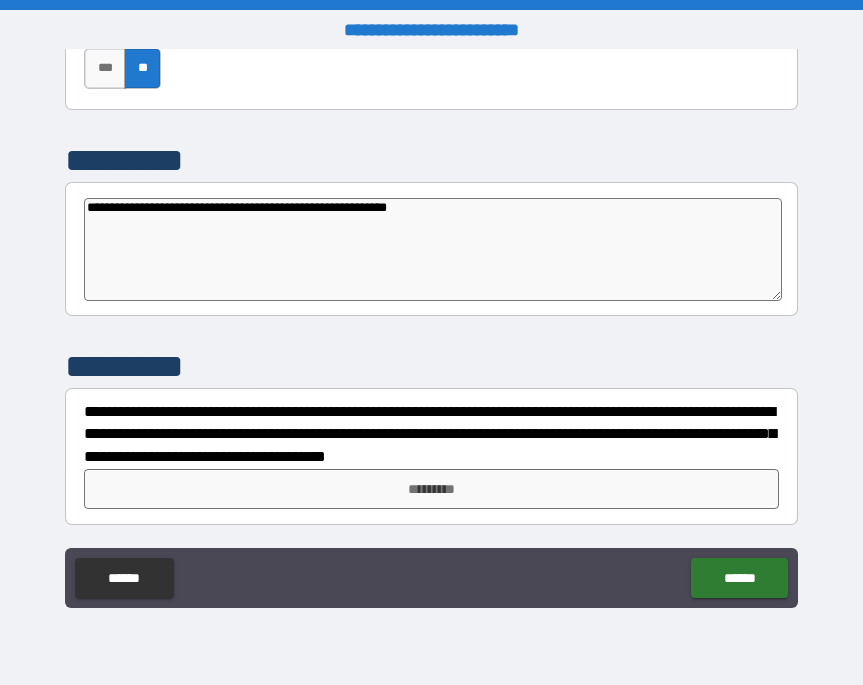 type on "*" 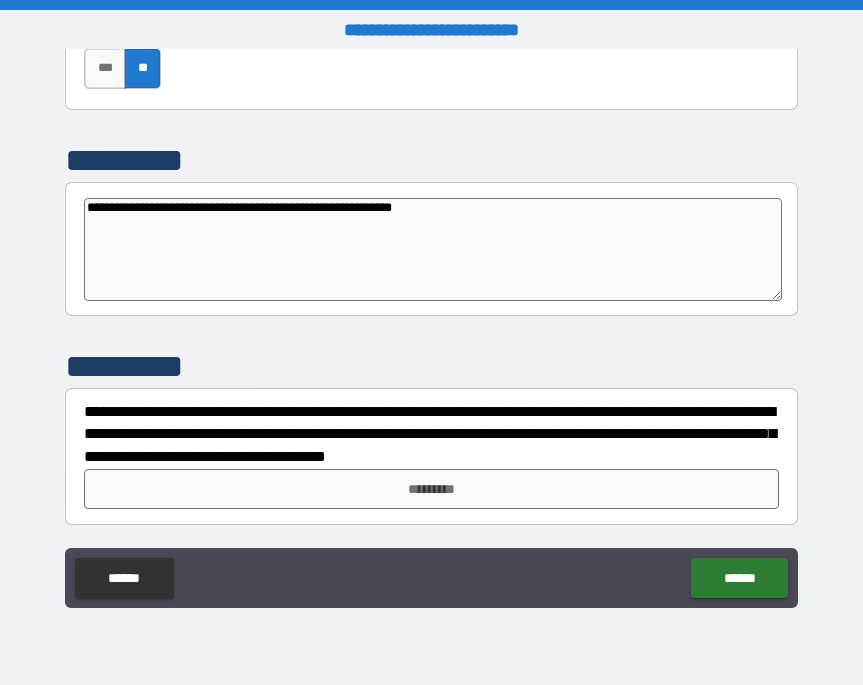 type on "*" 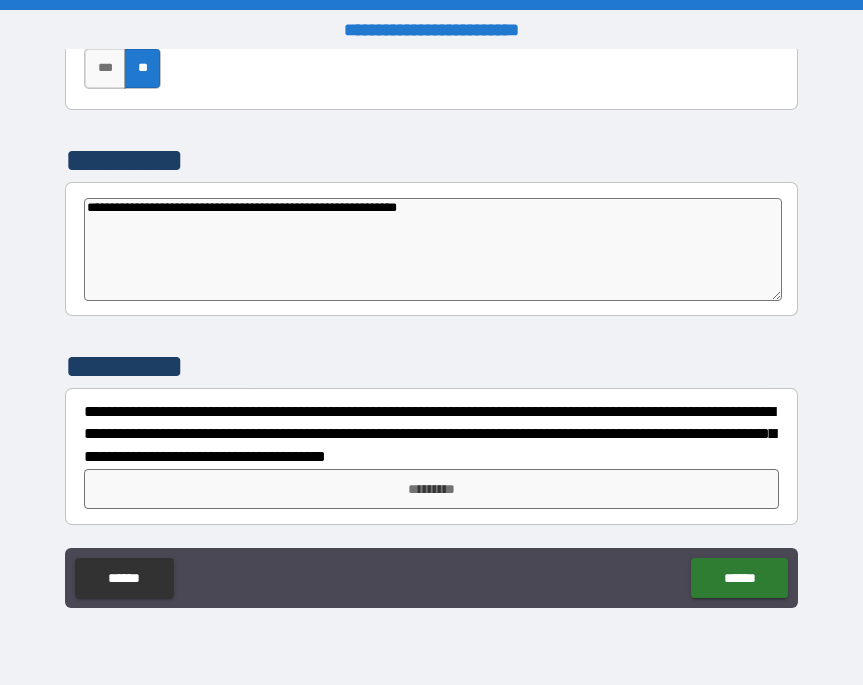 type on "*" 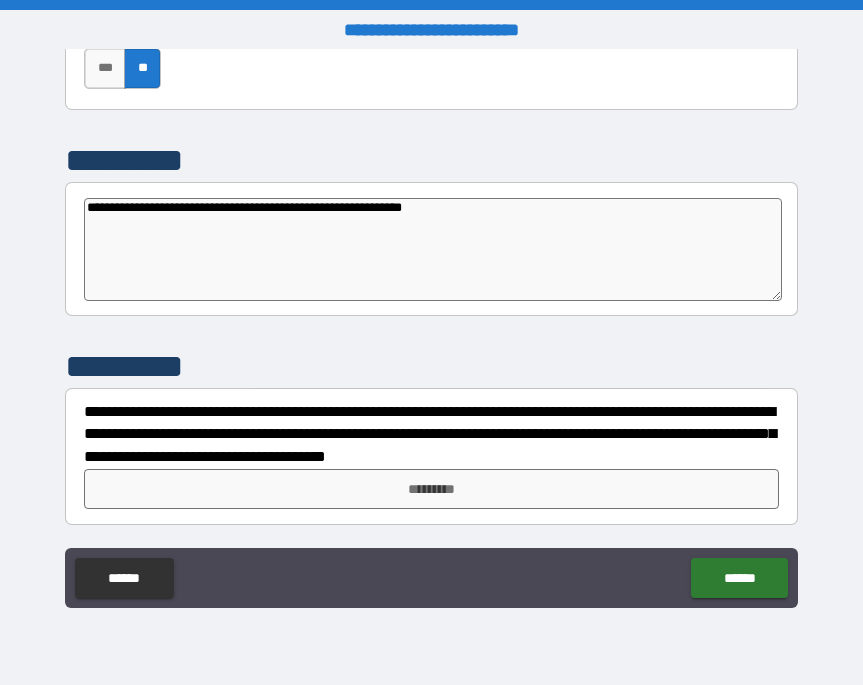type on "*" 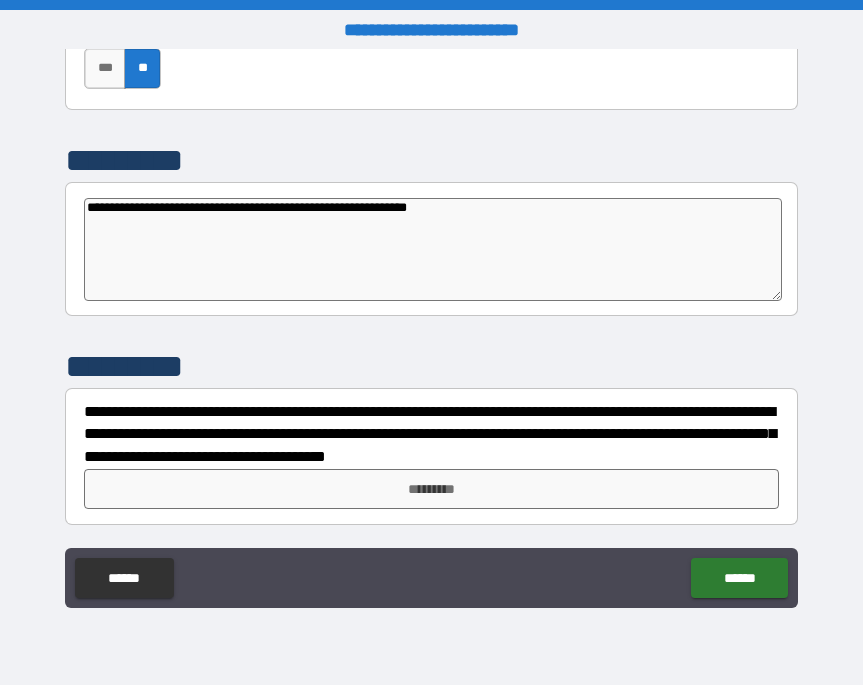 type on "*" 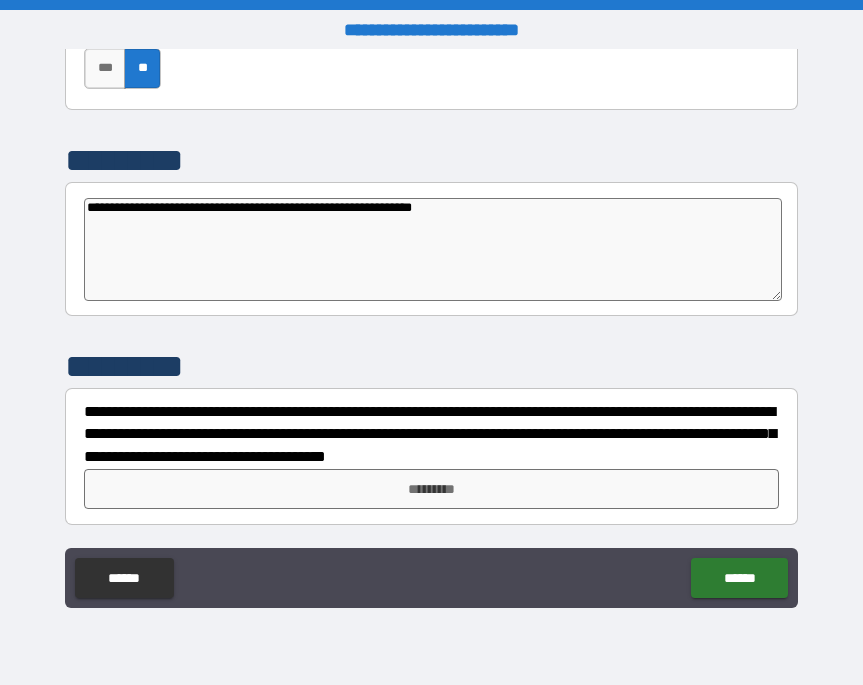 type on "*" 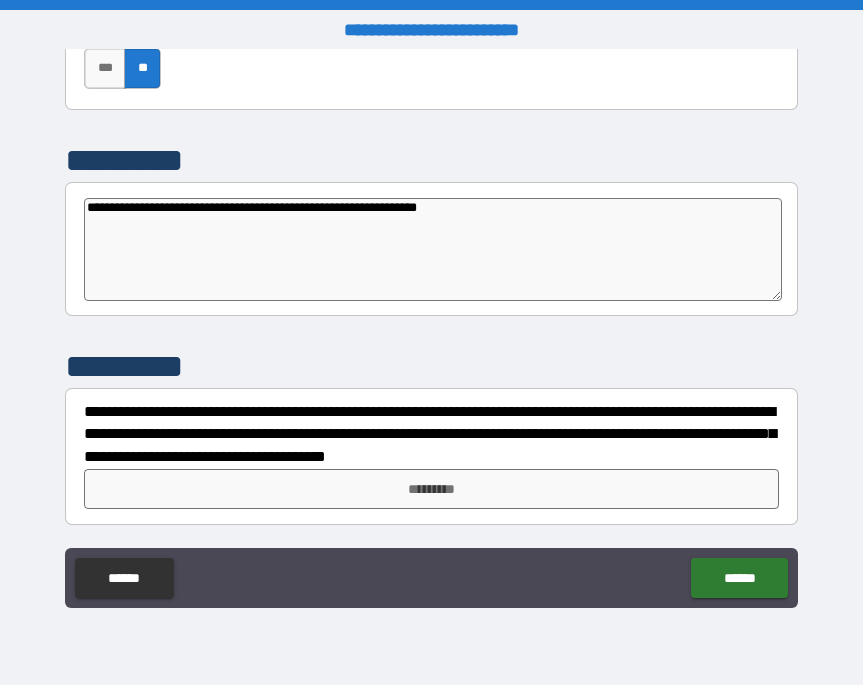 type on "*" 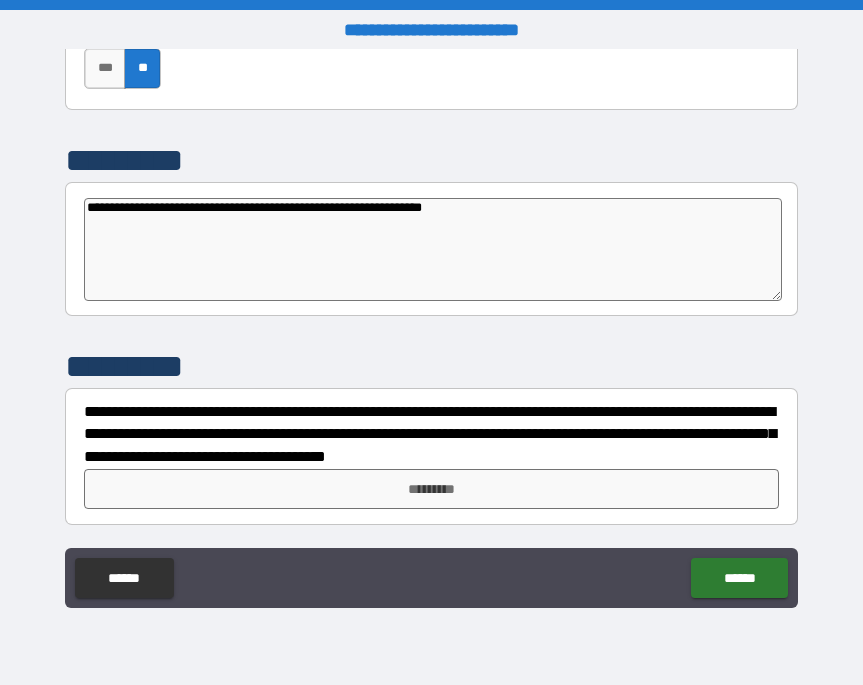 type on "*" 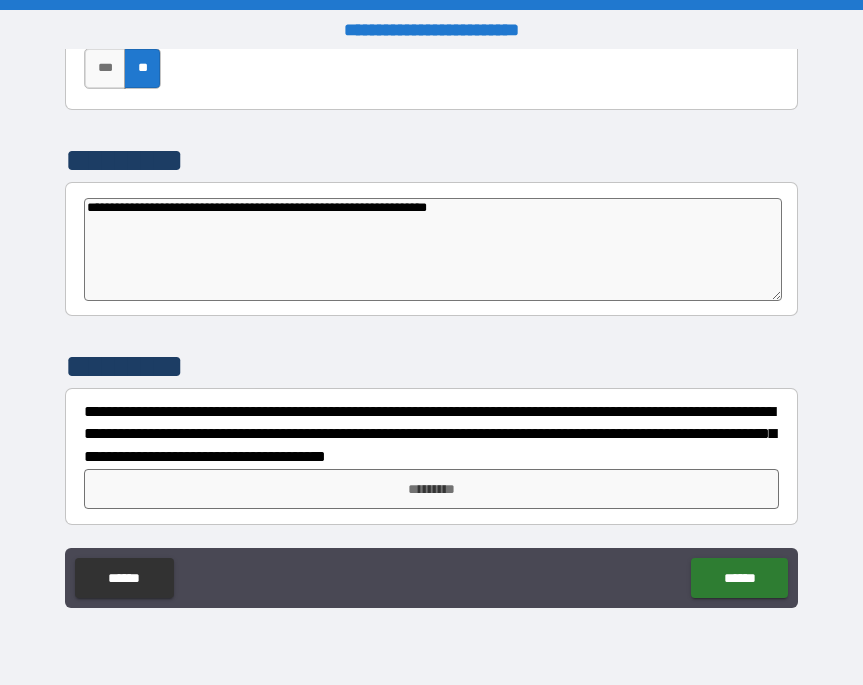 type on "*" 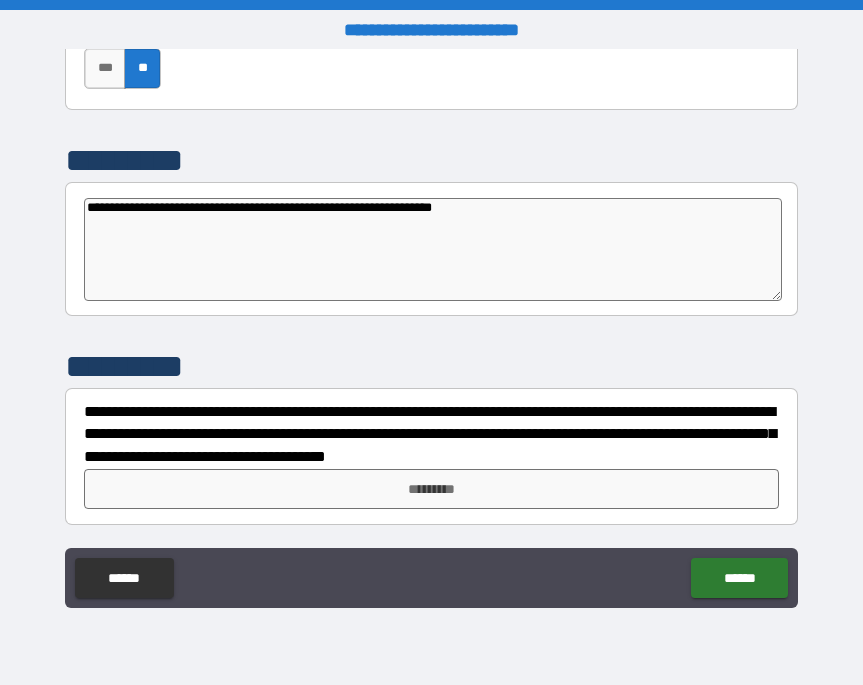 type on "*" 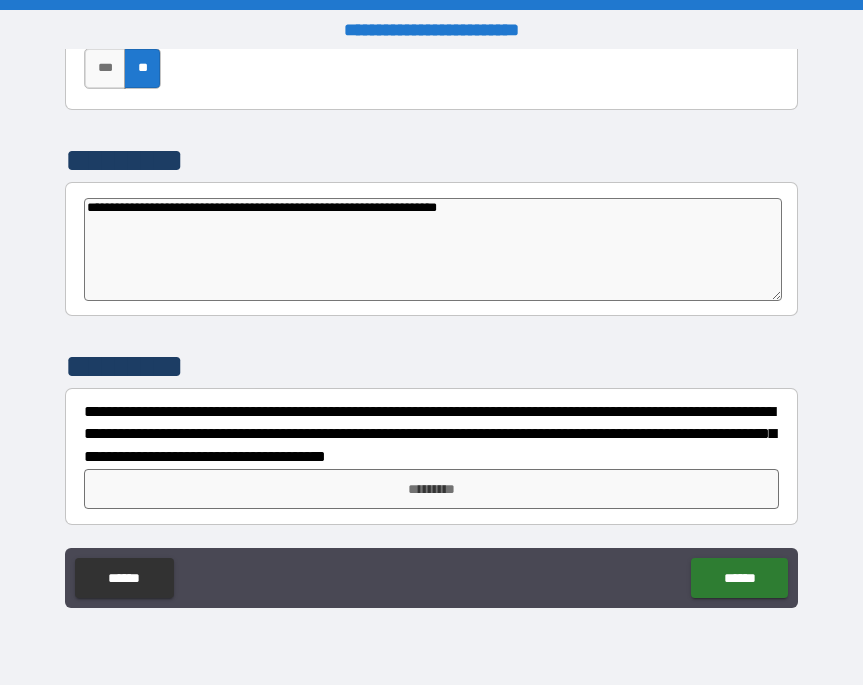 type on "*" 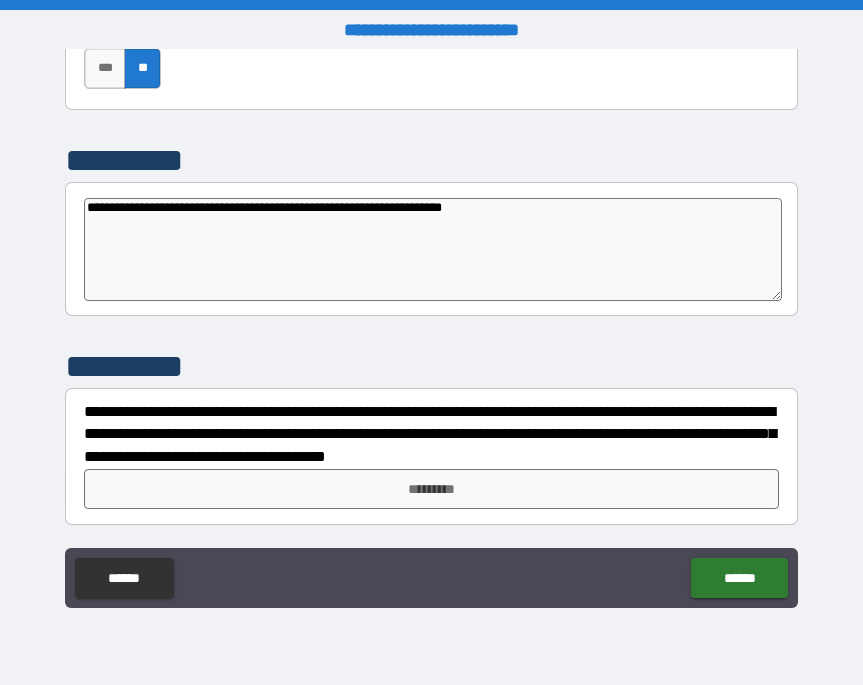 type on "*" 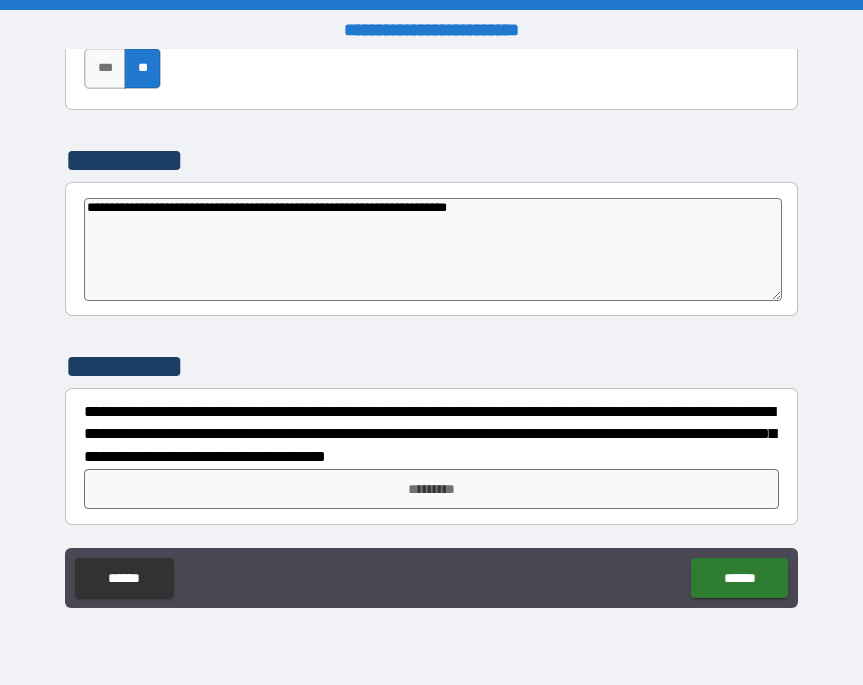 type on "*" 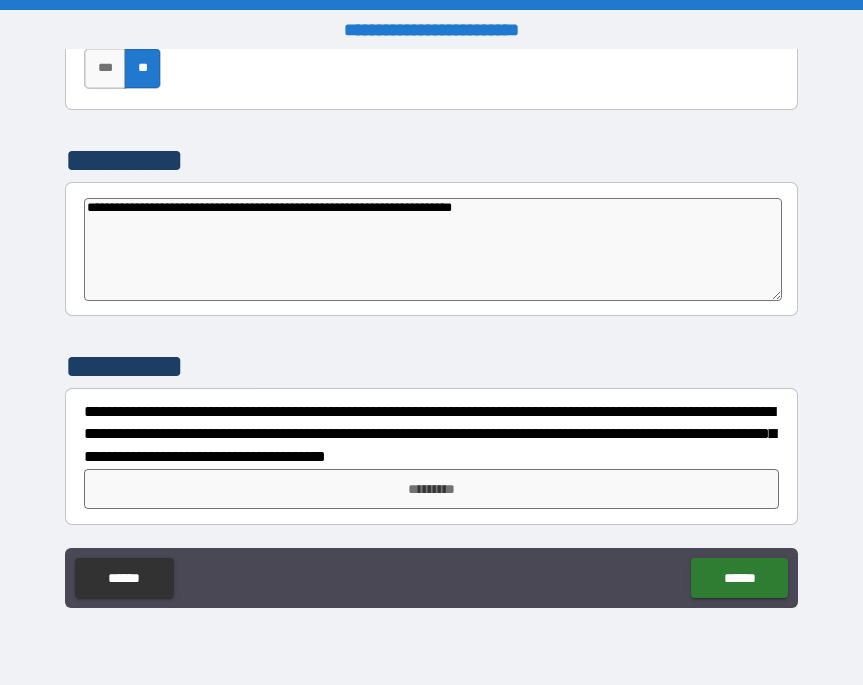 type on "*" 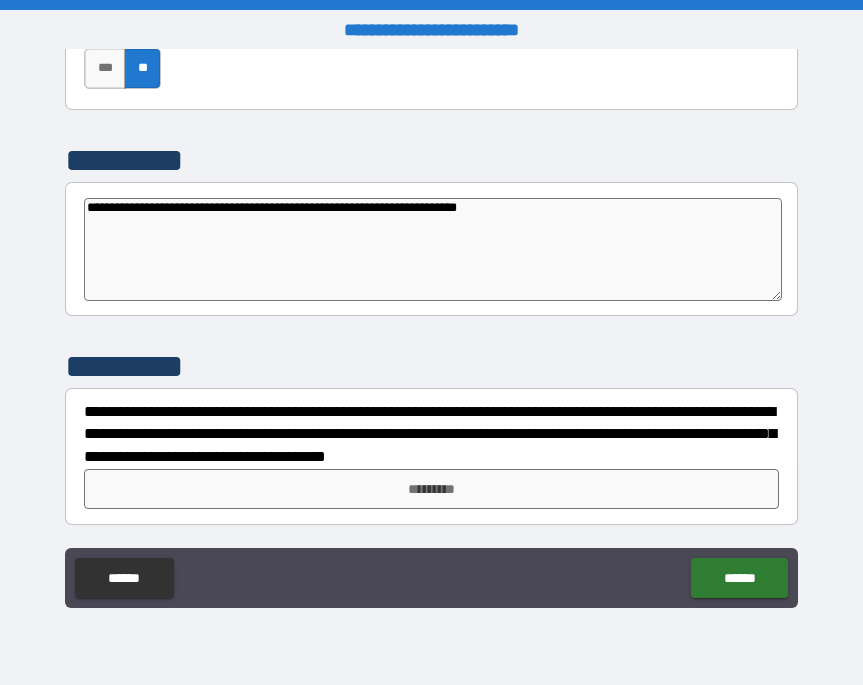 type on "*" 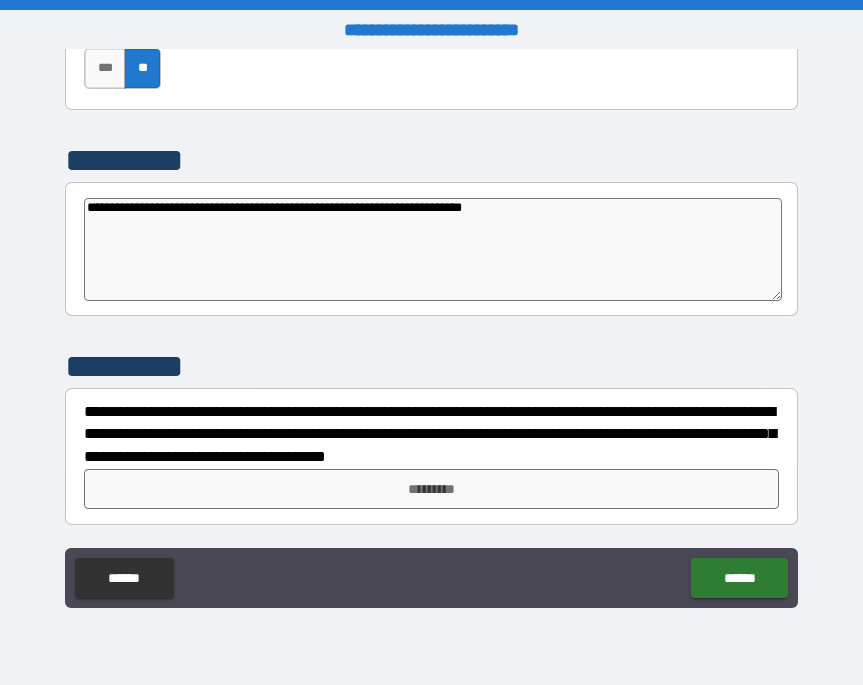 type on "*" 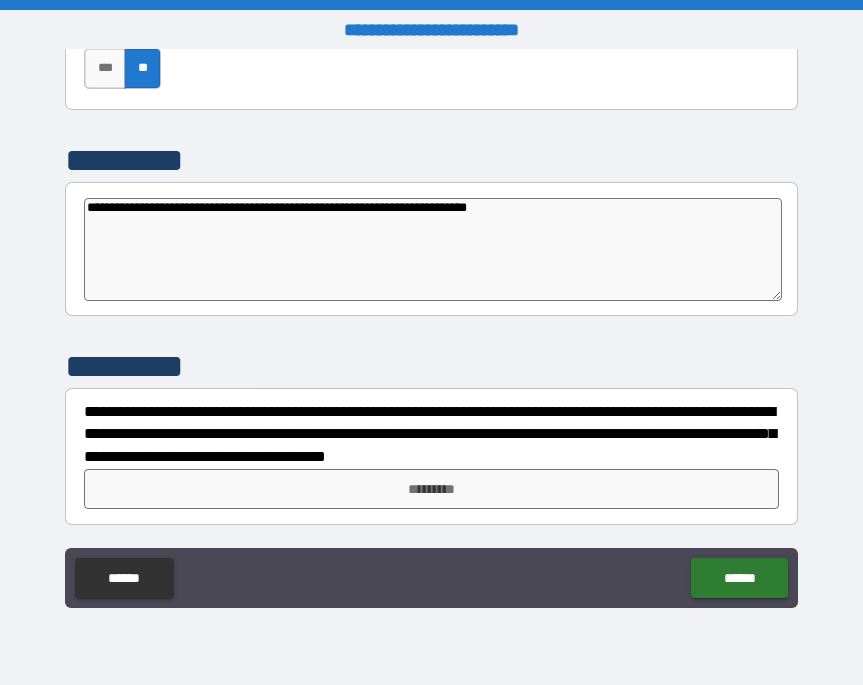 type on "*" 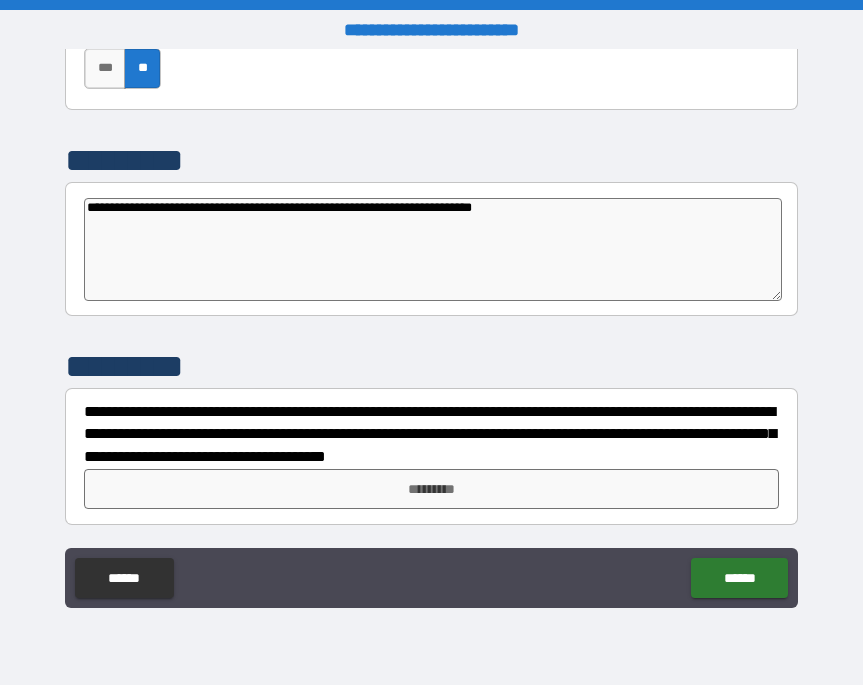 type on "*" 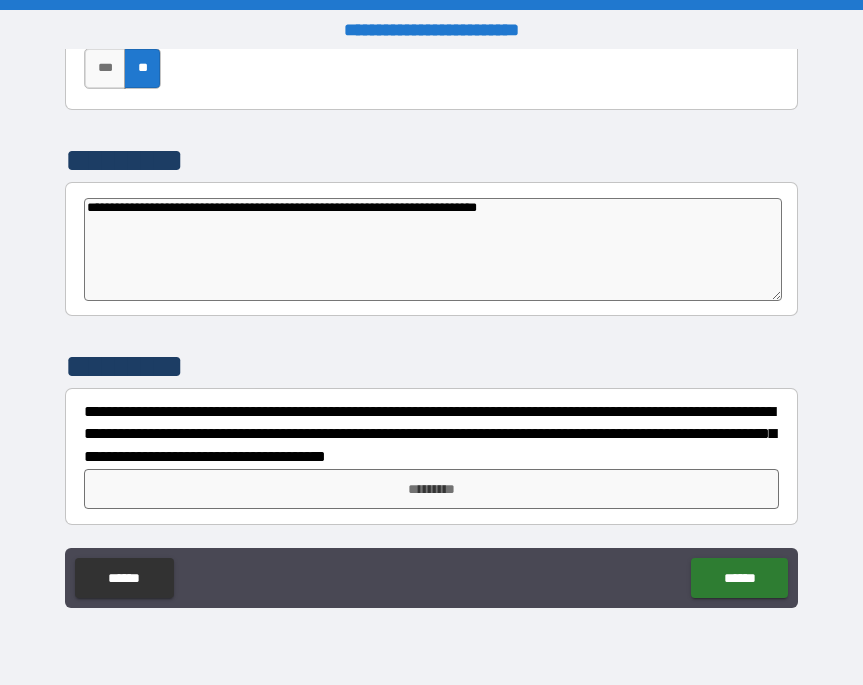 type on "*" 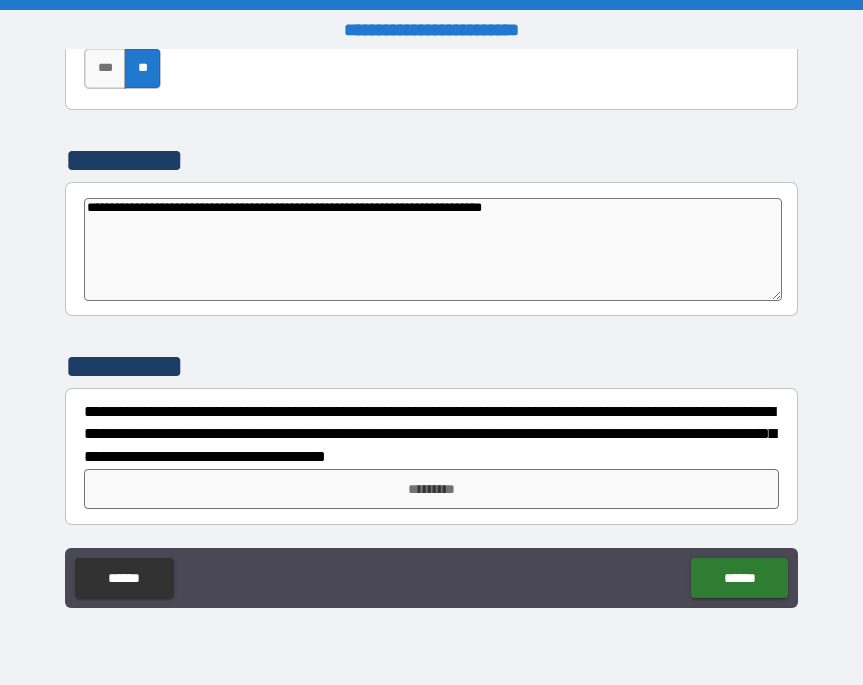 type on "*" 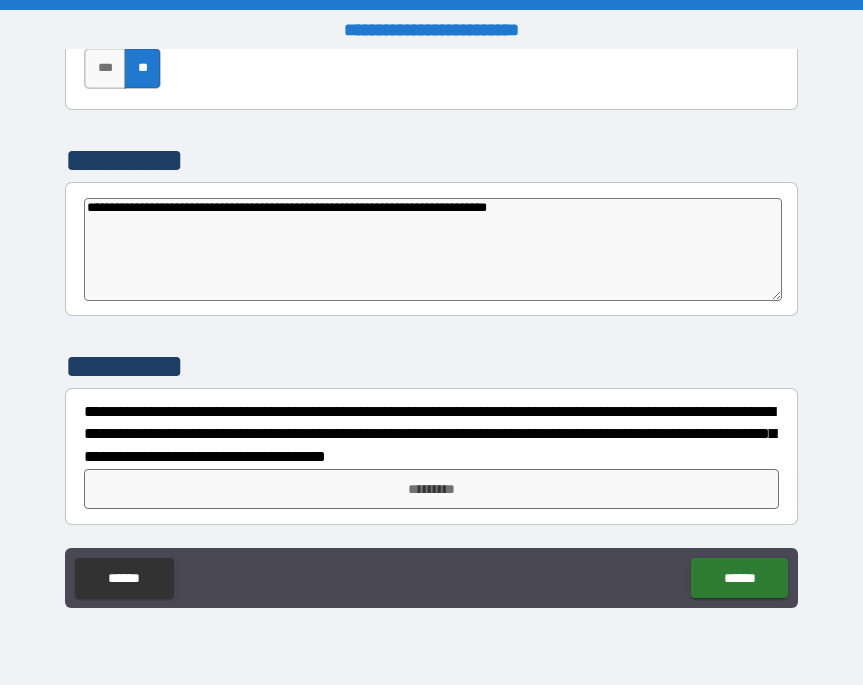 type on "*" 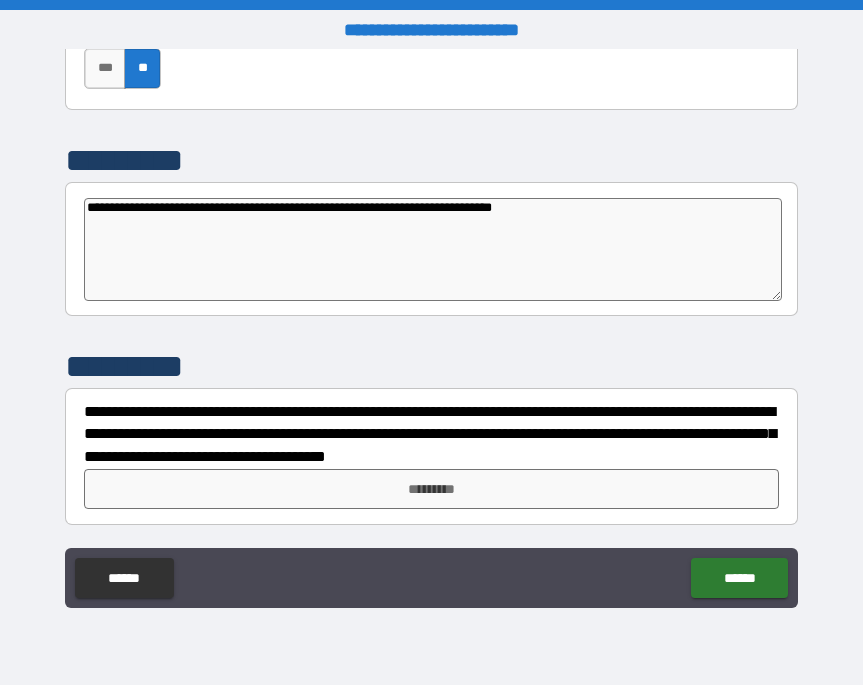 type on "*" 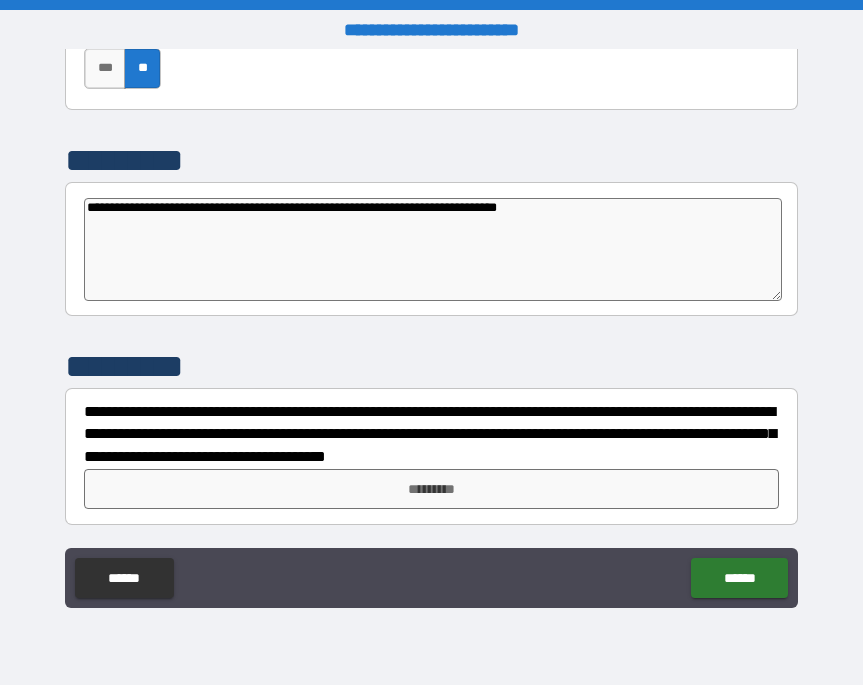 type on "**********" 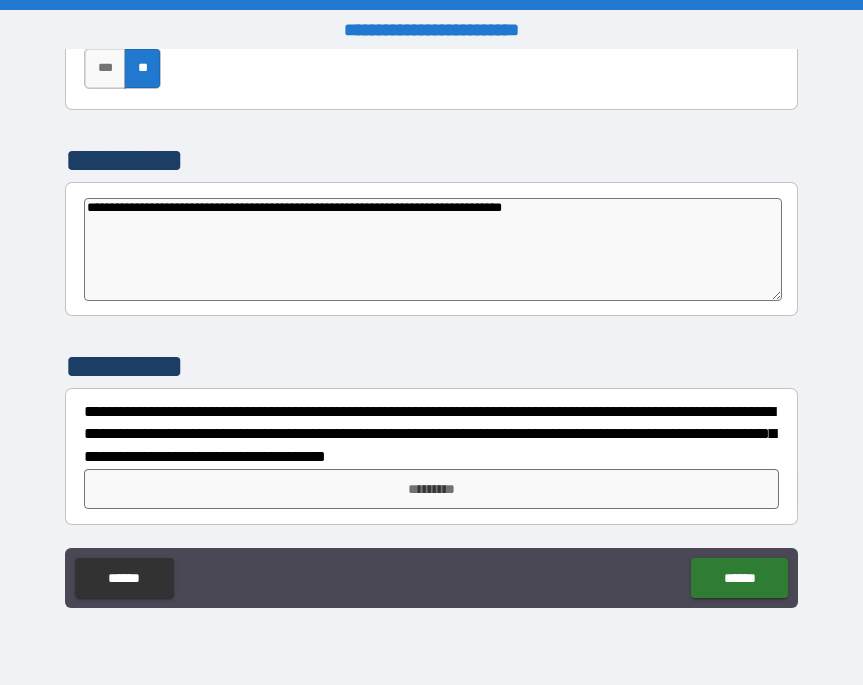 type on "*" 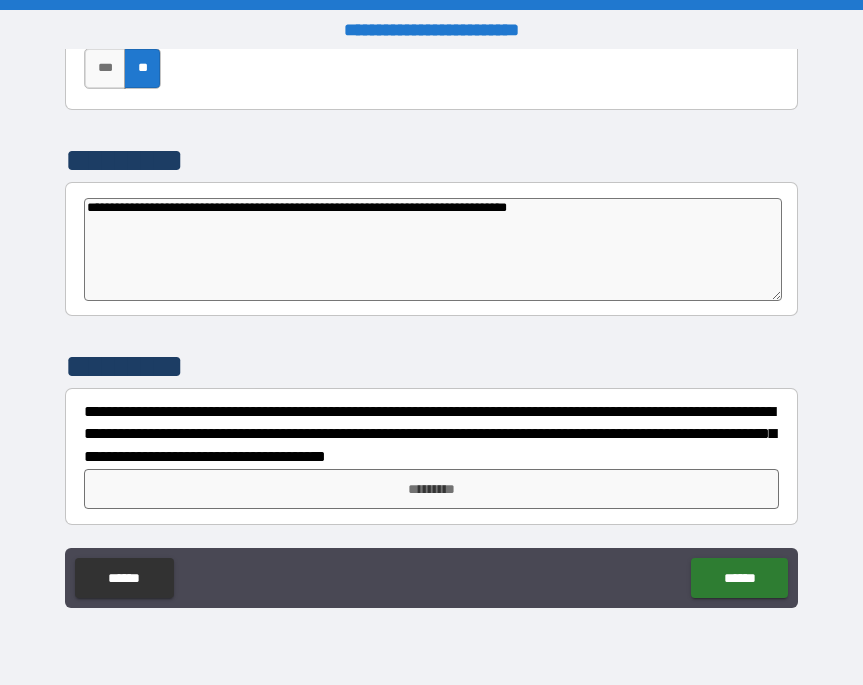 type on "*" 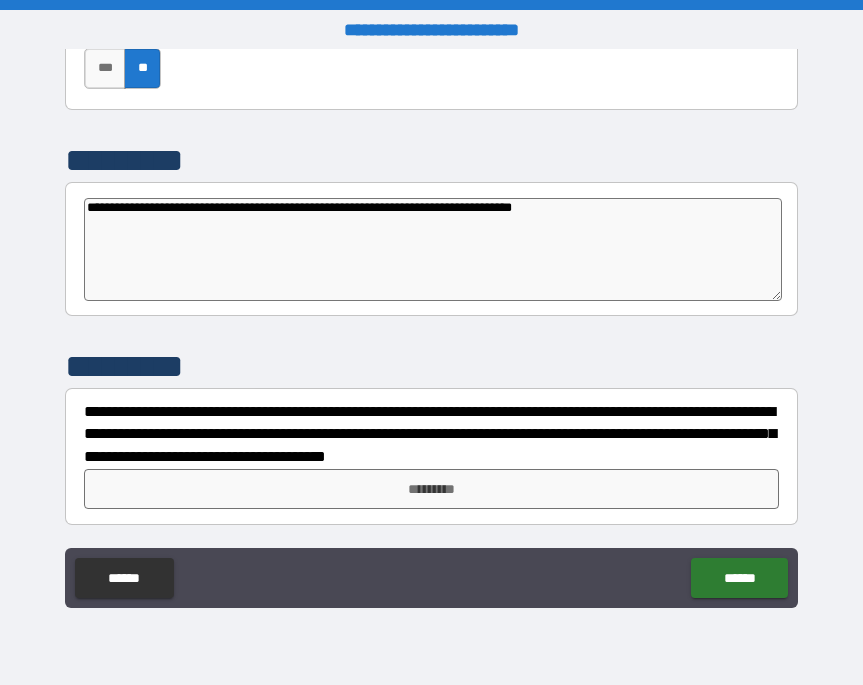 type on "*" 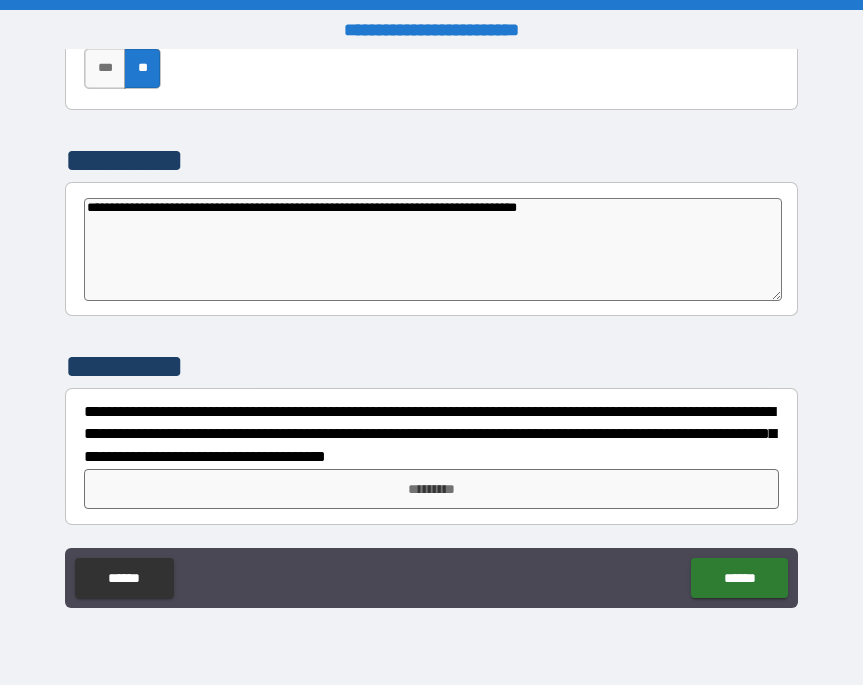 type on "*" 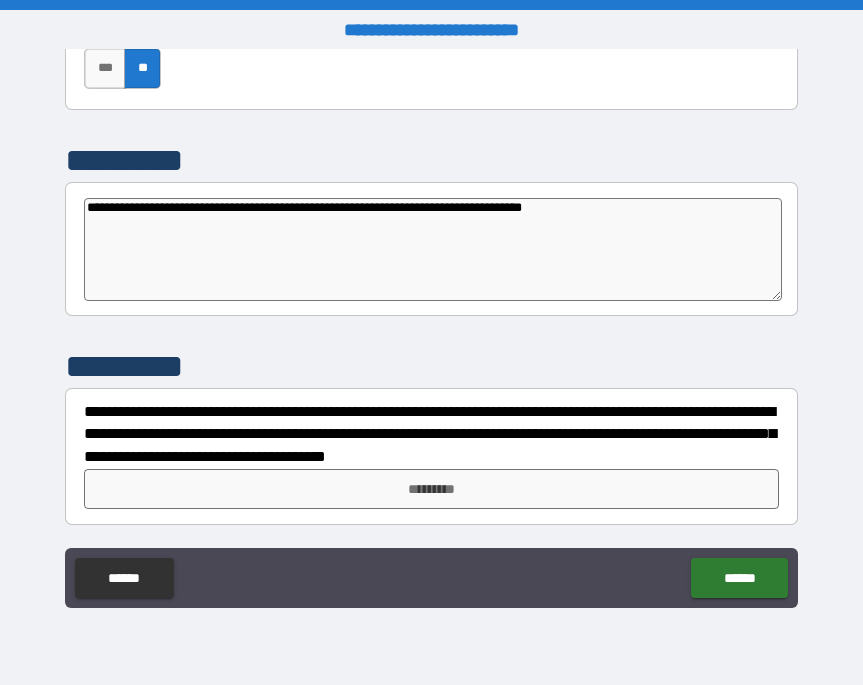 type on "*" 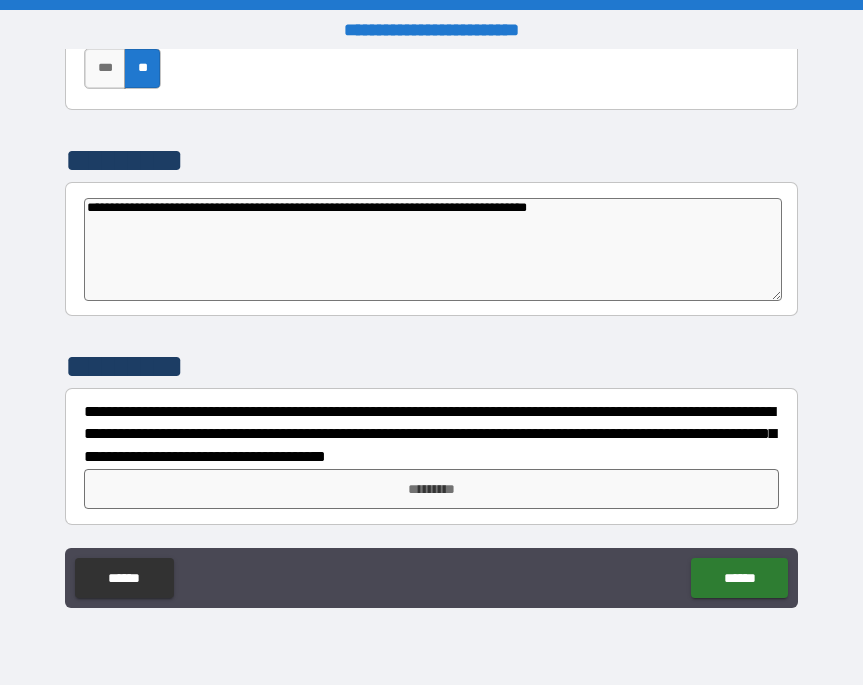 type on "*" 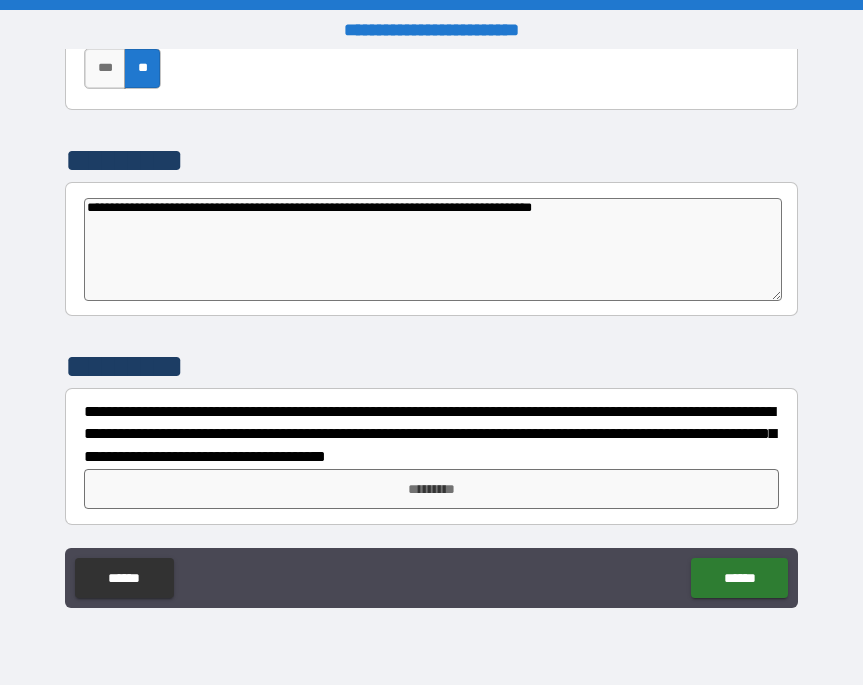 type on "**********" 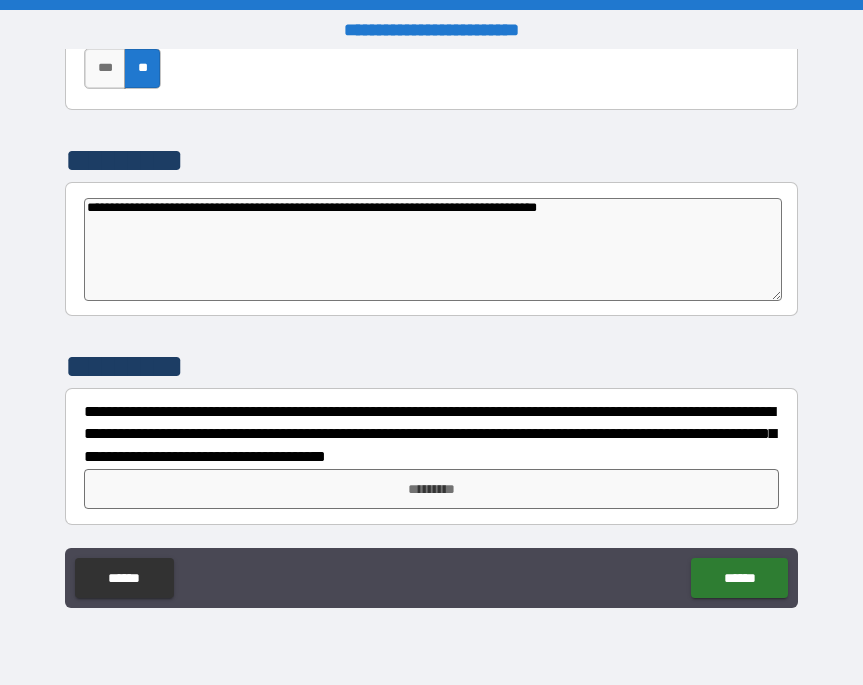 type on "*" 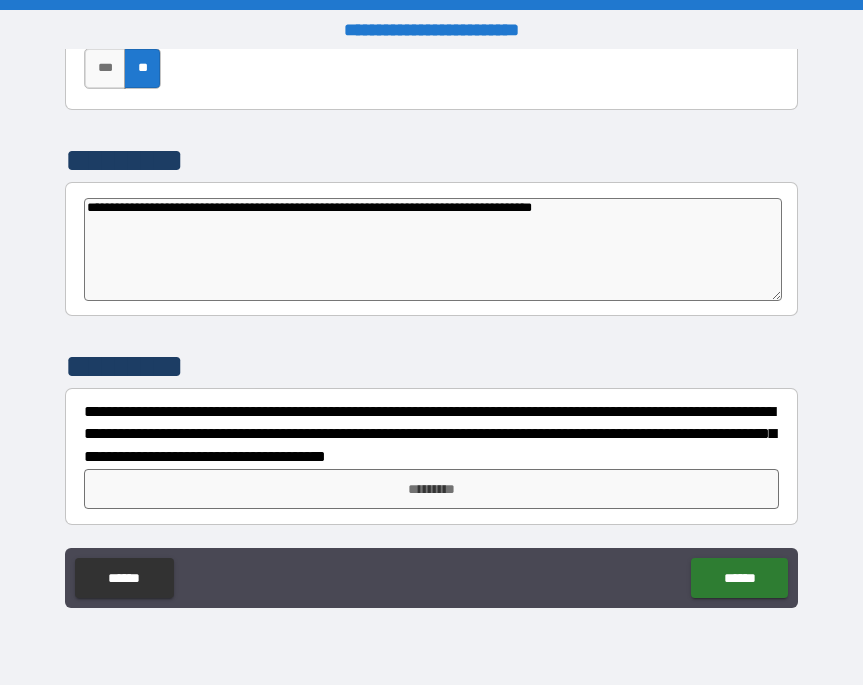 type on "*" 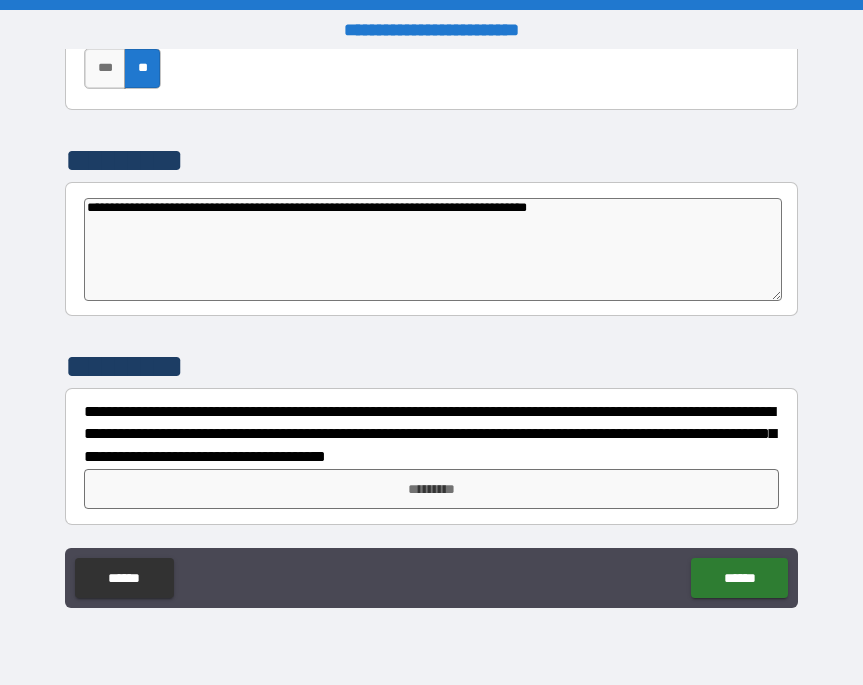 type on "*" 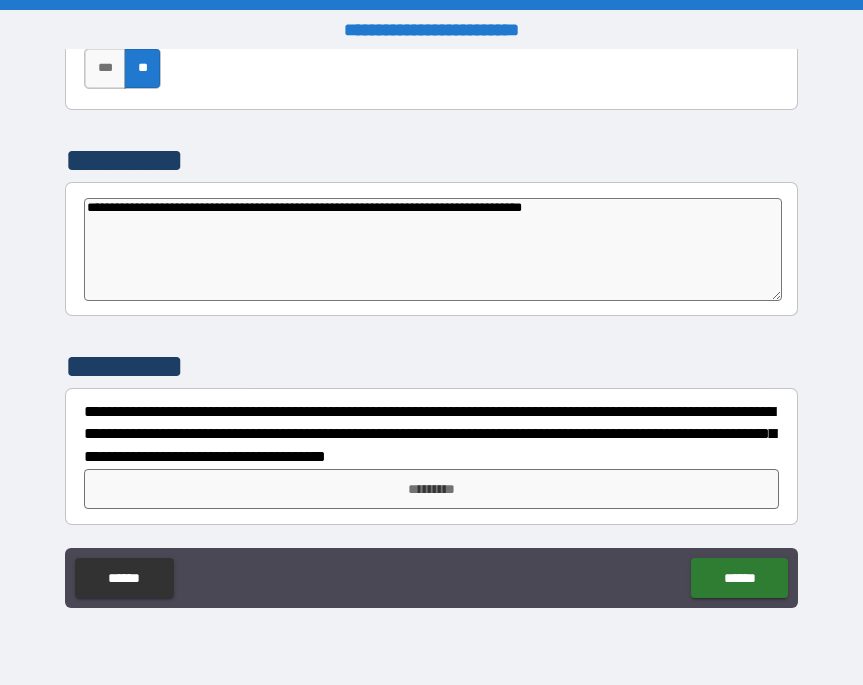 type on "*" 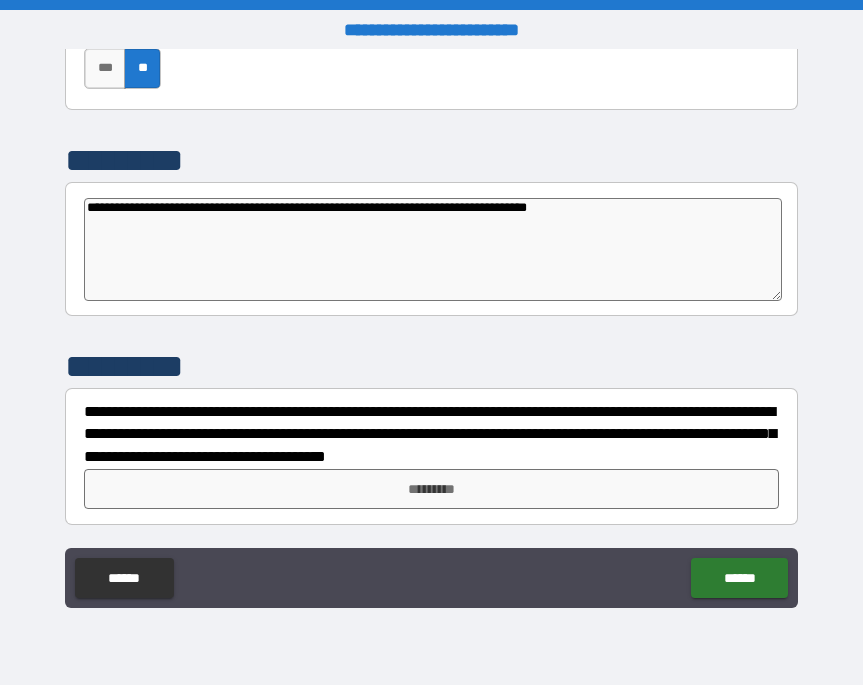 type on "**********" 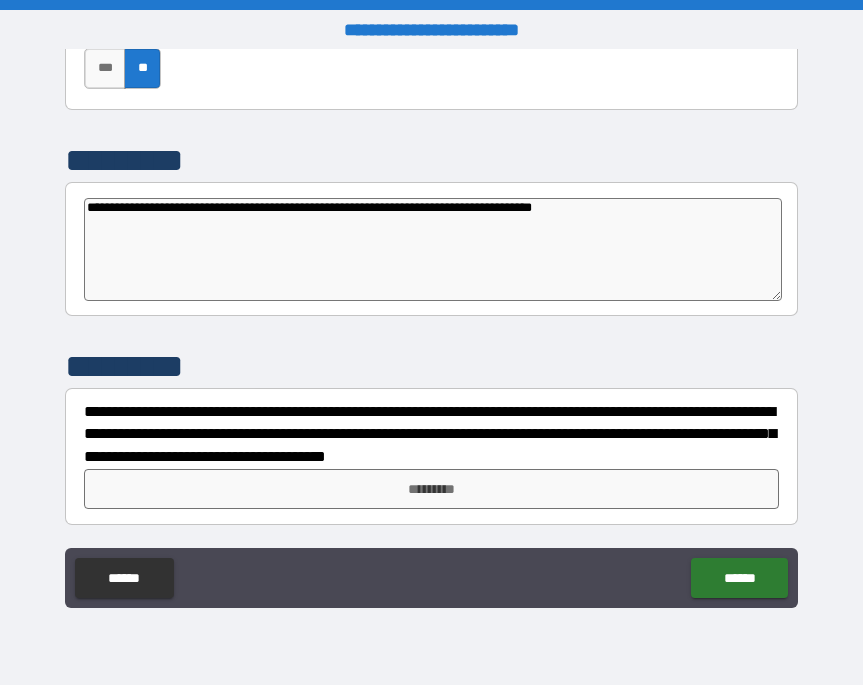 type on "**********" 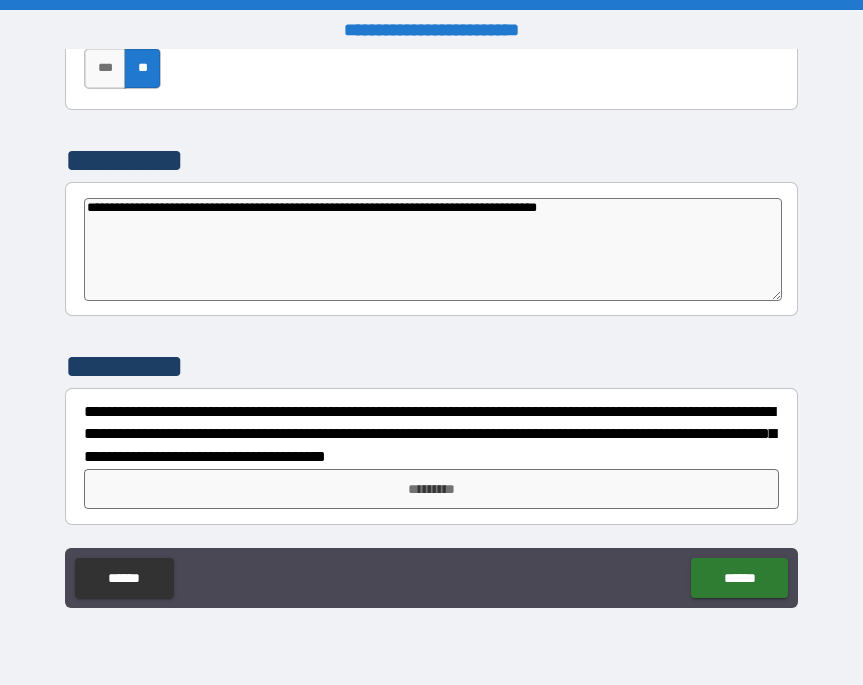 type on "*" 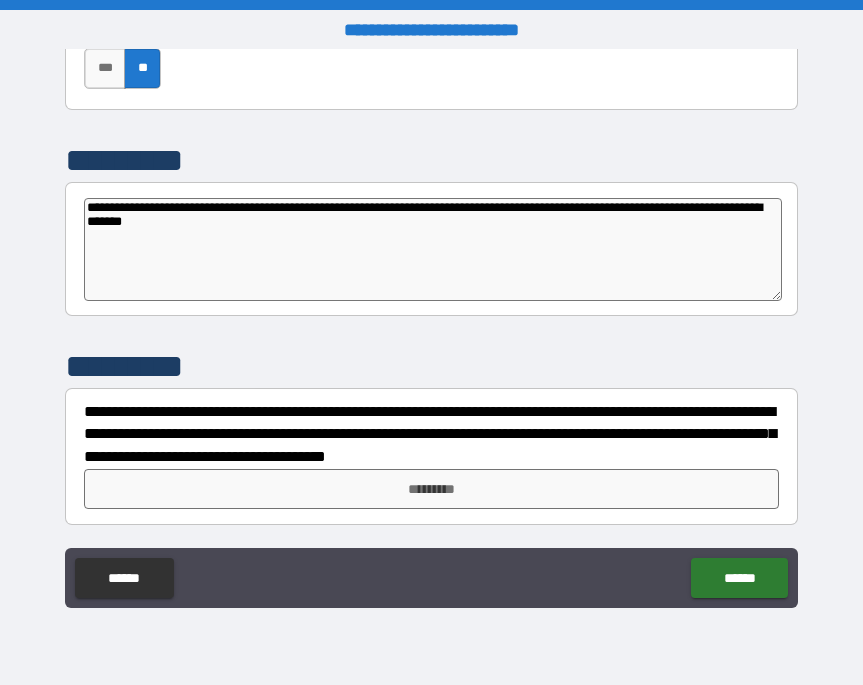 click on "**********" at bounding box center [433, 249] 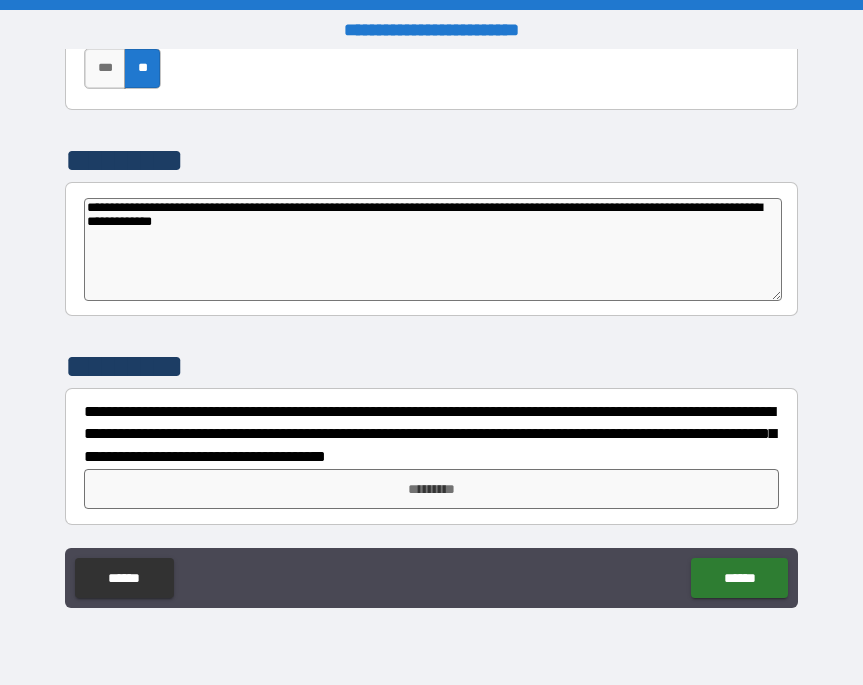 click on "**********" at bounding box center (433, 249) 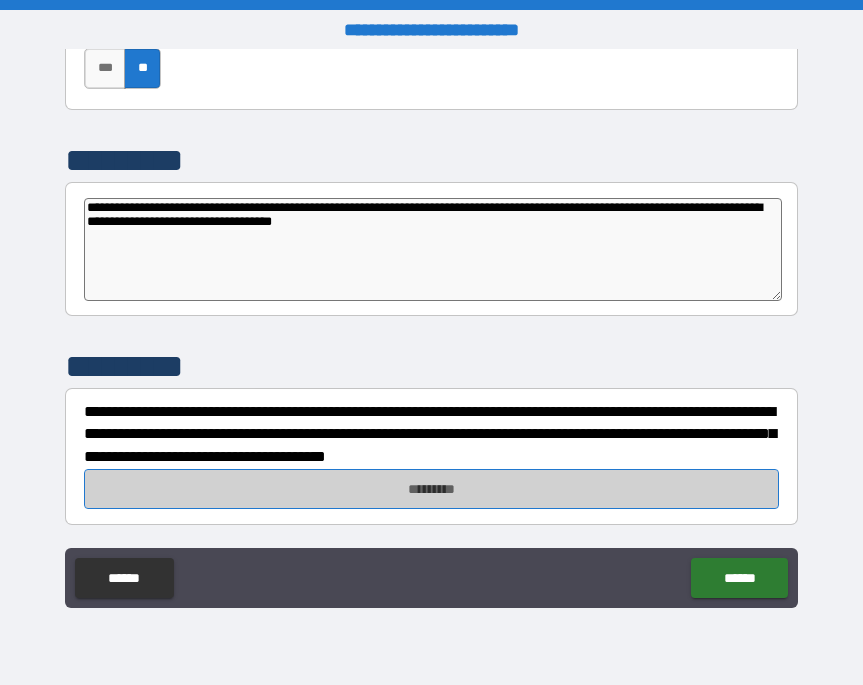 click on "*********" at bounding box center [431, 489] 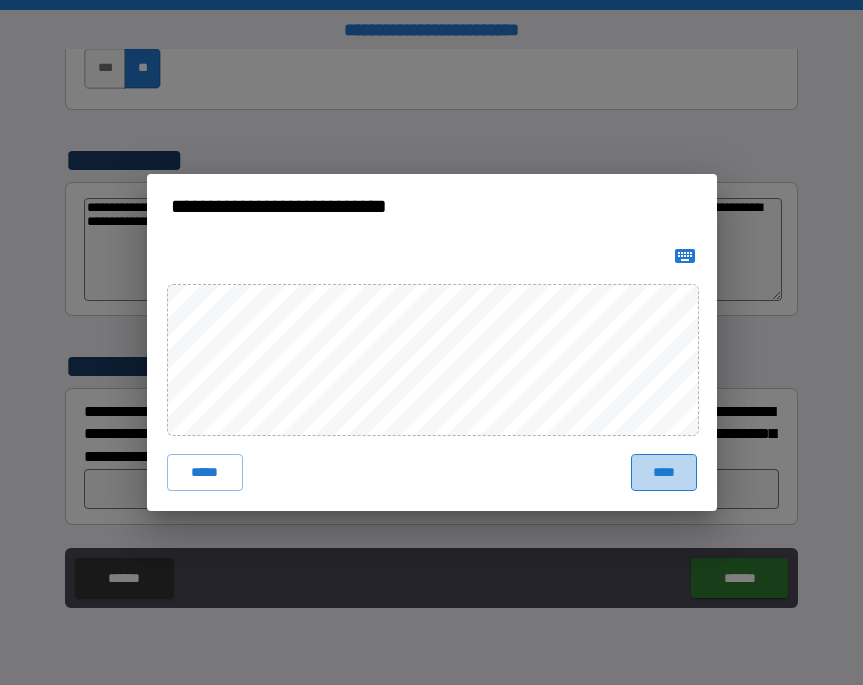 click on "****" at bounding box center [664, 472] 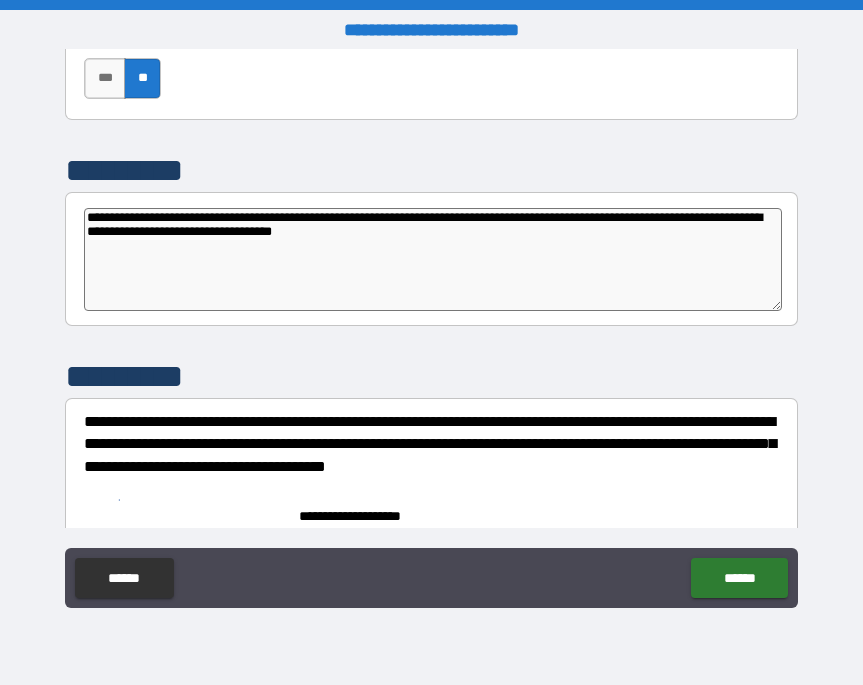 scroll, scrollTop: 6478, scrollLeft: 0, axis: vertical 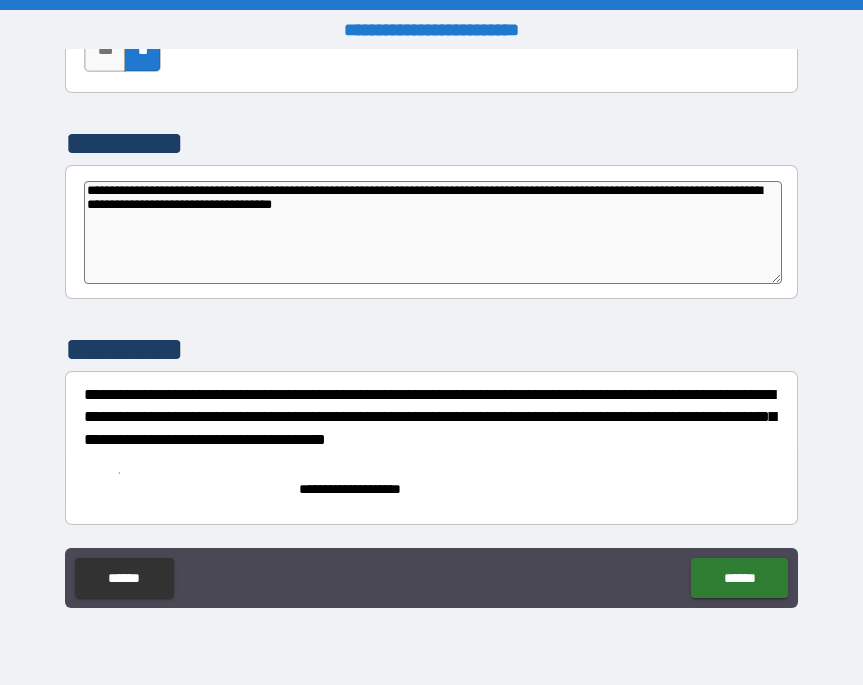 click on "**********" at bounding box center [431, 480] 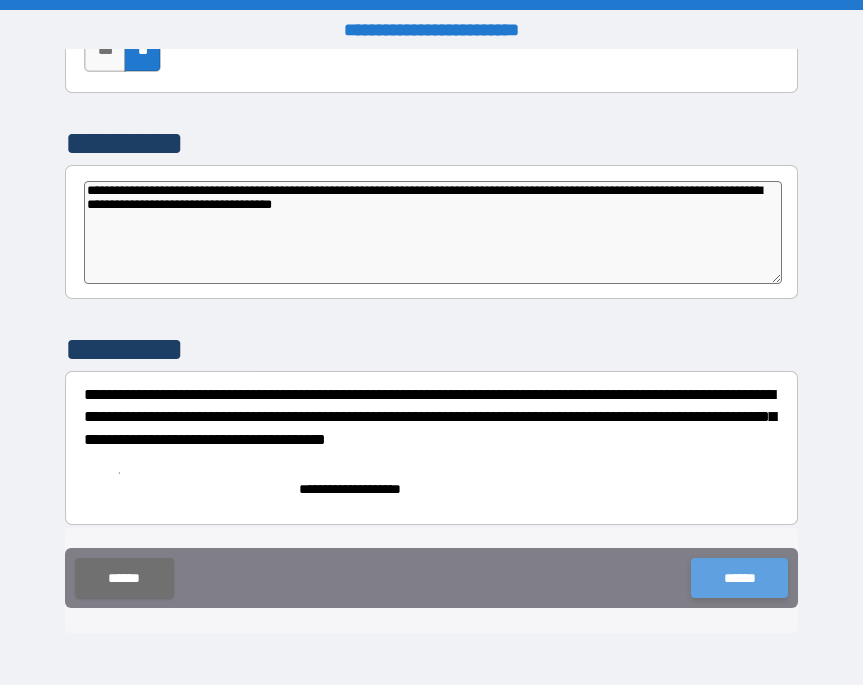 click on "******" at bounding box center [739, 578] 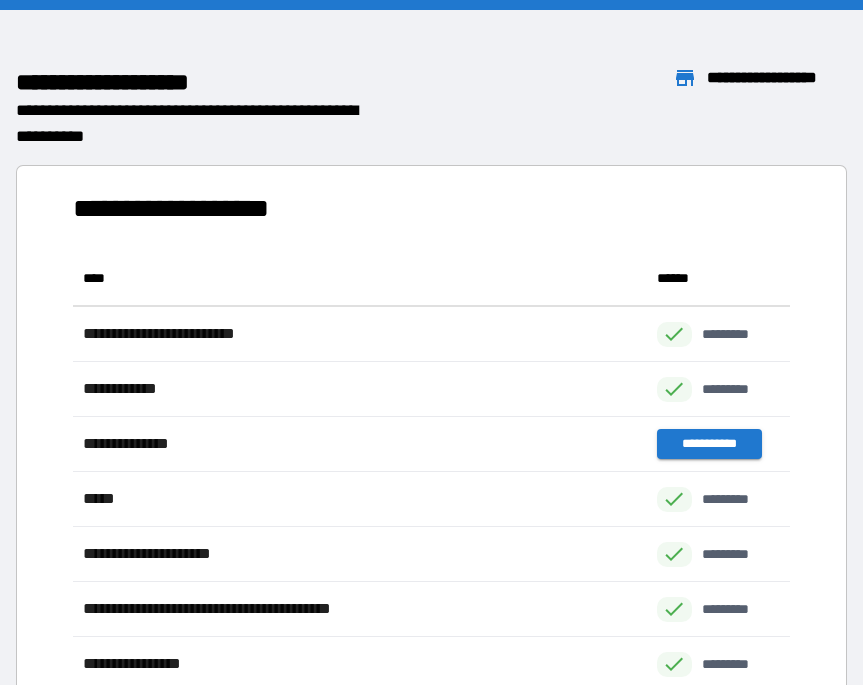 scroll, scrollTop: 1, scrollLeft: 1, axis: both 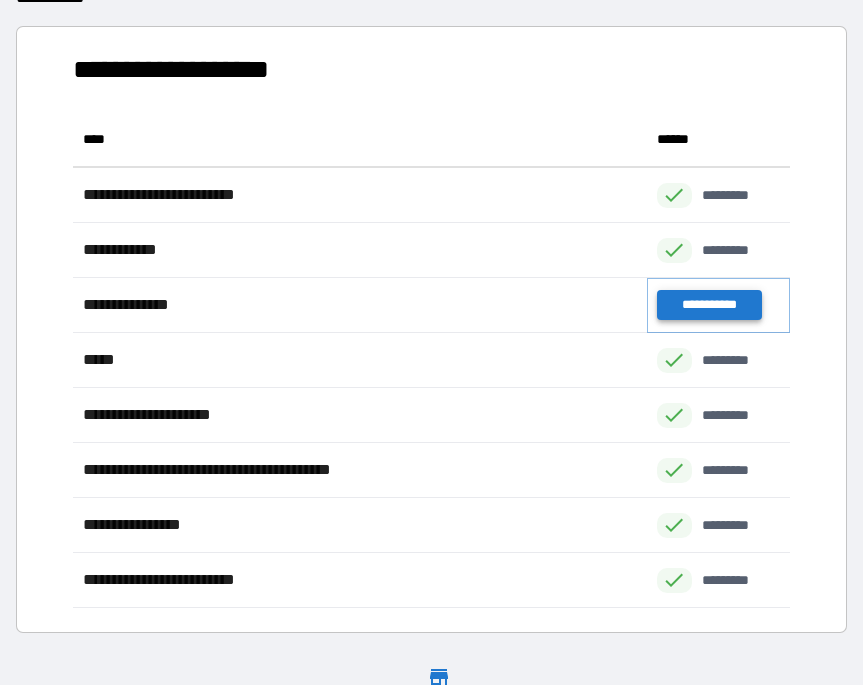 click on "**********" at bounding box center [710, 305] 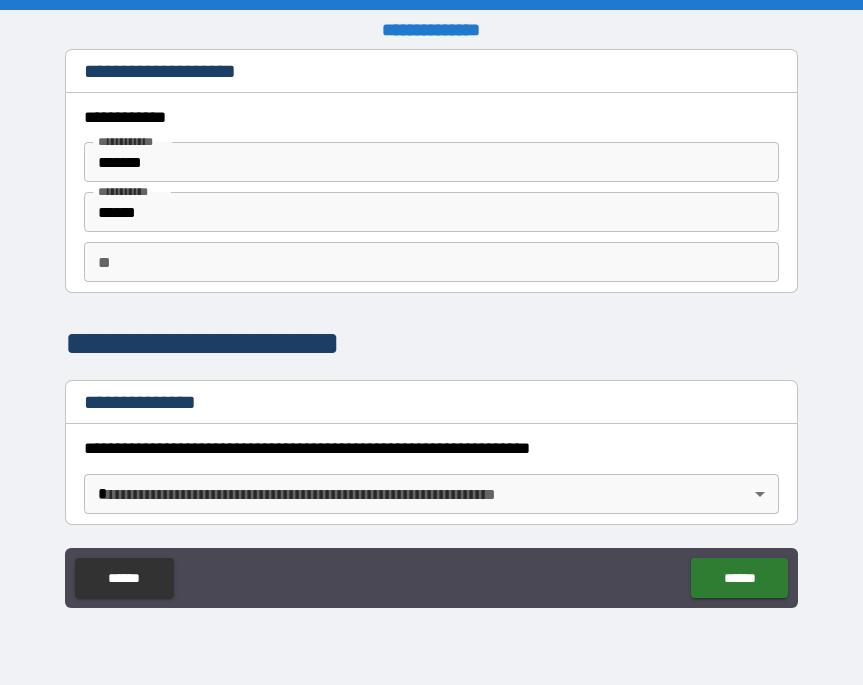 scroll, scrollTop: 5, scrollLeft: 0, axis: vertical 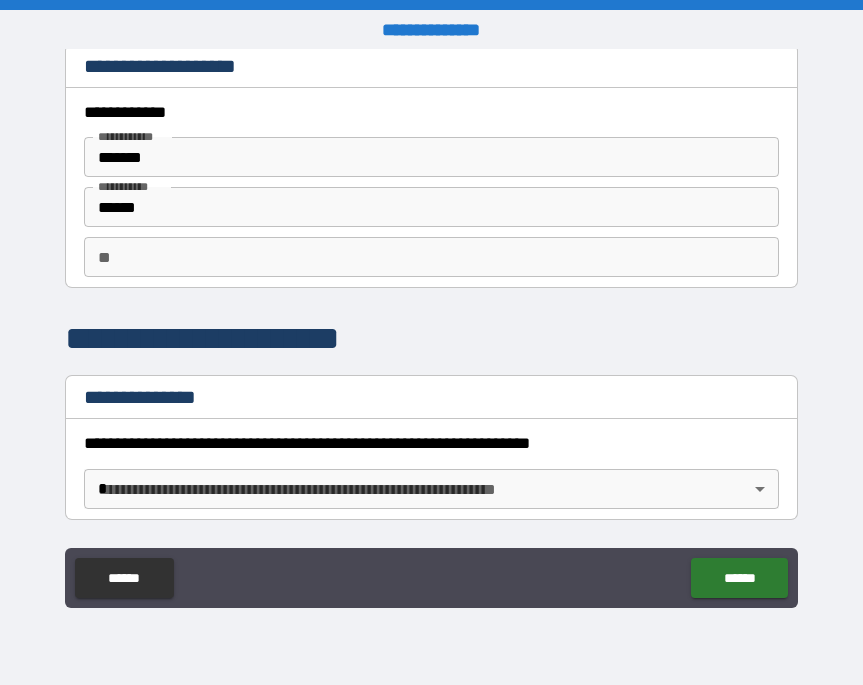 click on "**" at bounding box center [431, 257] 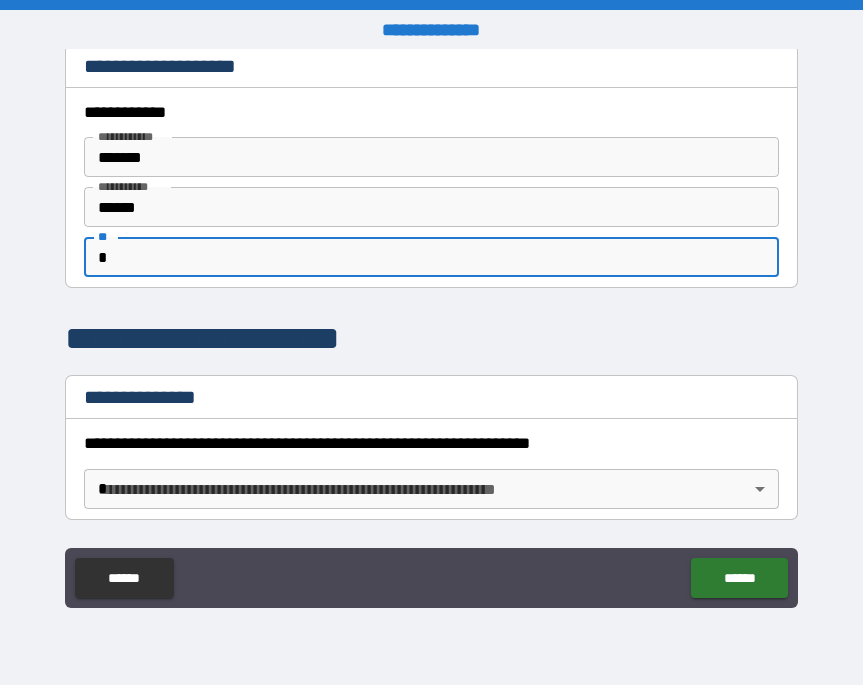 click on "**********" at bounding box center [432, 288] 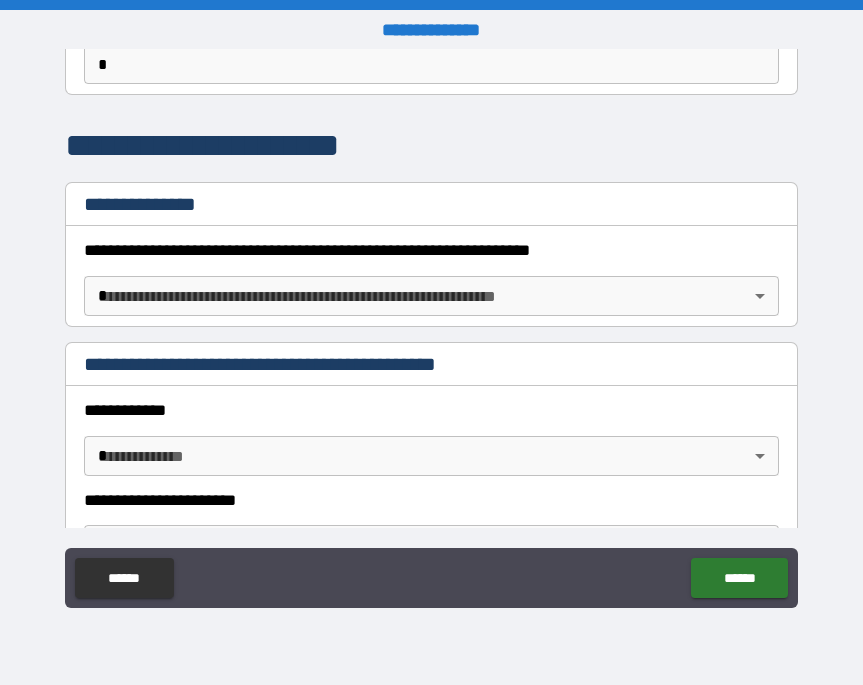 scroll, scrollTop: 199, scrollLeft: 0, axis: vertical 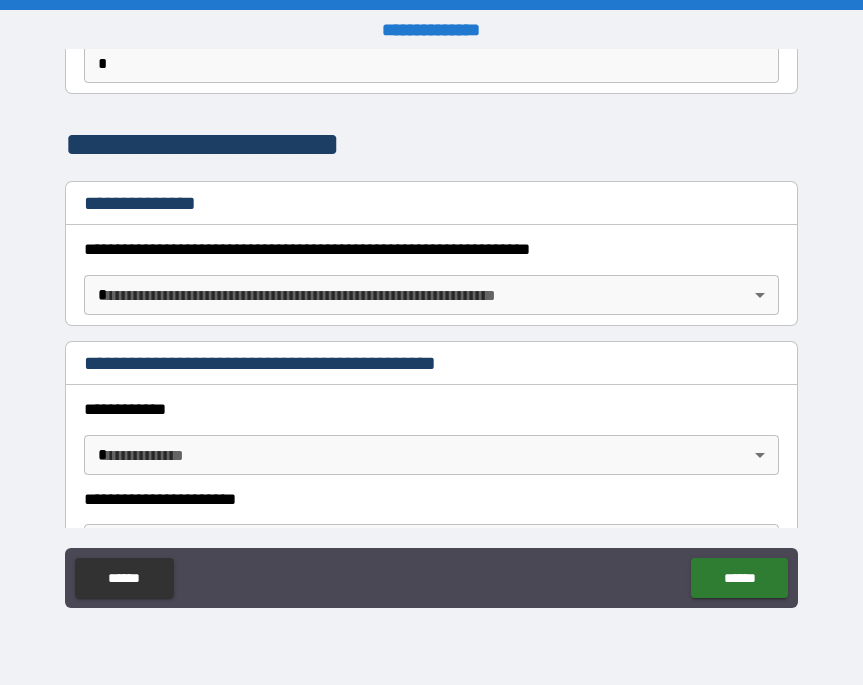 click on "**********" at bounding box center [431, 342] 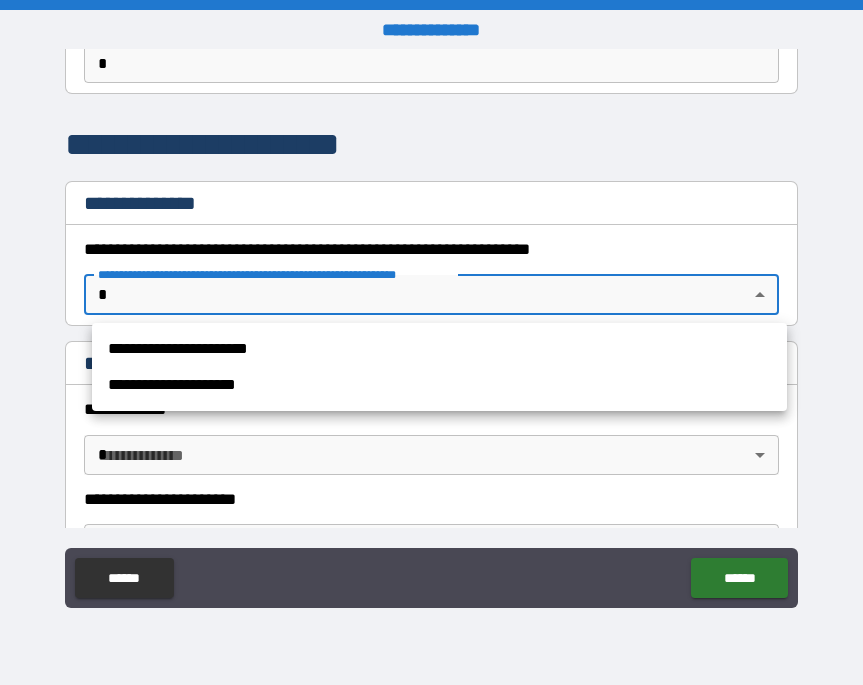 click on "**********" at bounding box center (439, 367) 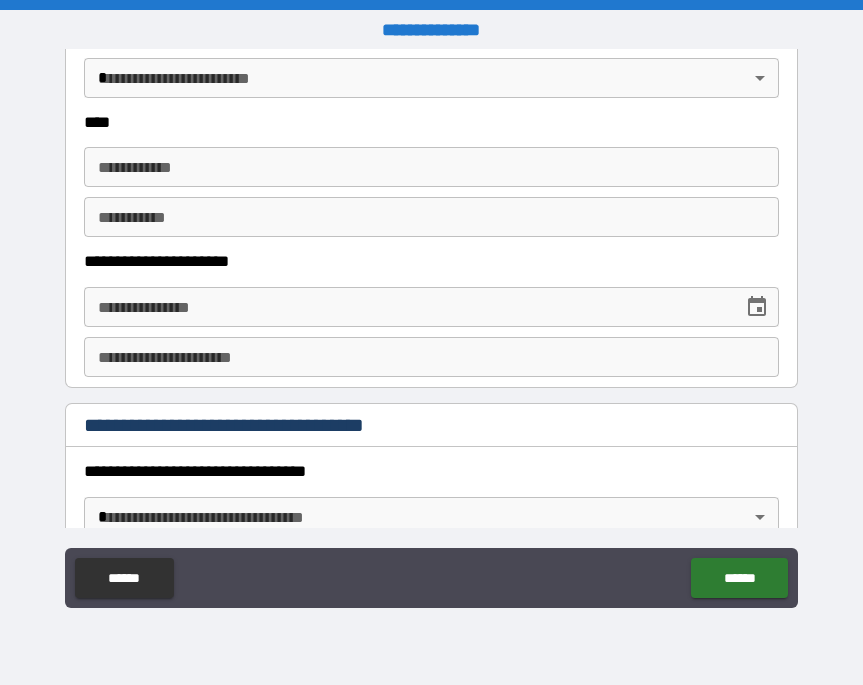 scroll, scrollTop: 1019, scrollLeft: 0, axis: vertical 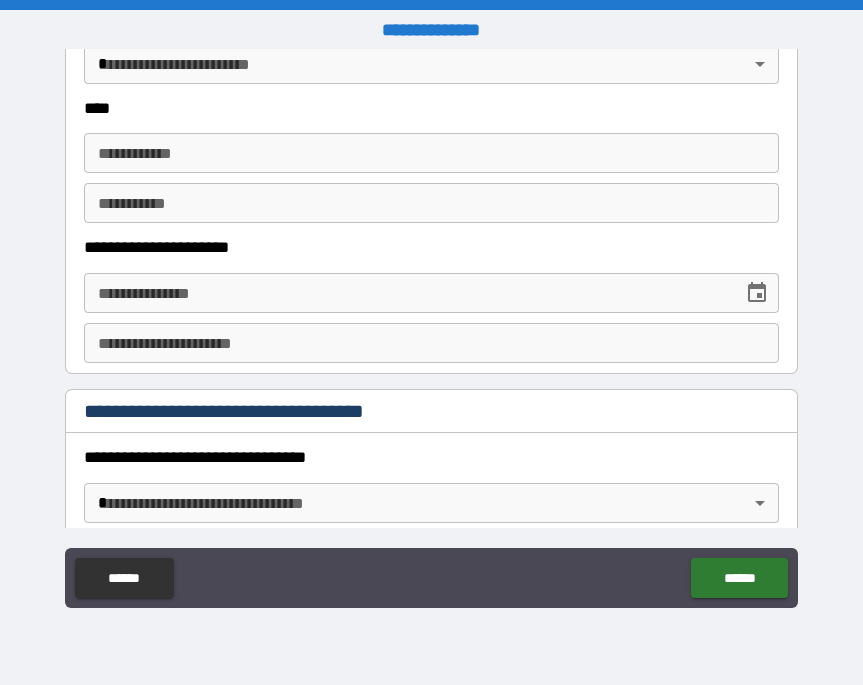 click on "**********" at bounding box center [406, 293] 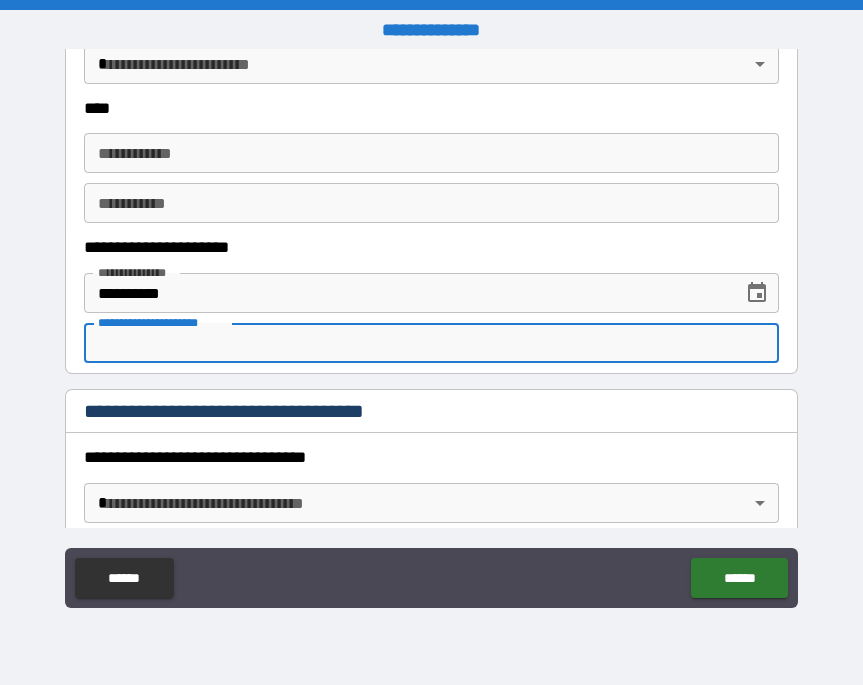 click on "**********" at bounding box center (431, 343) 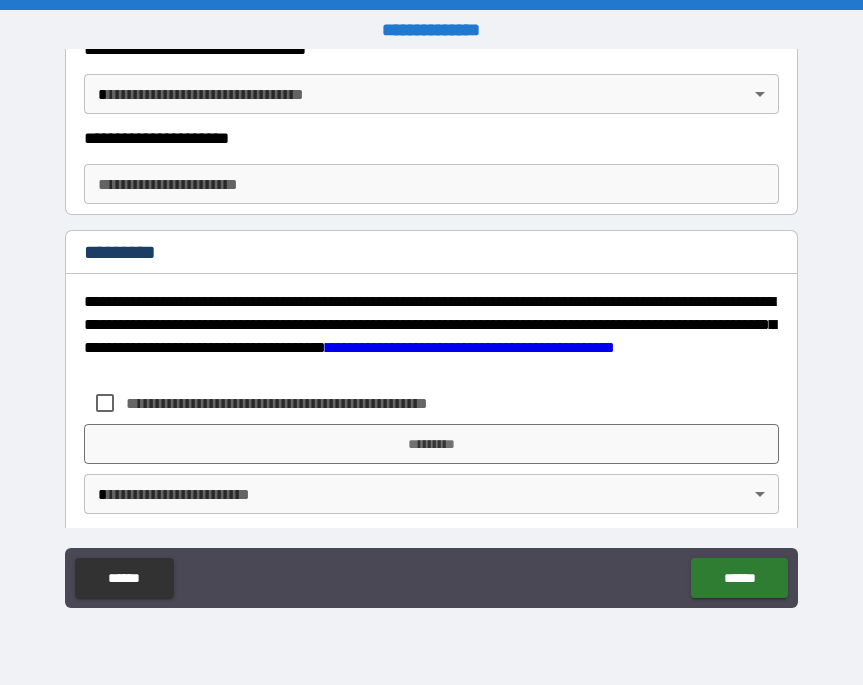 scroll, scrollTop: 2652, scrollLeft: 0, axis: vertical 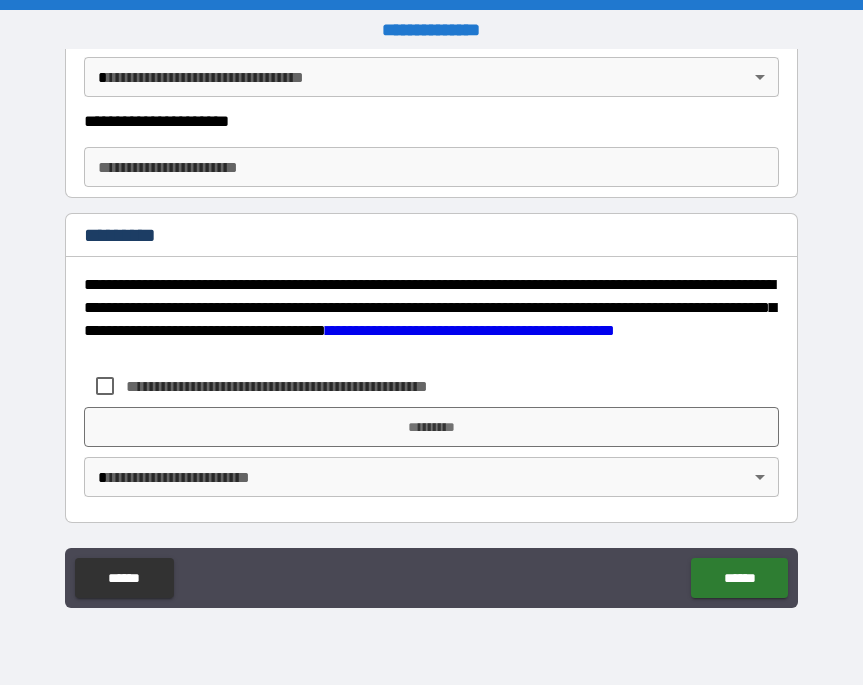 click on "**********" at bounding box center [470, 330] 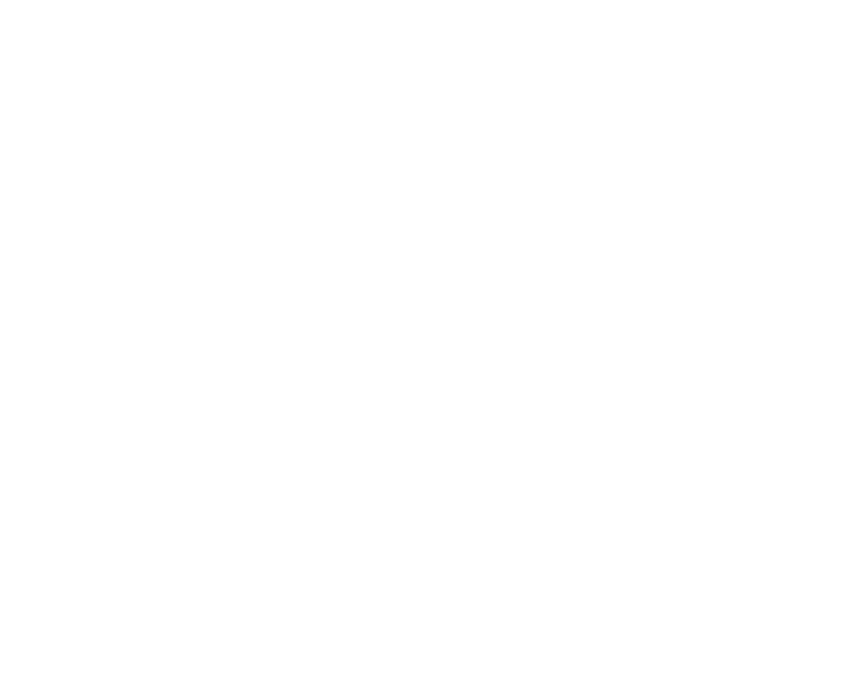scroll, scrollTop: 0, scrollLeft: 0, axis: both 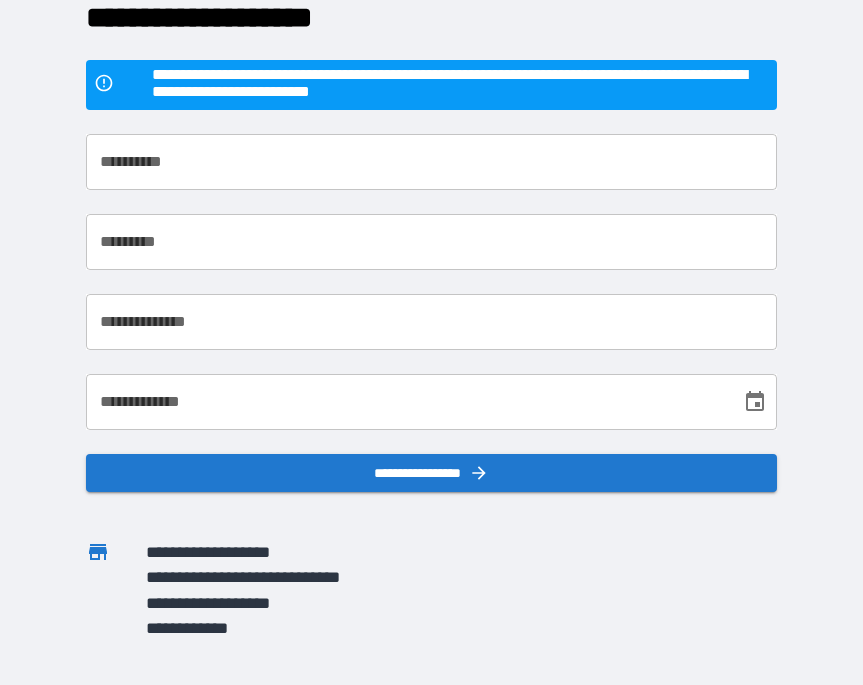 click on "**********" at bounding box center (431, 162) 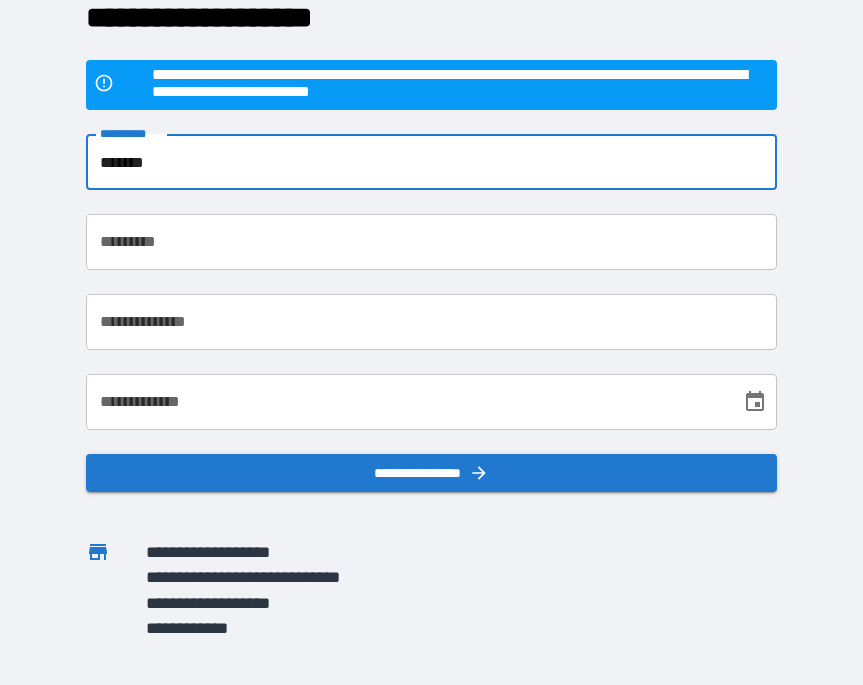 type on "*******" 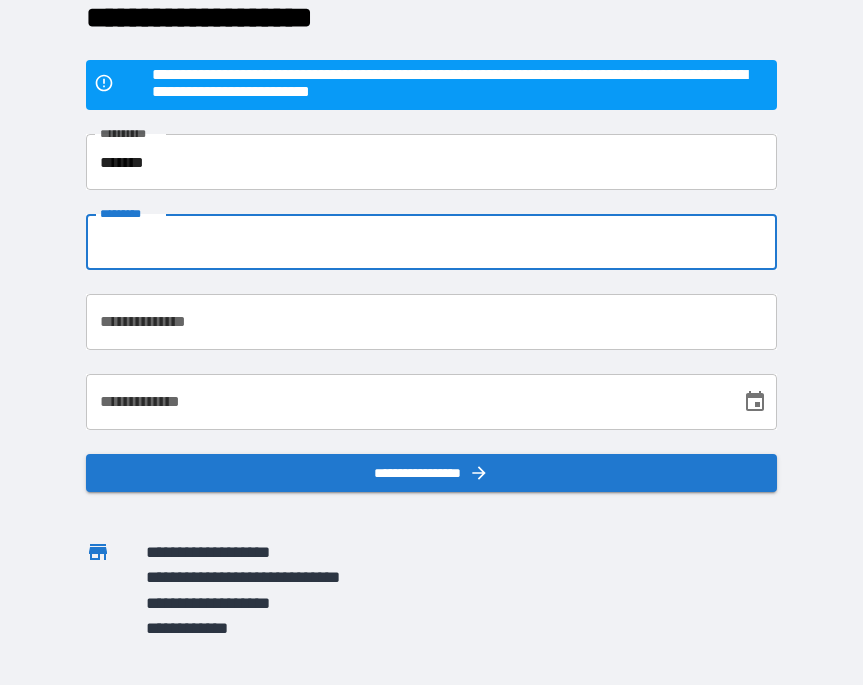 type on "*" 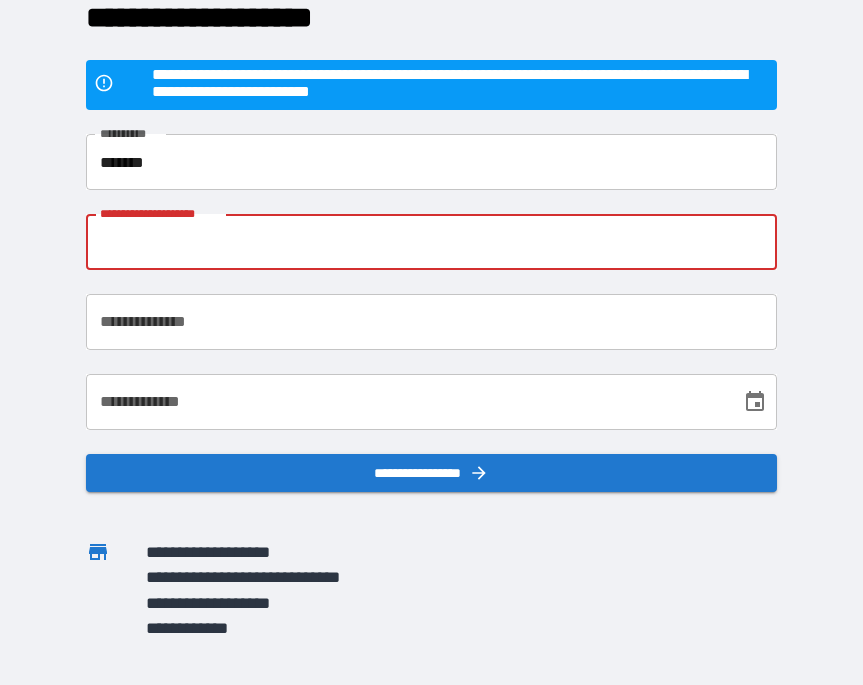 type on "*" 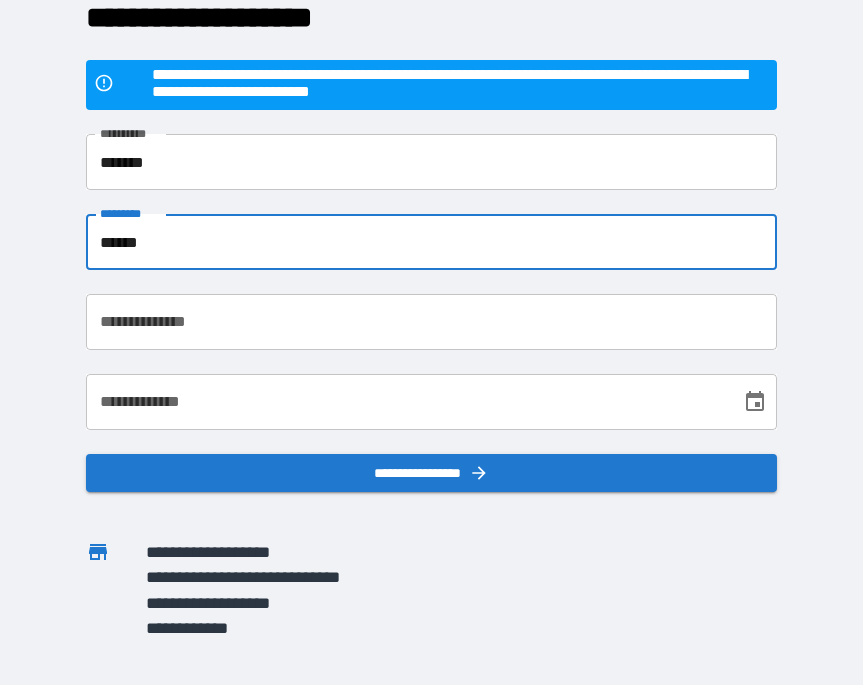 type on "******" 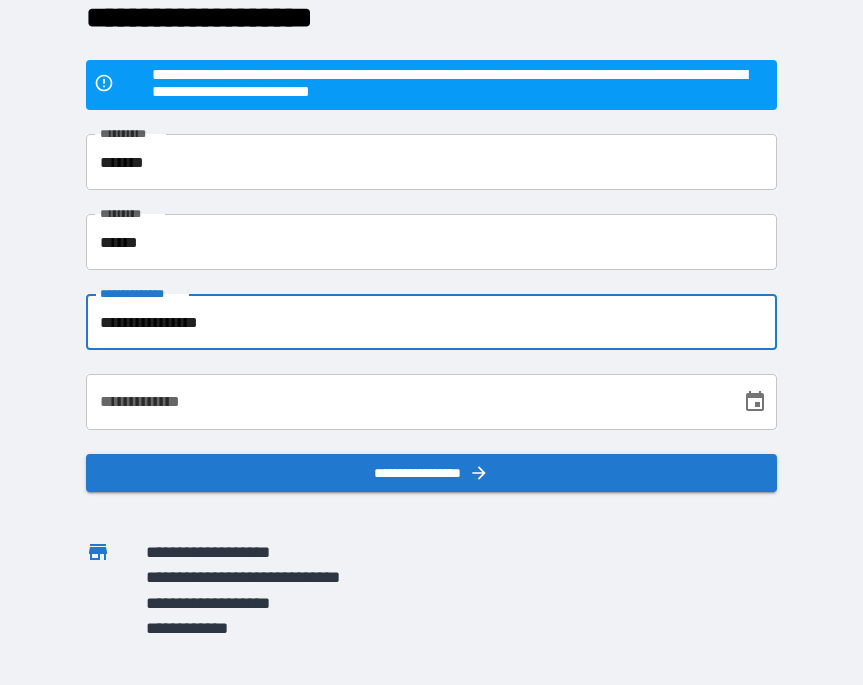 type on "**********" 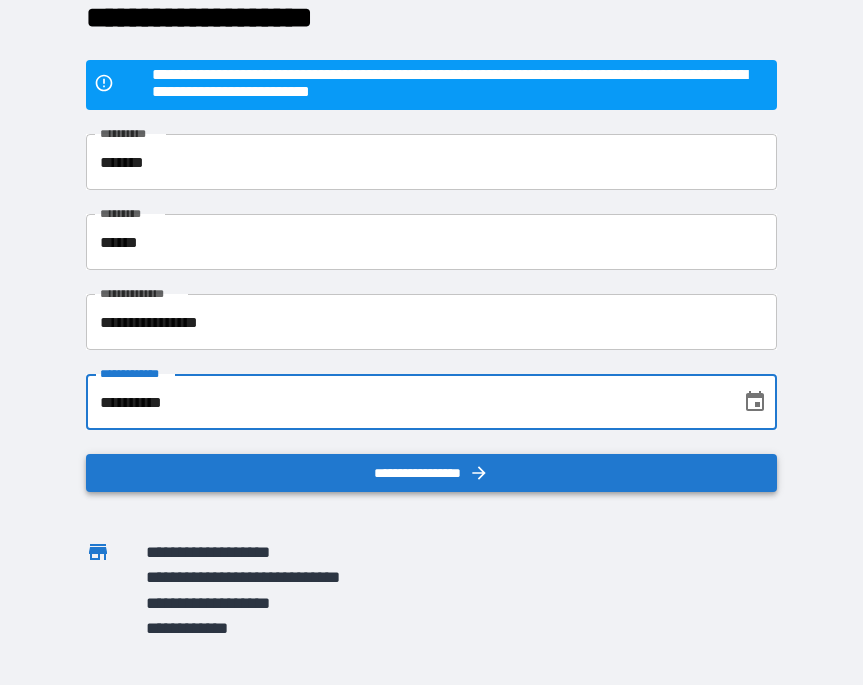 type on "**********" 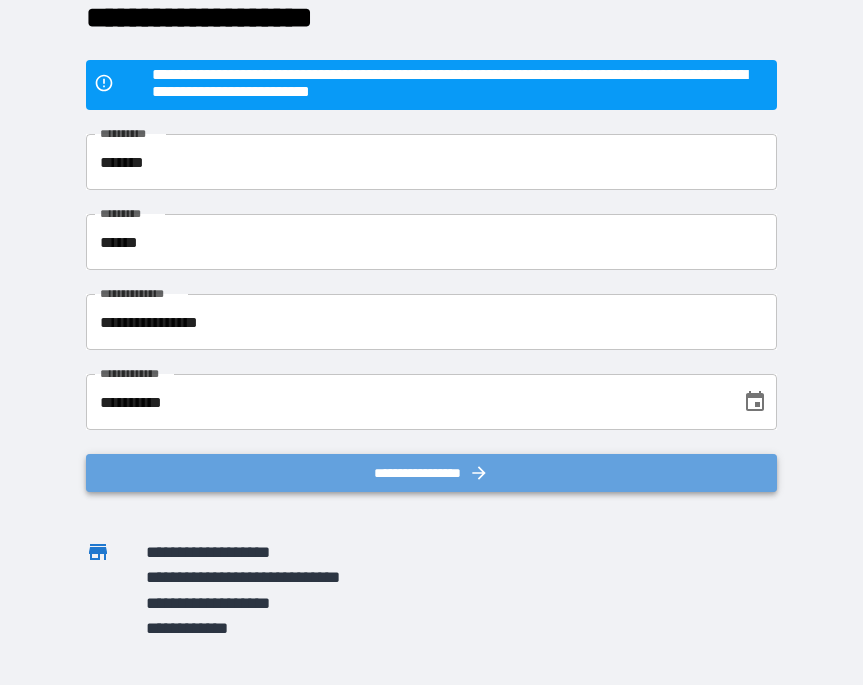 click on "**********" at bounding box center (431, 473) 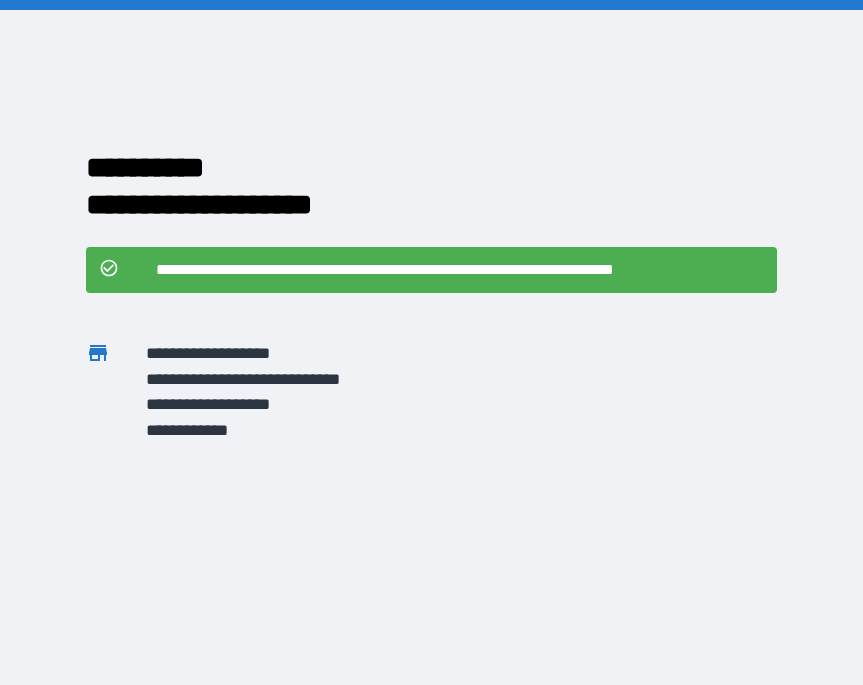 scroll, scrollTop: 0, scrollLeft: 0, axis: both 